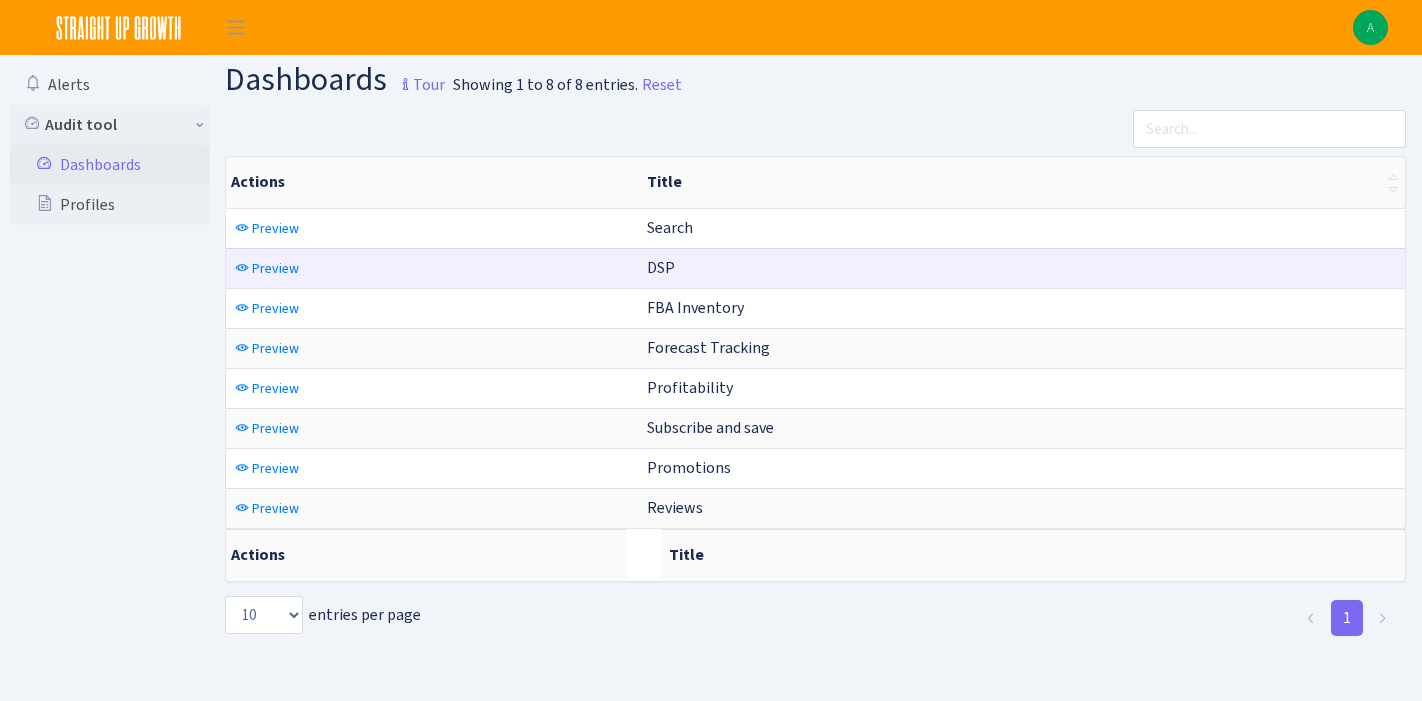 scroll, scrollTop: 0, scrollLeft: 0, axis: both 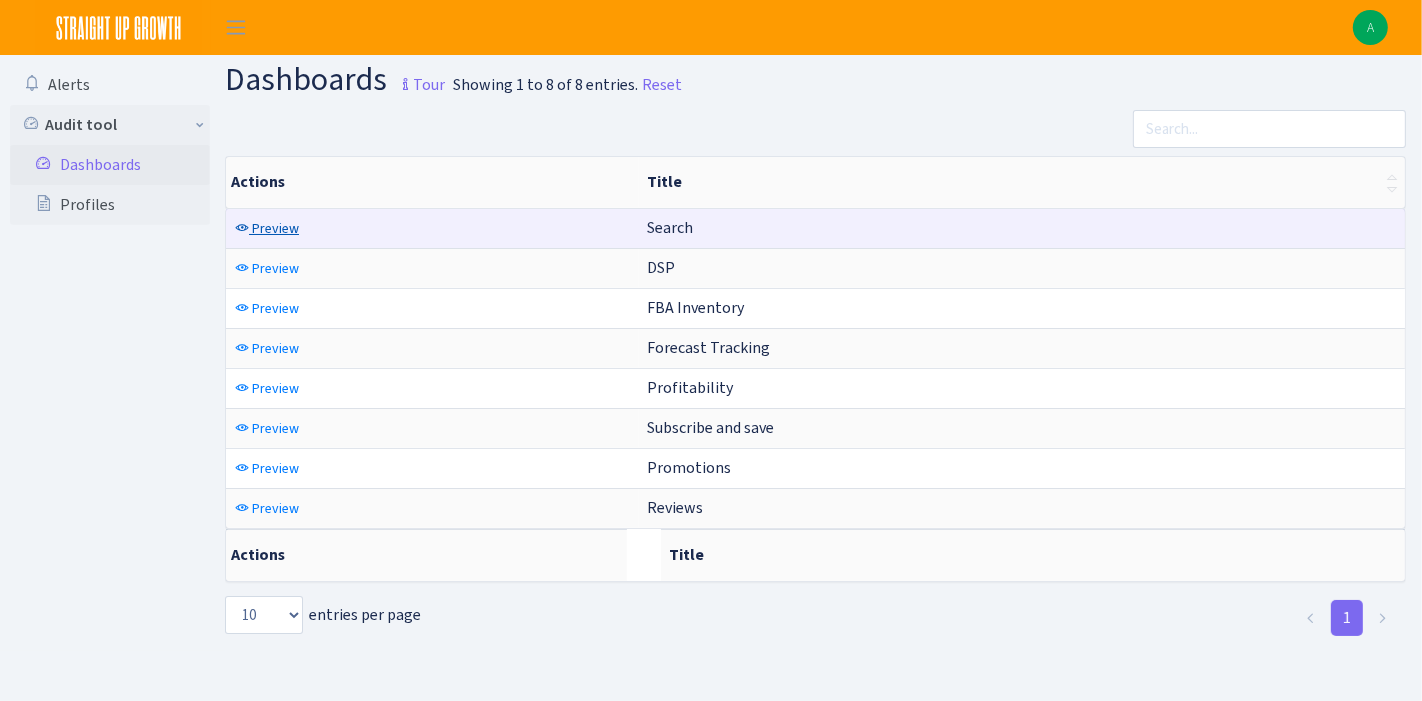 click on "Preview" at bounding box center (275, 228) 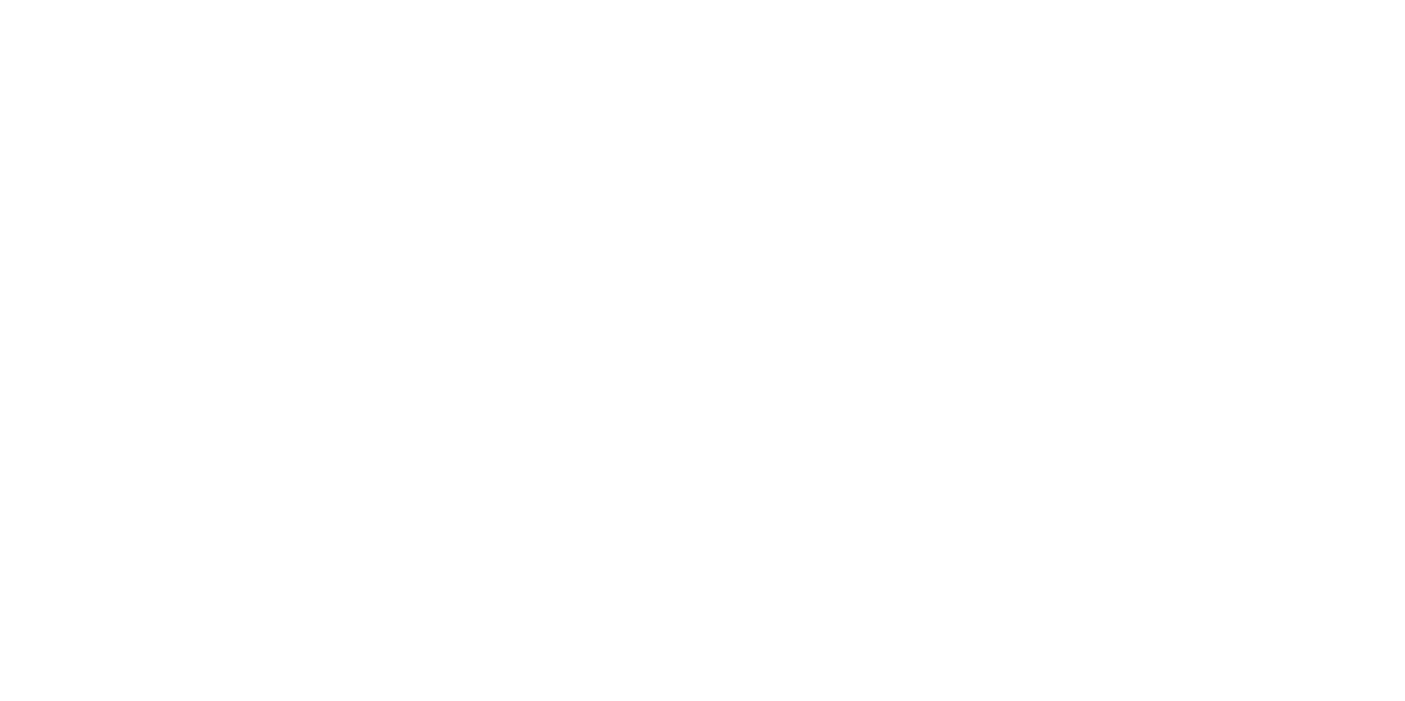scroll, scrollTop: 0, scrollLeft: 0, axis: both 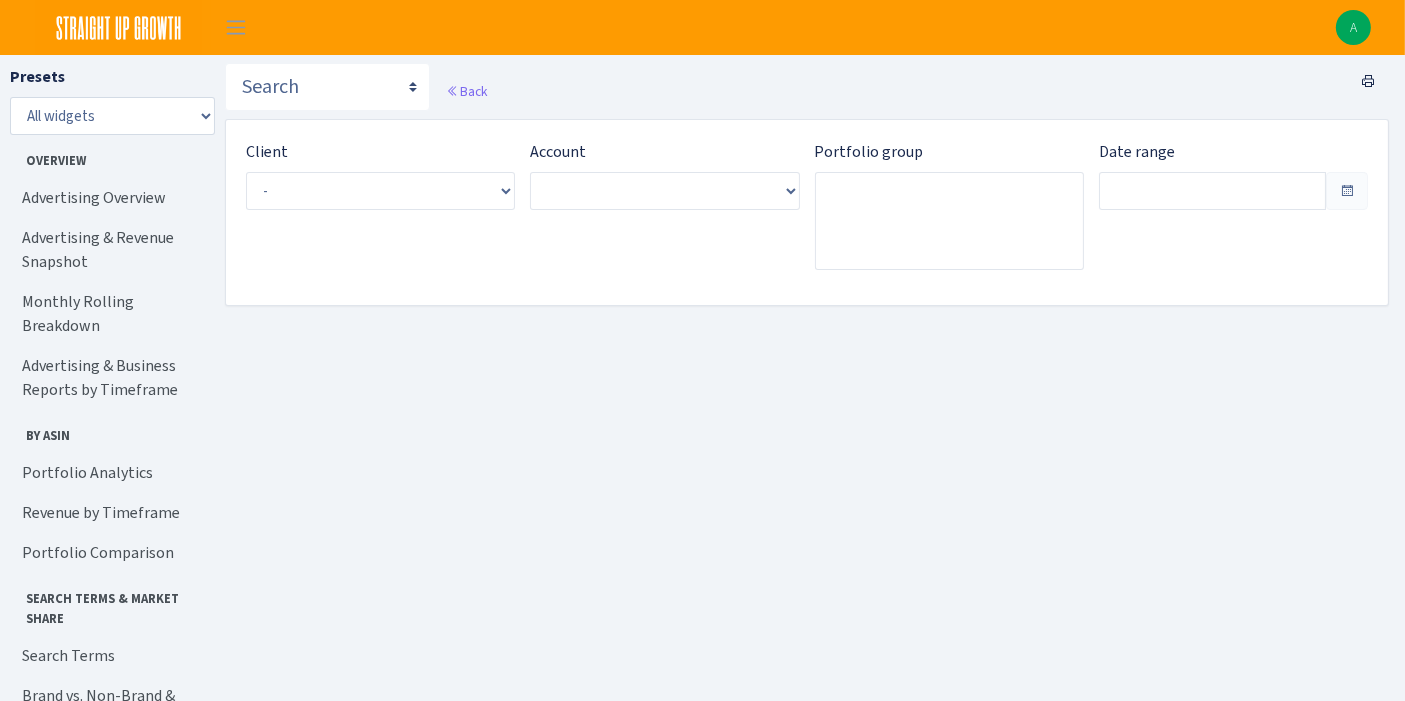 type on "Jun 8, 2025 - Jul 7, 2025" 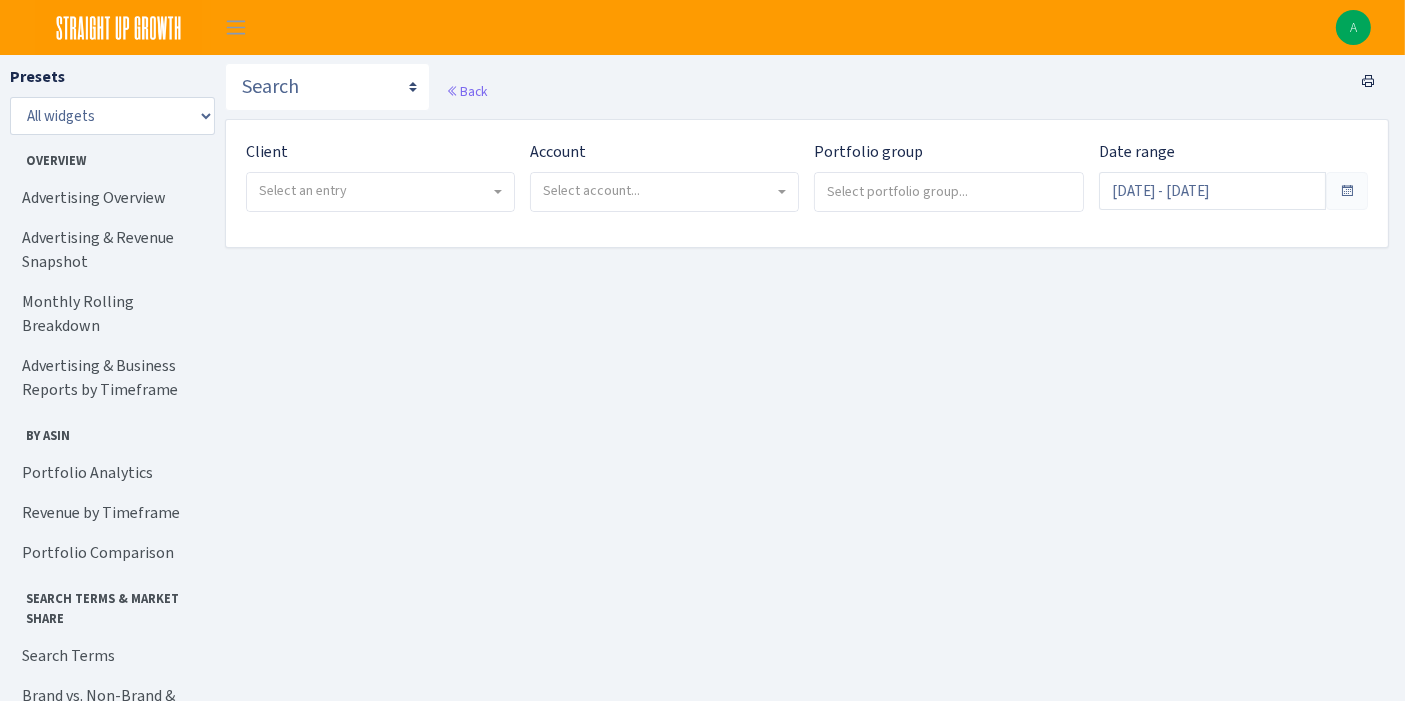 click on "Select an entry" at bounding box center [374, 191] 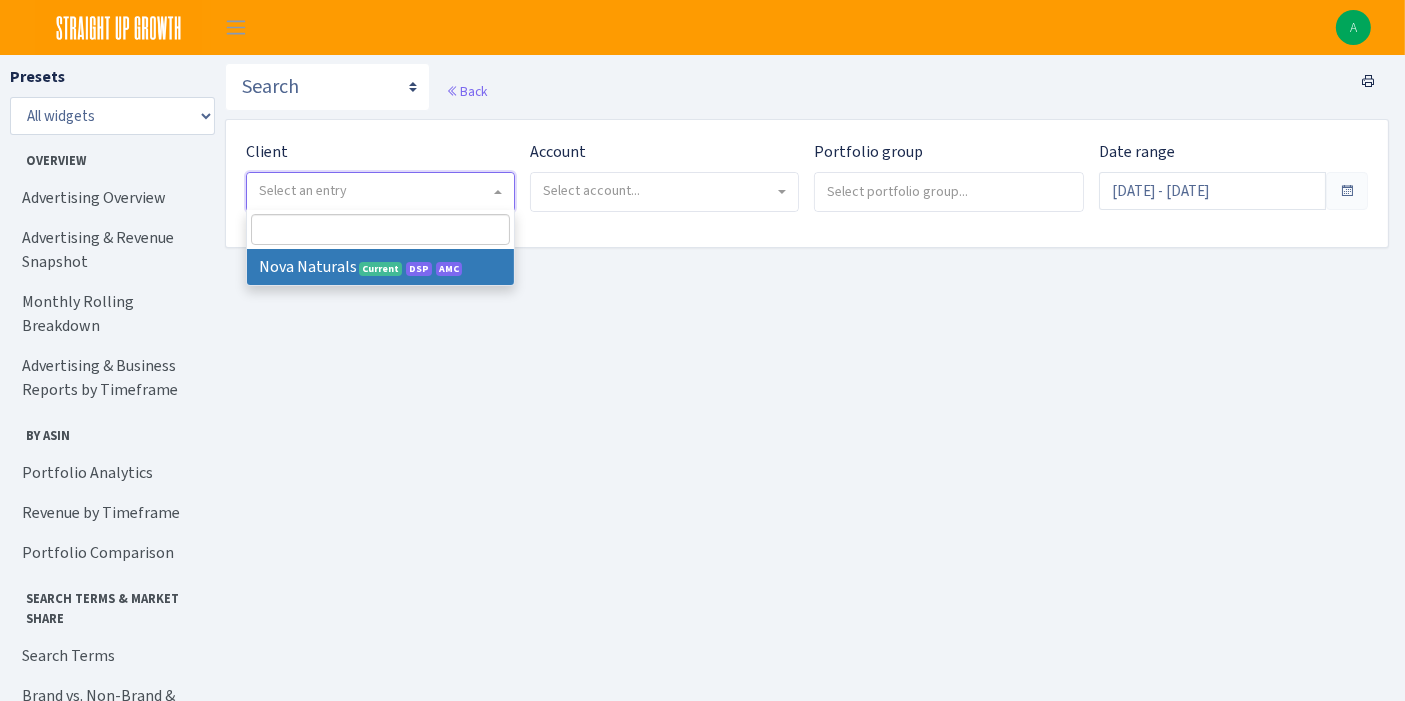 select on "366" 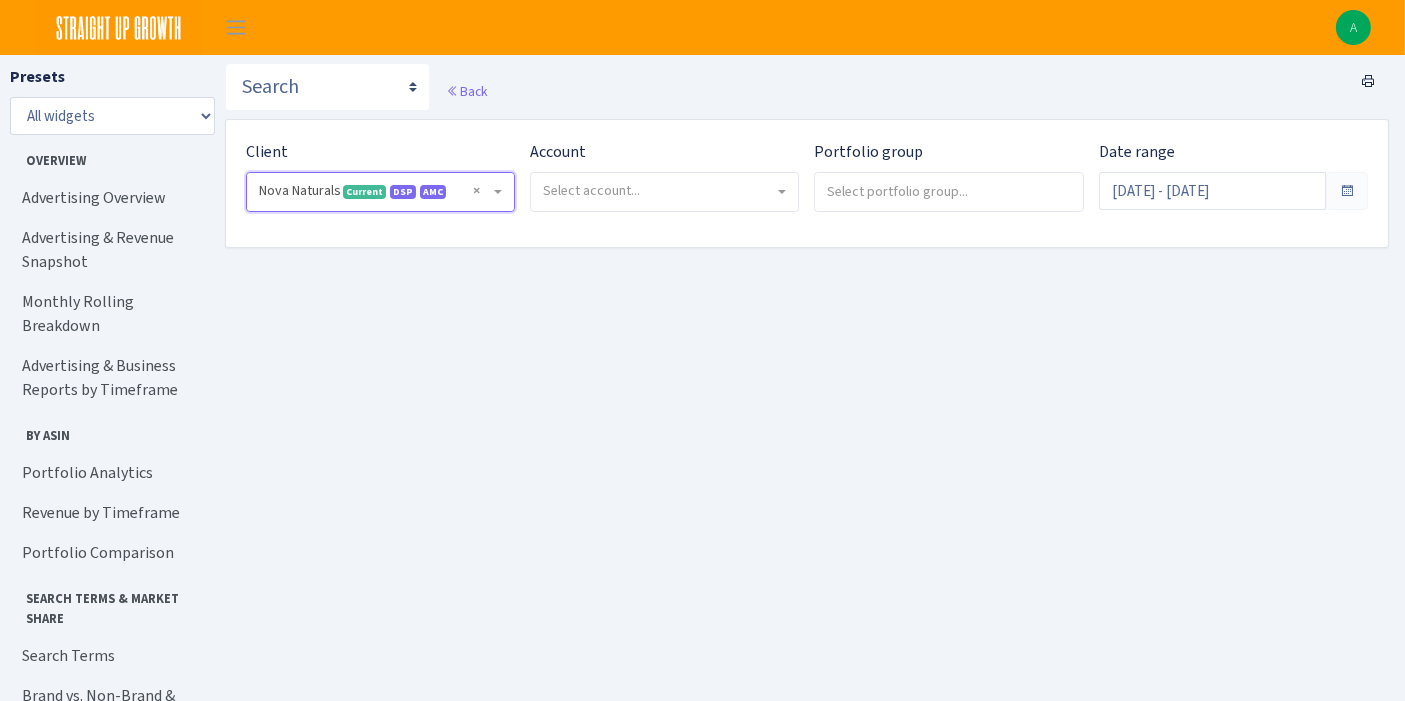 click on "Select account..." at bounding box center [664, 192] 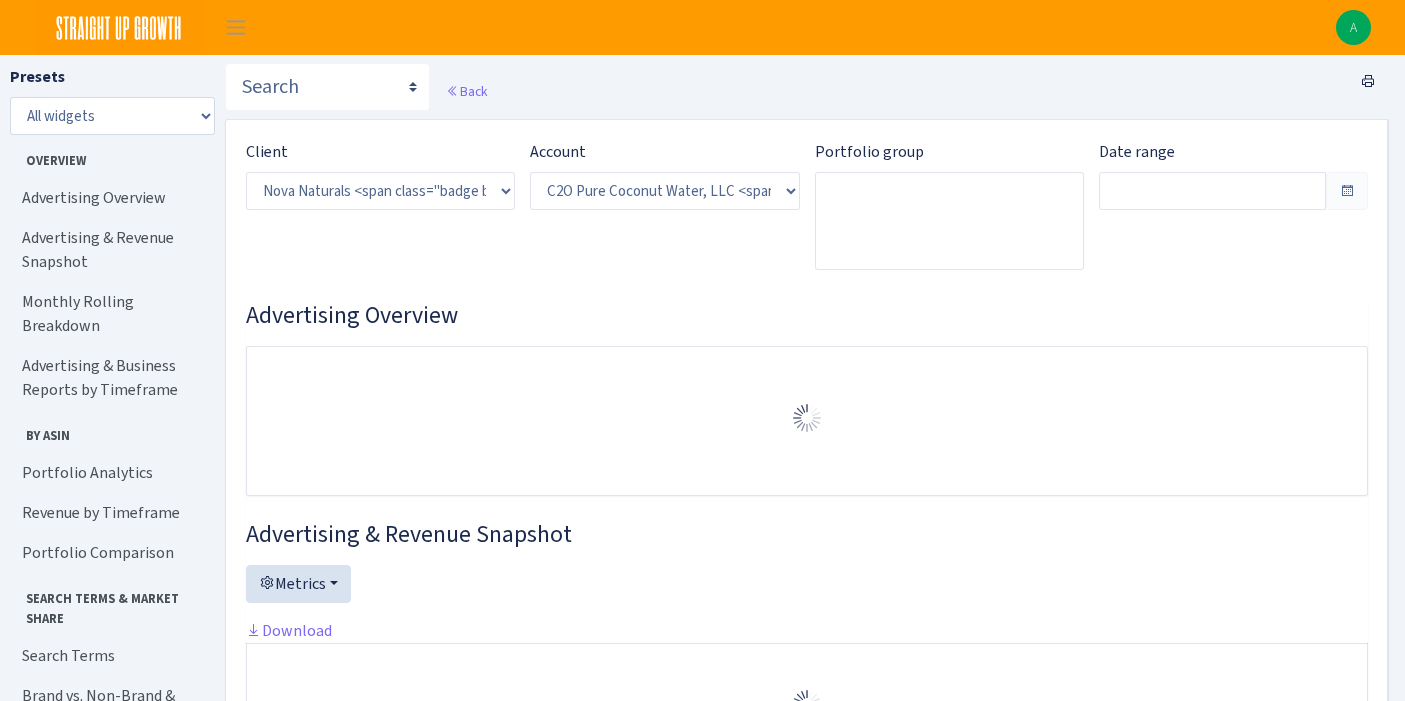 select on "3464201218381280" 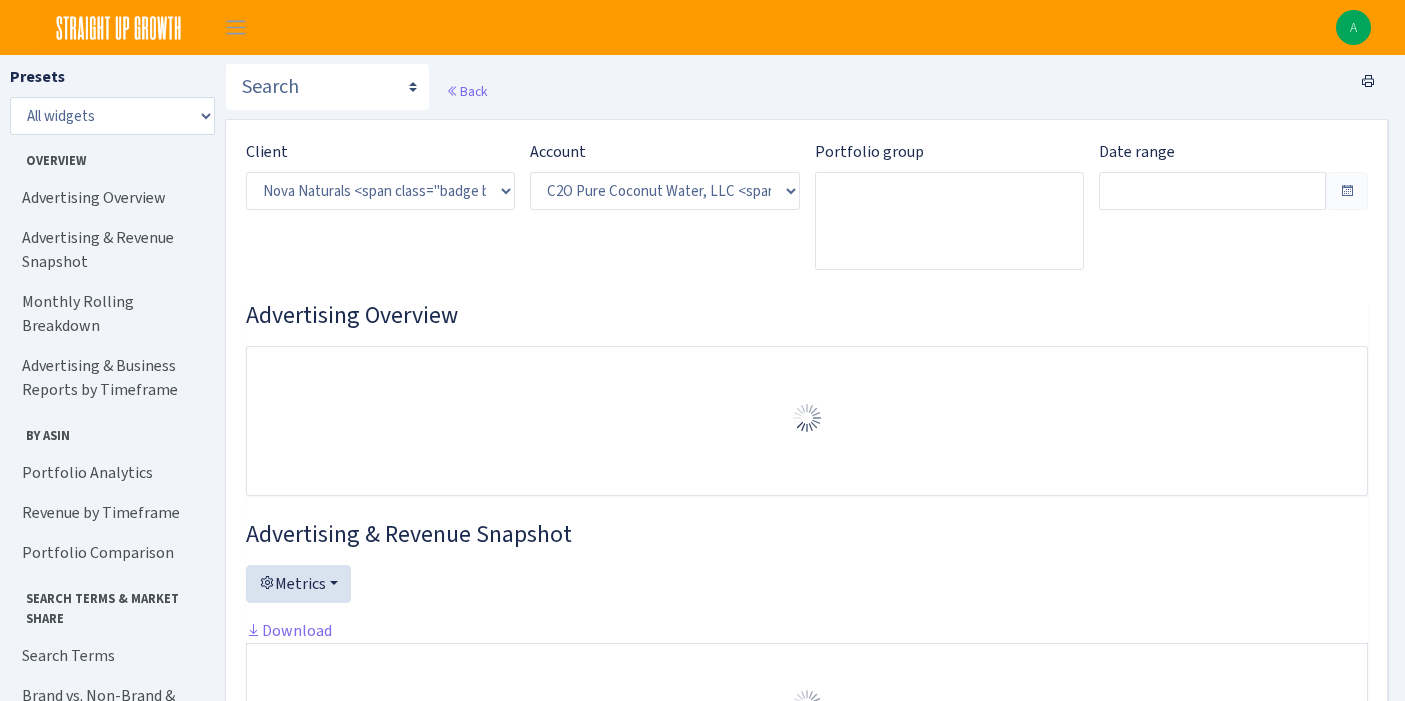 scroll, scrollTop: 0, scrollLeft: 0, axis: both 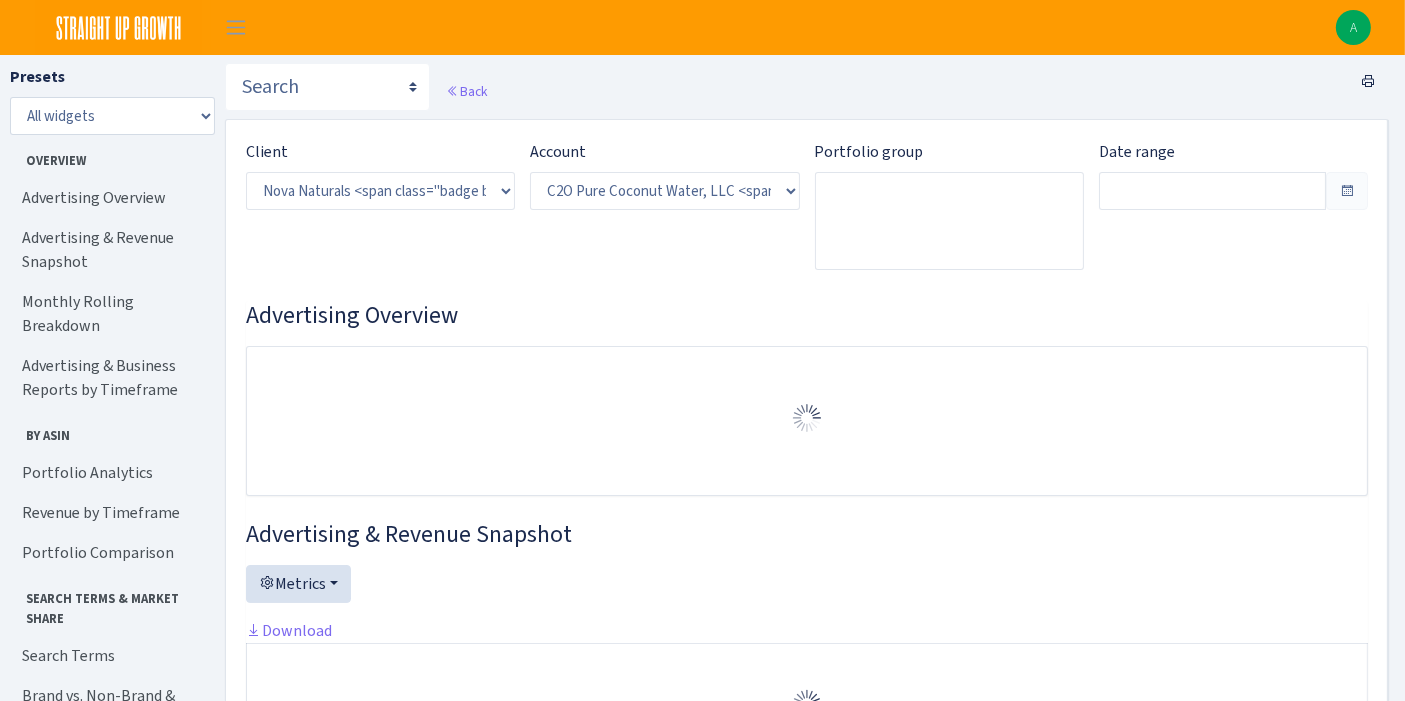 type on "Jun 11, 2025 - Jul 10, 2025" 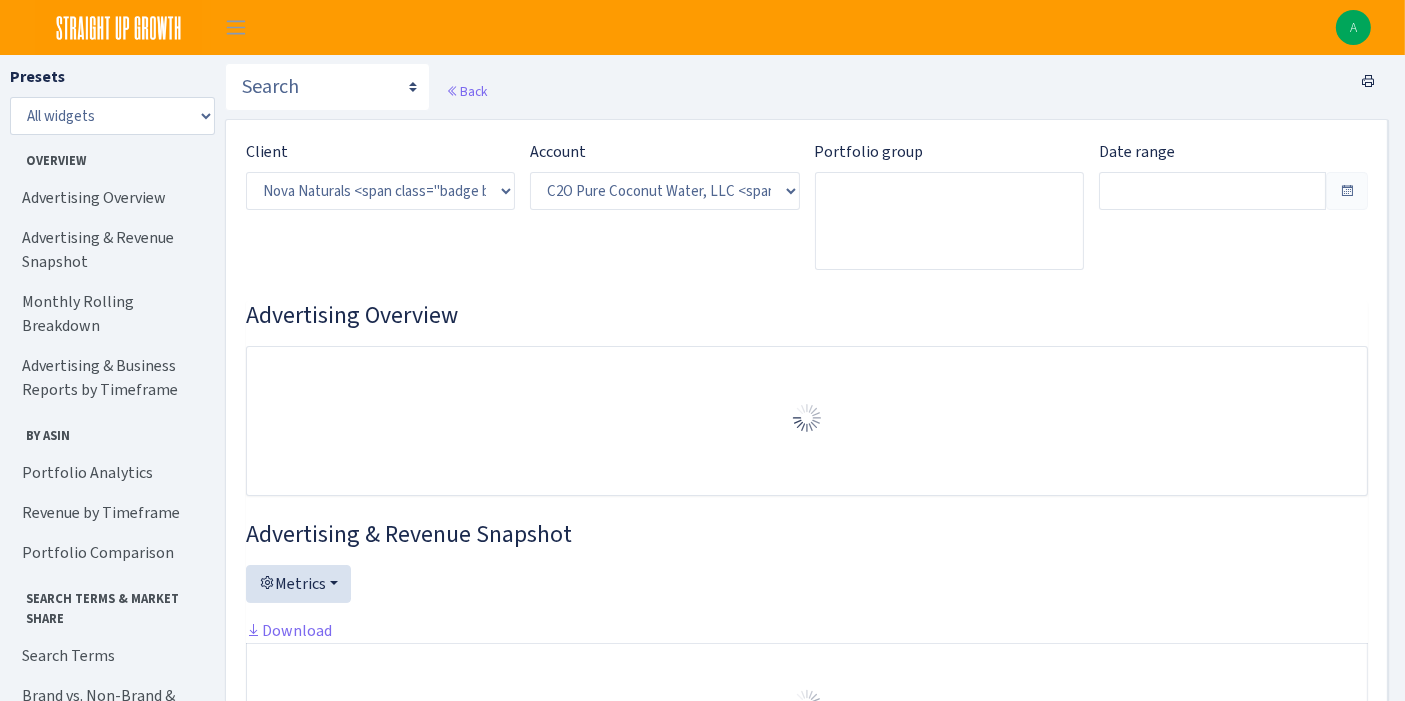 type on "May 12, 2025 - Jun 10, 2025" 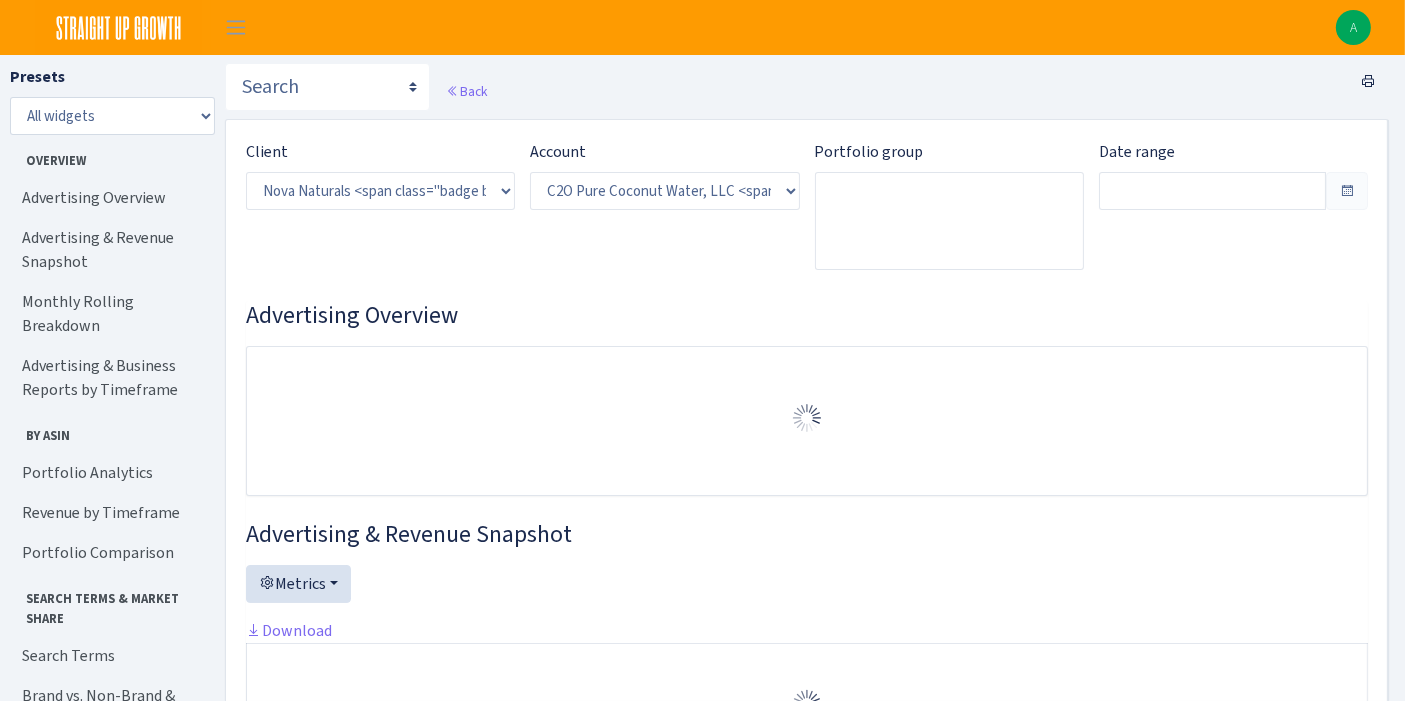 type on "May 12, 2025 - Jun 10, 2025" 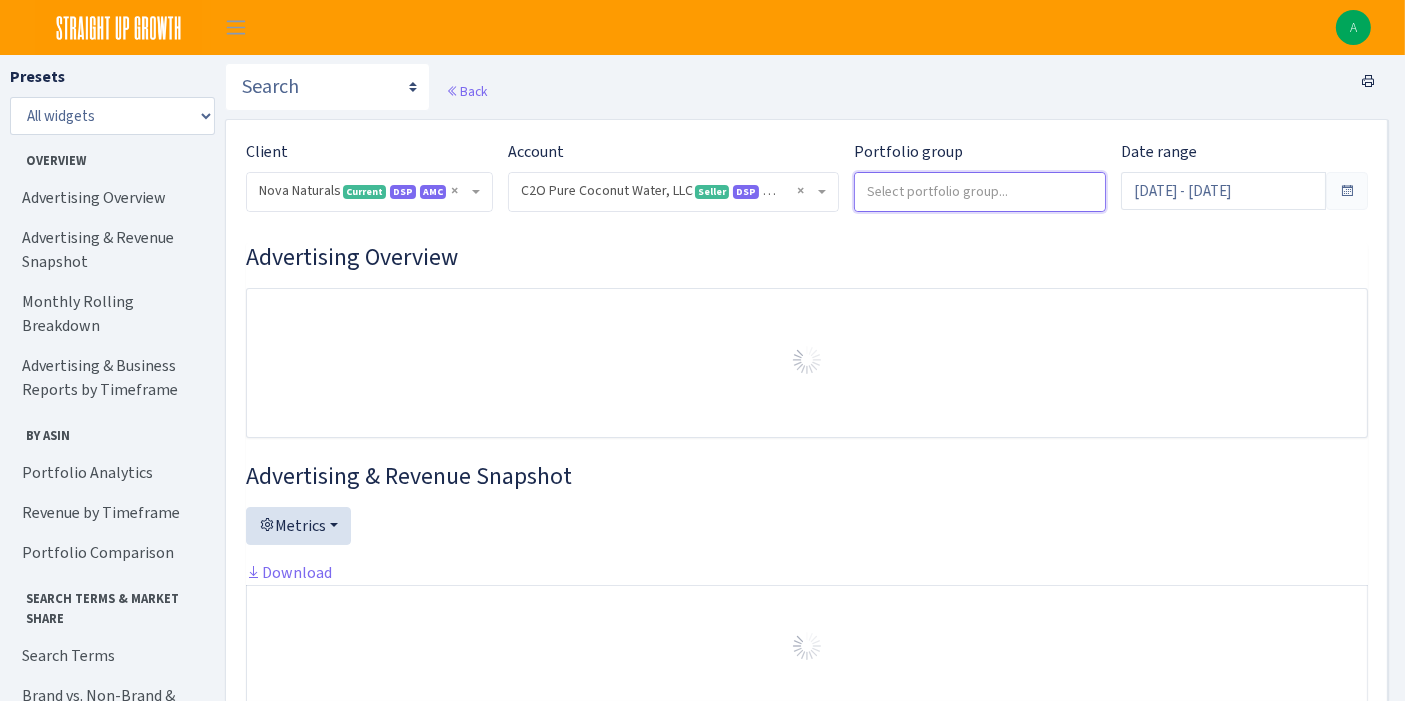 click at bounding box center [980, 191] 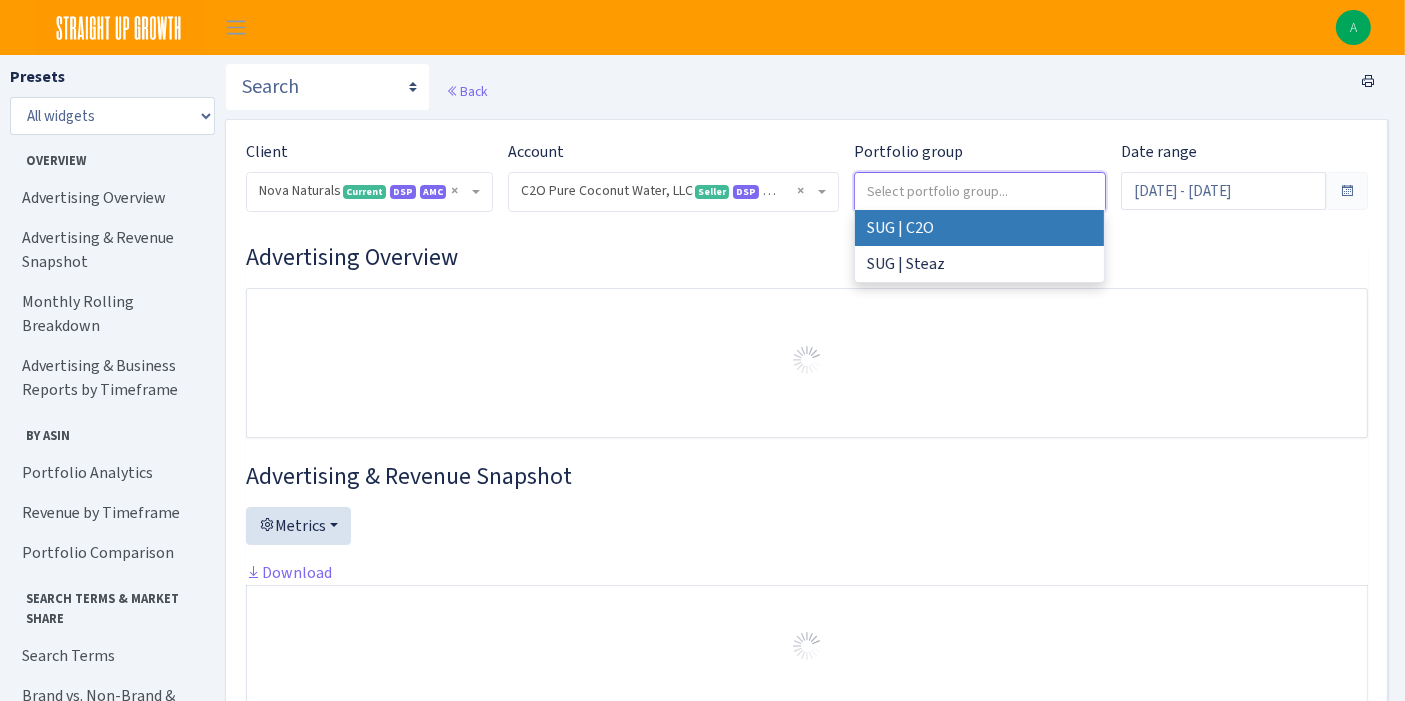 select on "SUG | C2O" 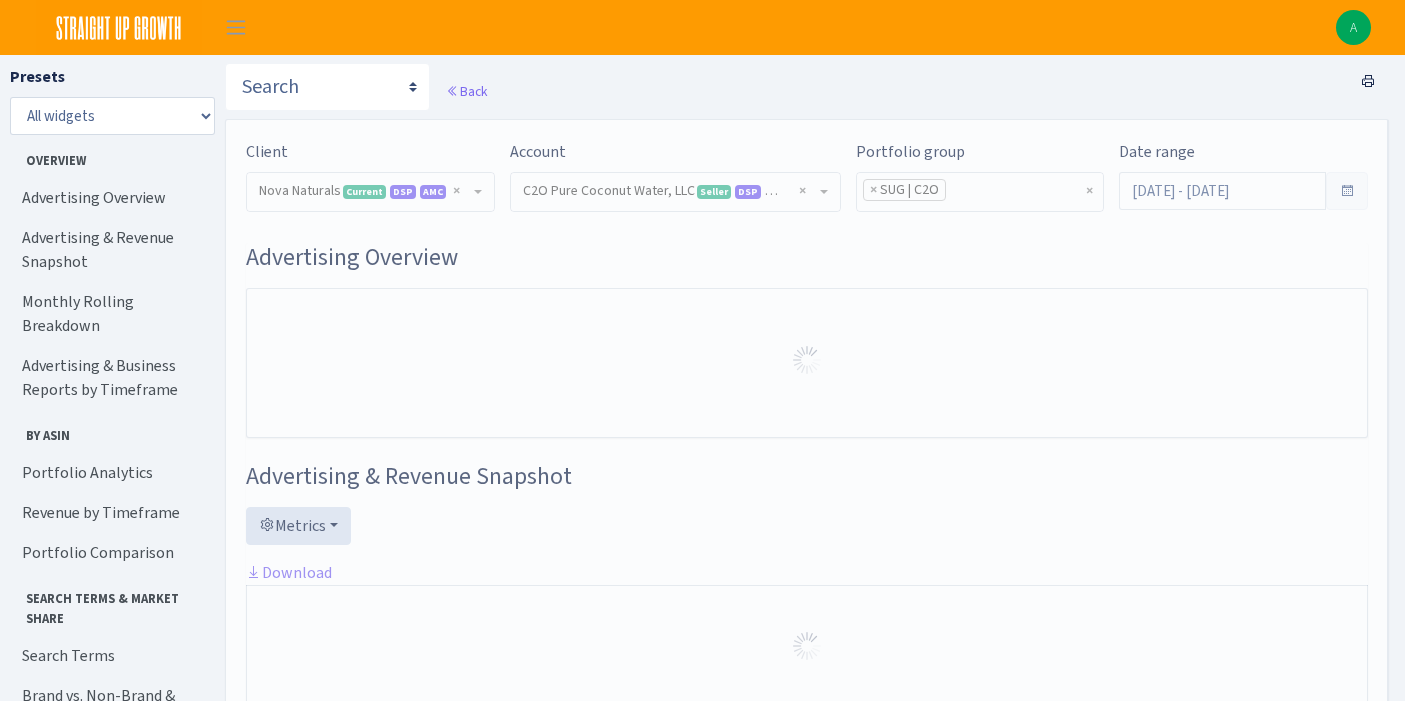 select on "3464201218381280" 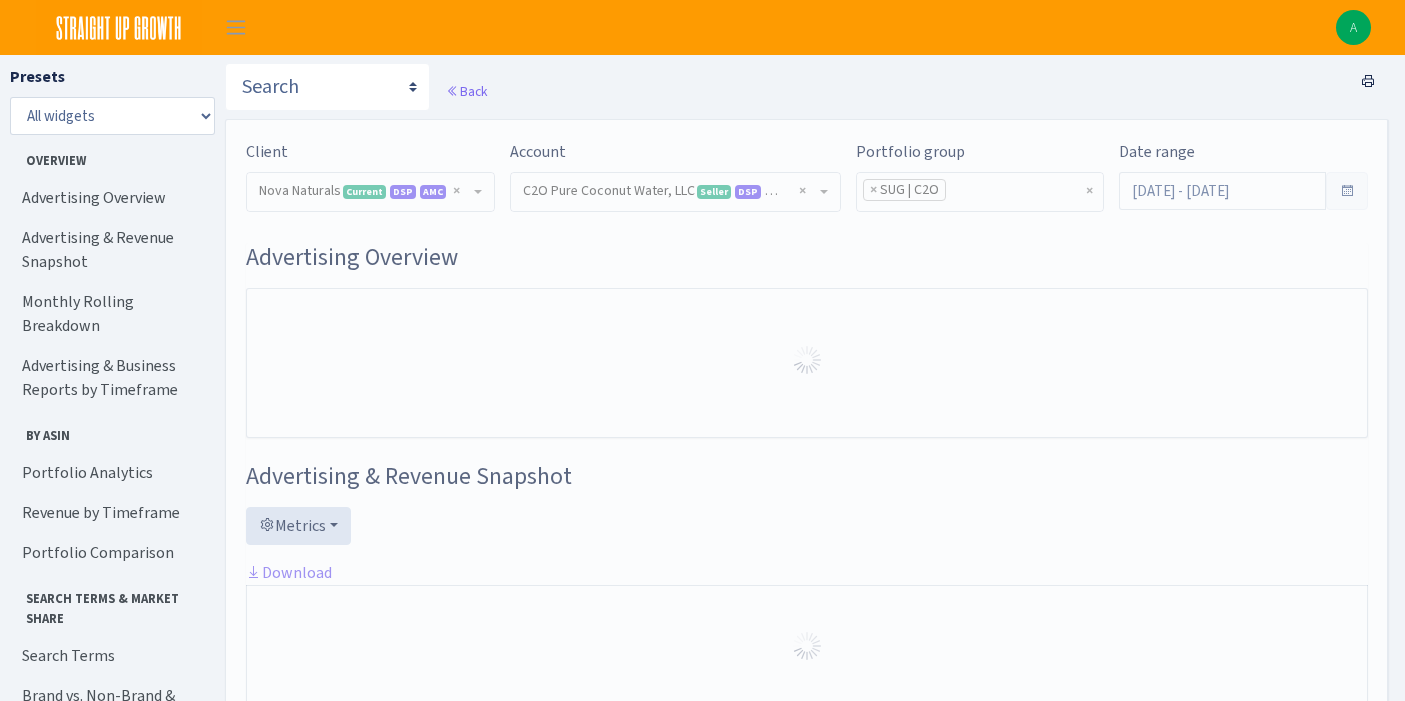 scroll, scrollTop: 0, scrollLeft: 0, axis: both 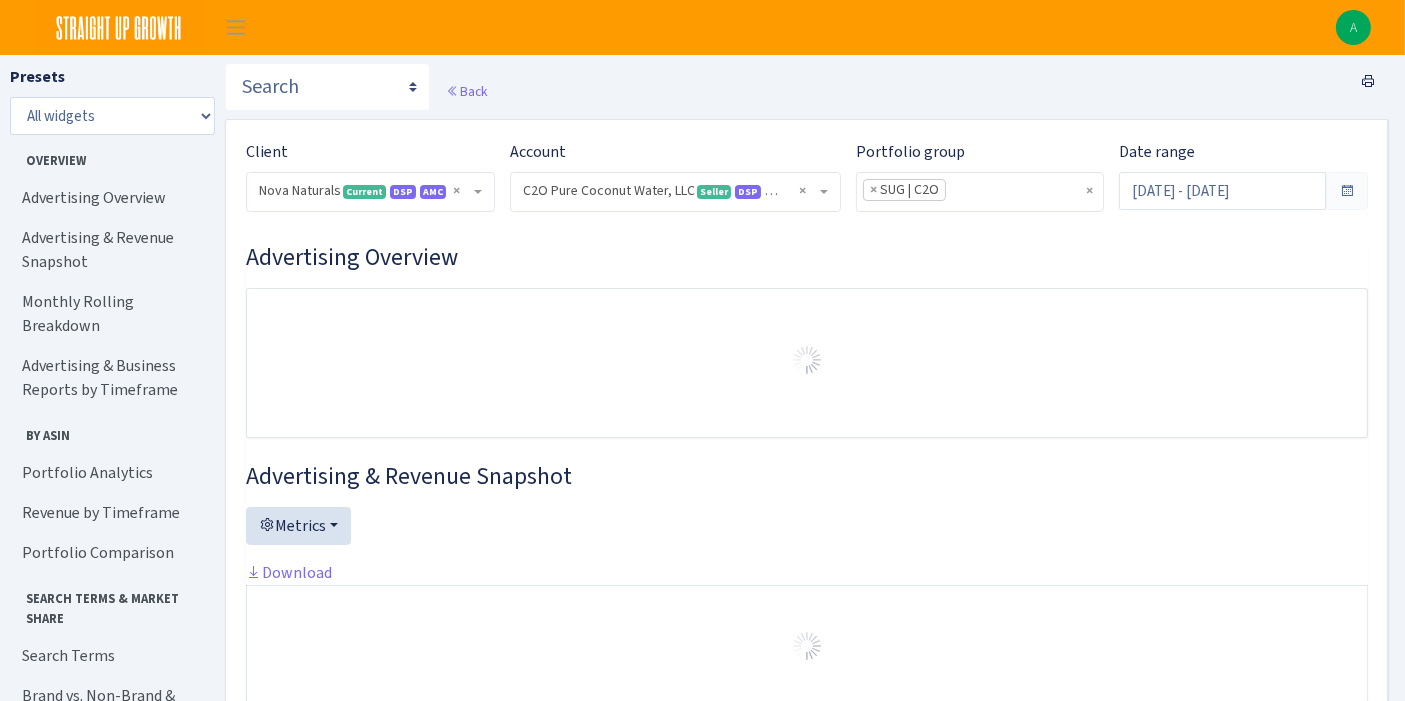 click at bounding box center [1347, 191] 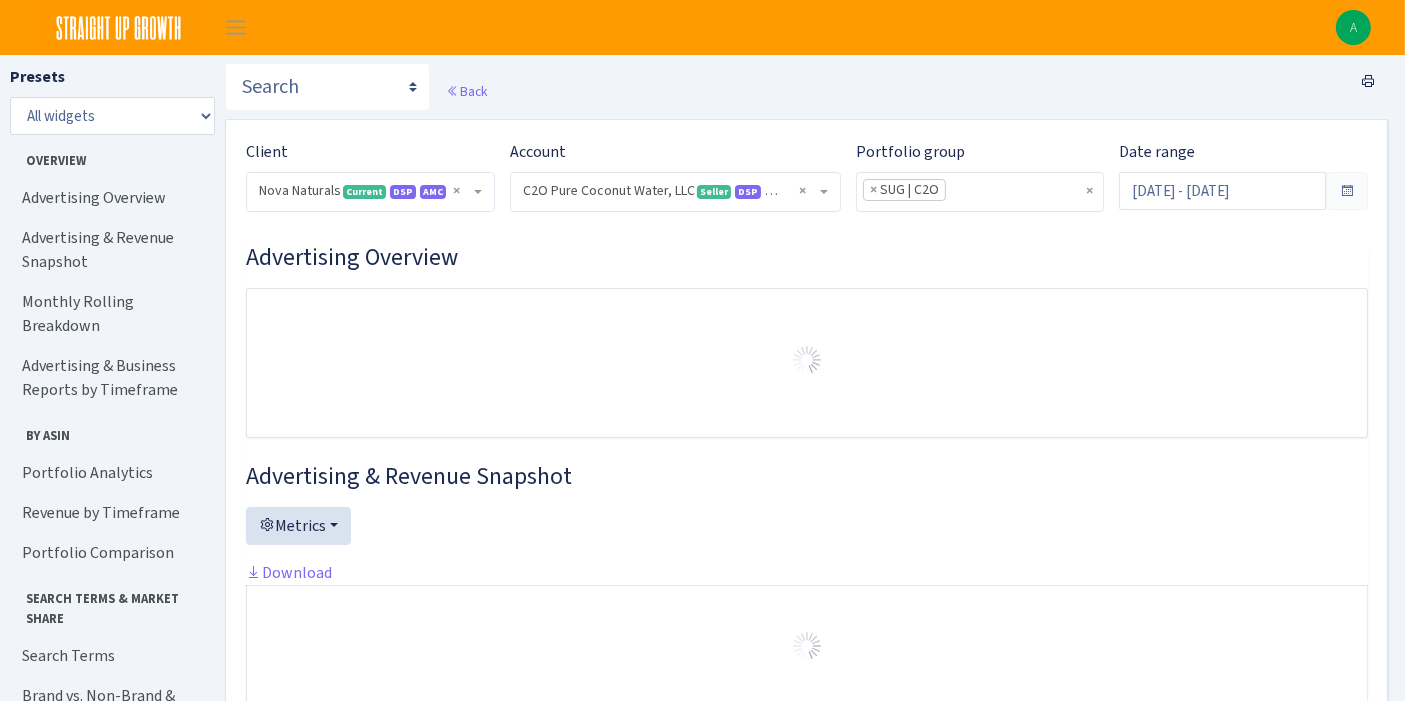 click at bounding box center (1347, 191) 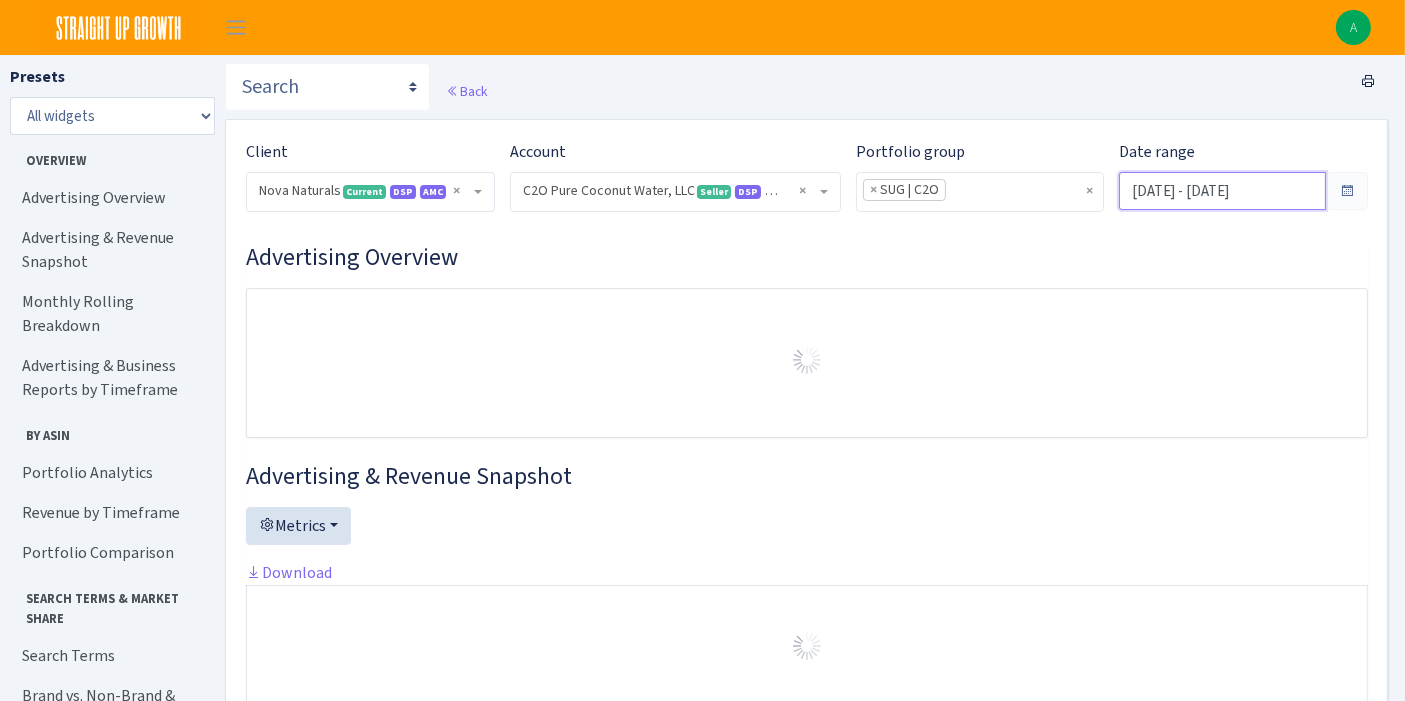 click on "Jun 11, 2025 - Jul 10, 2025" at bounding box center [1222, 191] 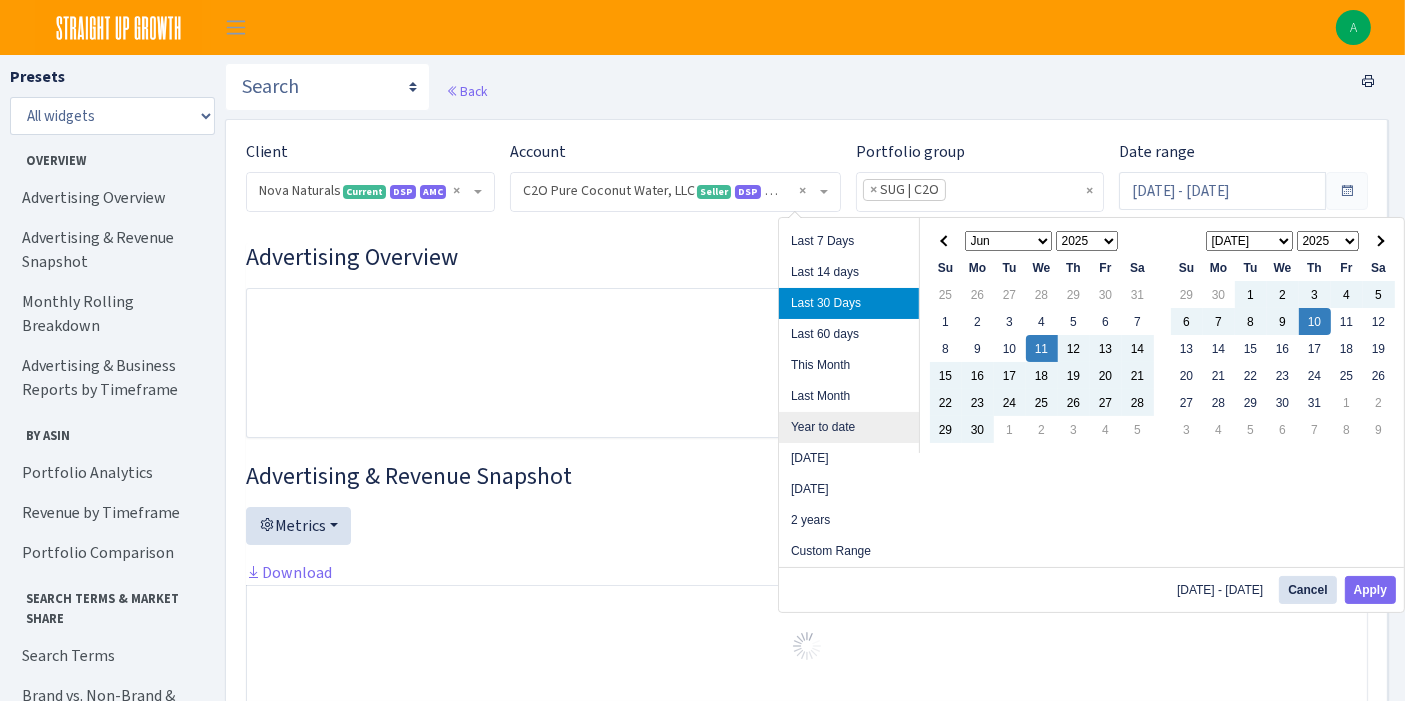 click on "Year to date" at bounding box center [849, 427] 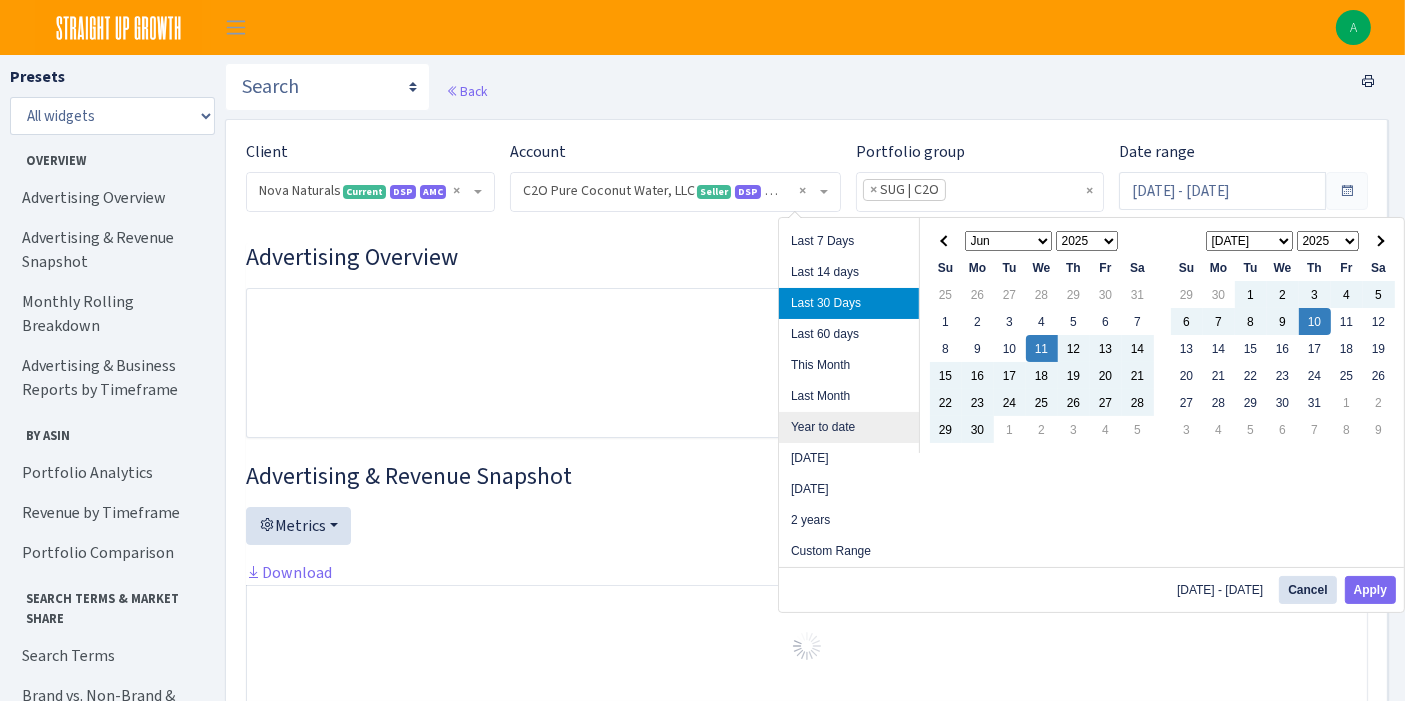 type on "Jan 1, 2025 - Jul 10, 2025" 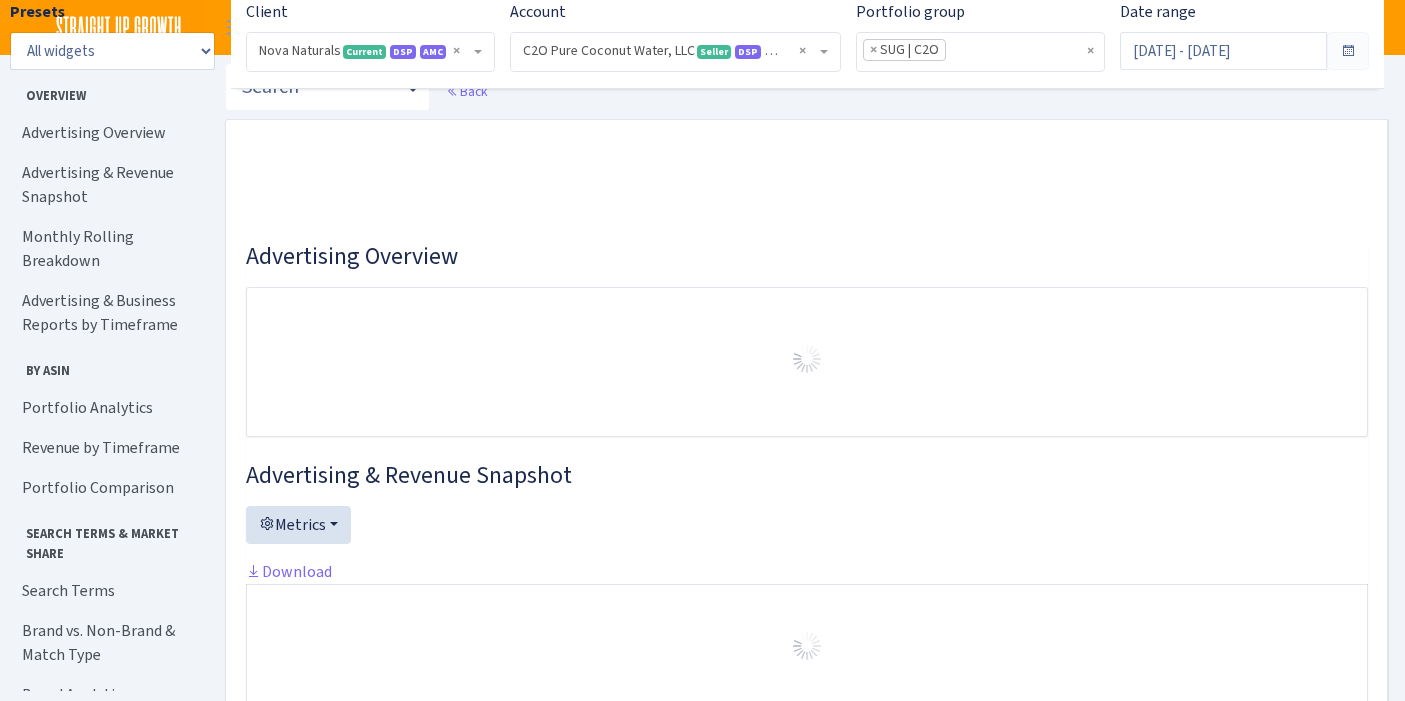 select on "3464201218381280" 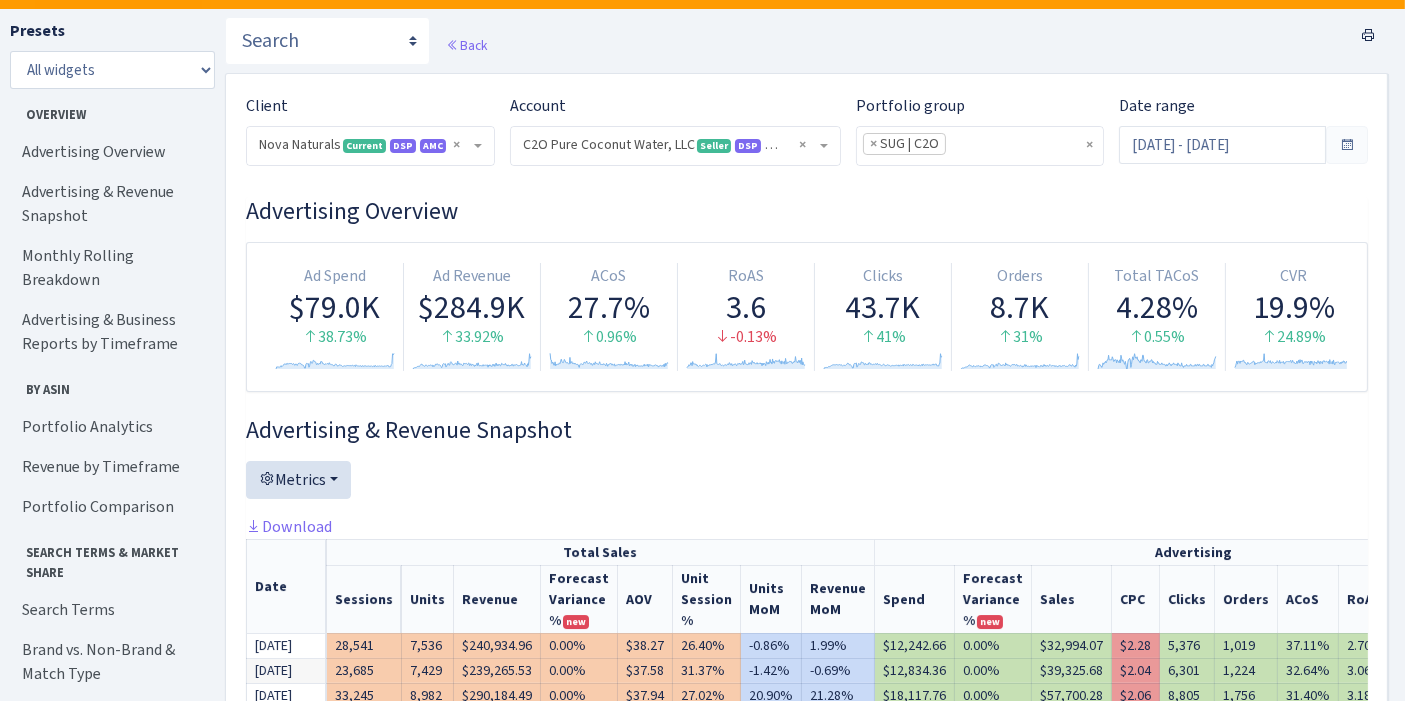 scroll, scrollTop: 34, scrollLeft: 0, axis: vertical 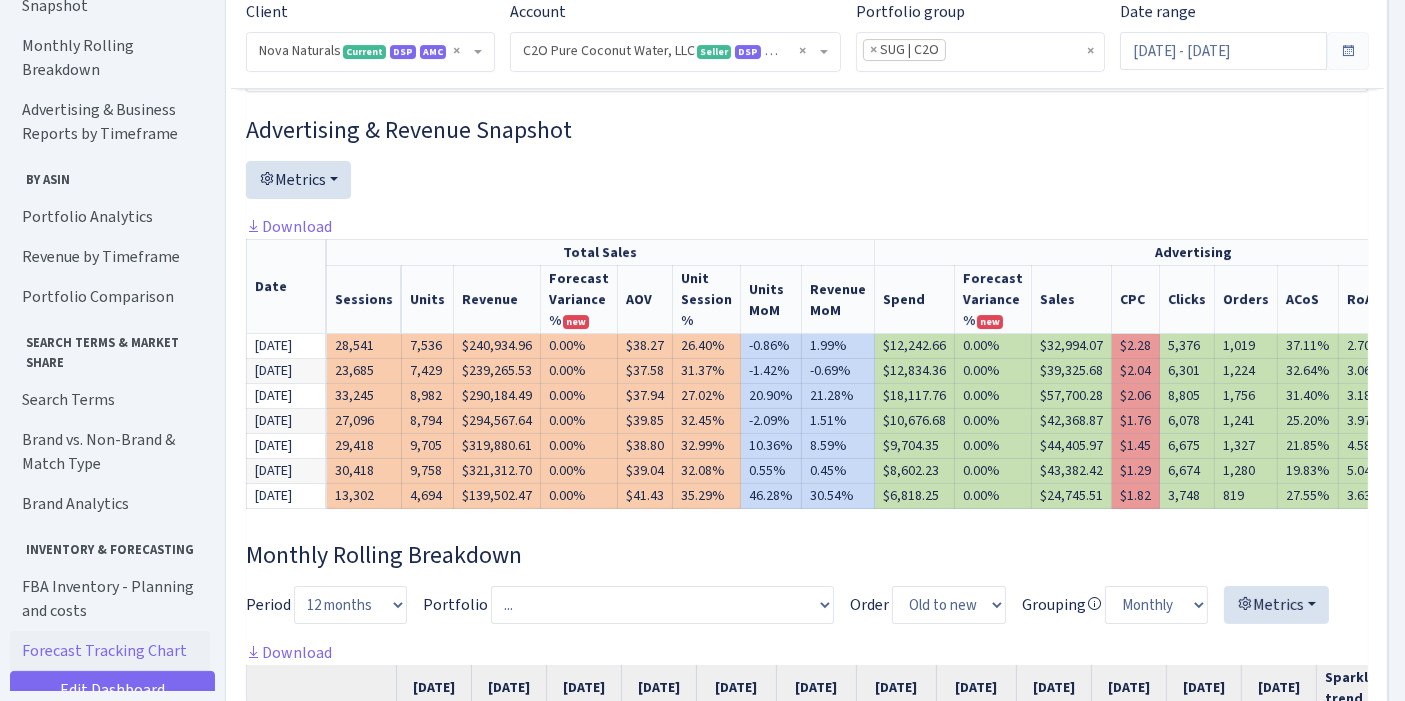 drag, startPoint x: 597, startPoint y: 437, endPoint x: 600, endPoint y: 564, distance: 127.03543 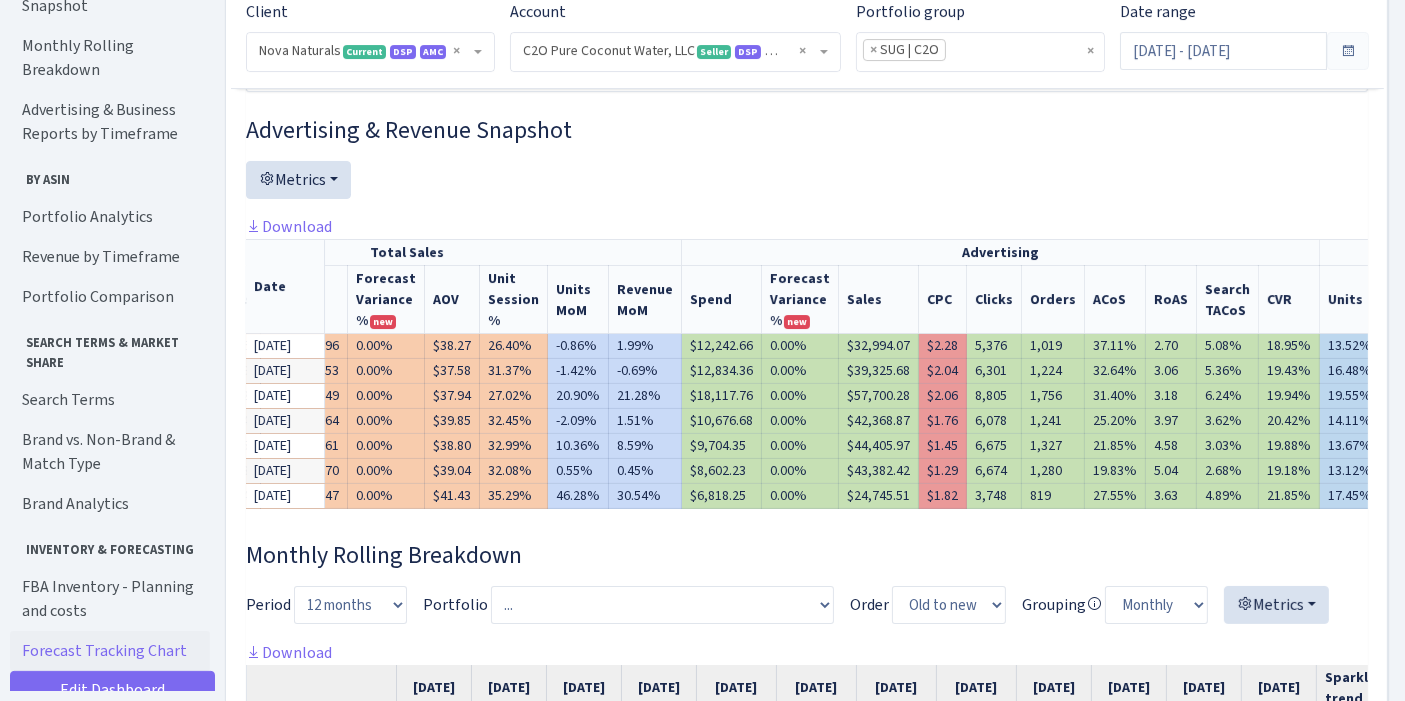 scroll, scrollTop: 0, scrollLeft: 0, axis: both 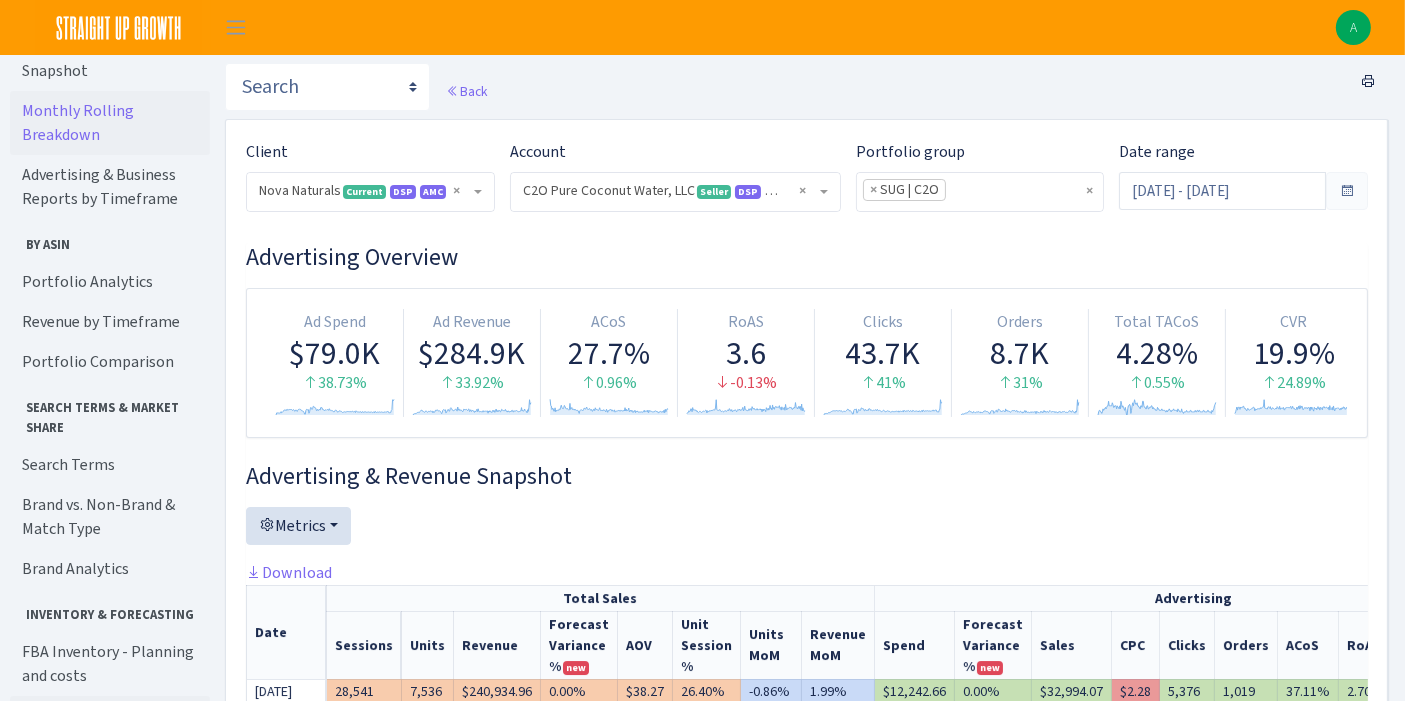 click on "Monthly Rolling Breakdown" at bounding box center (110, 123) 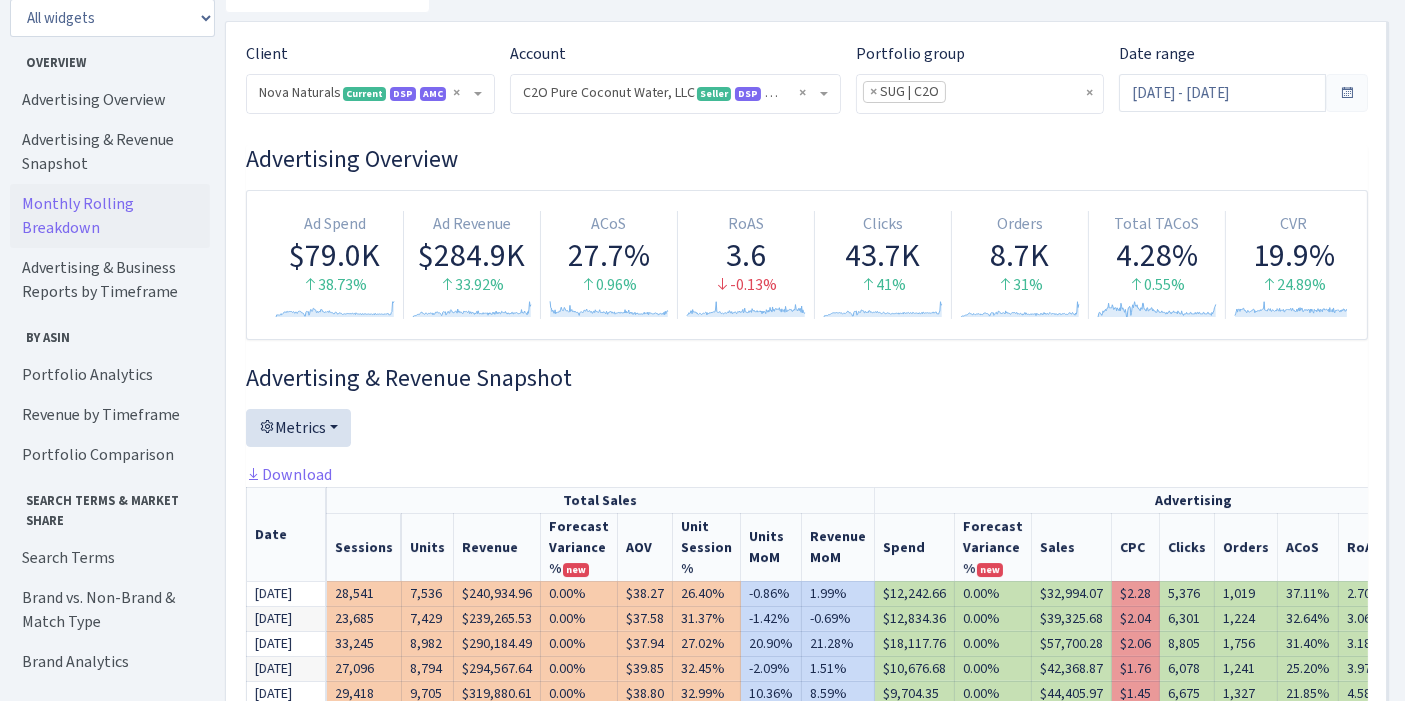 scroll, scrollTop: 0, scrollLeft: 0, axis: both 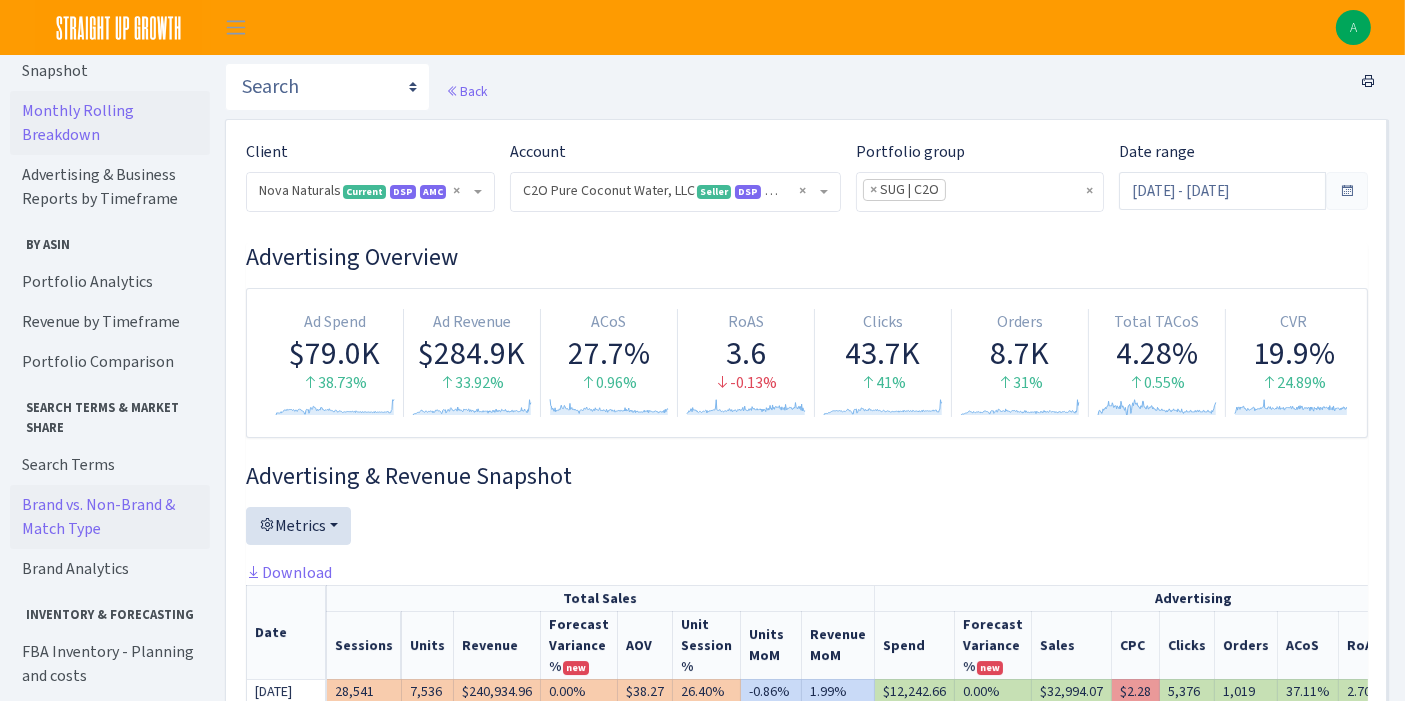 click on "Brand vs. Non-Brand & Match Type" at bounding box center [110, 517] 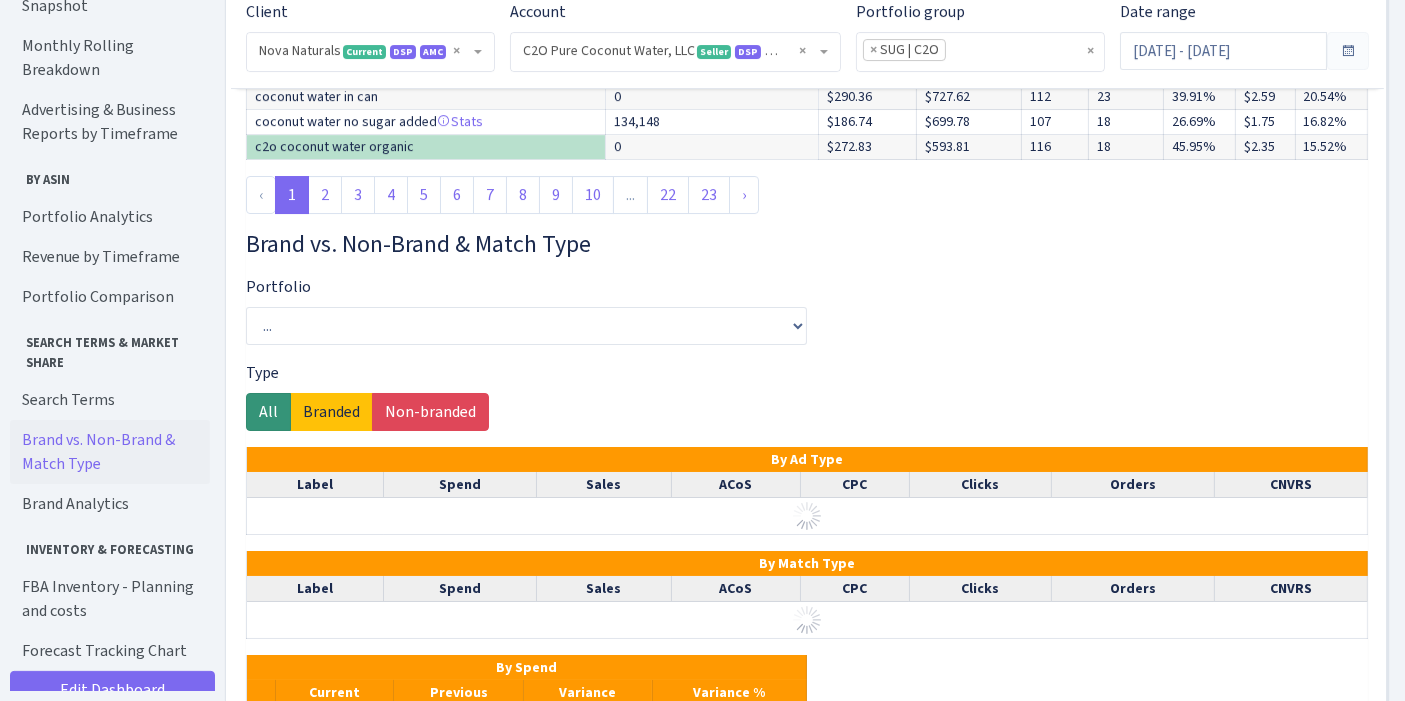 scroll, scrollTop: 7559, scrollLeft: 0, axis: vertical 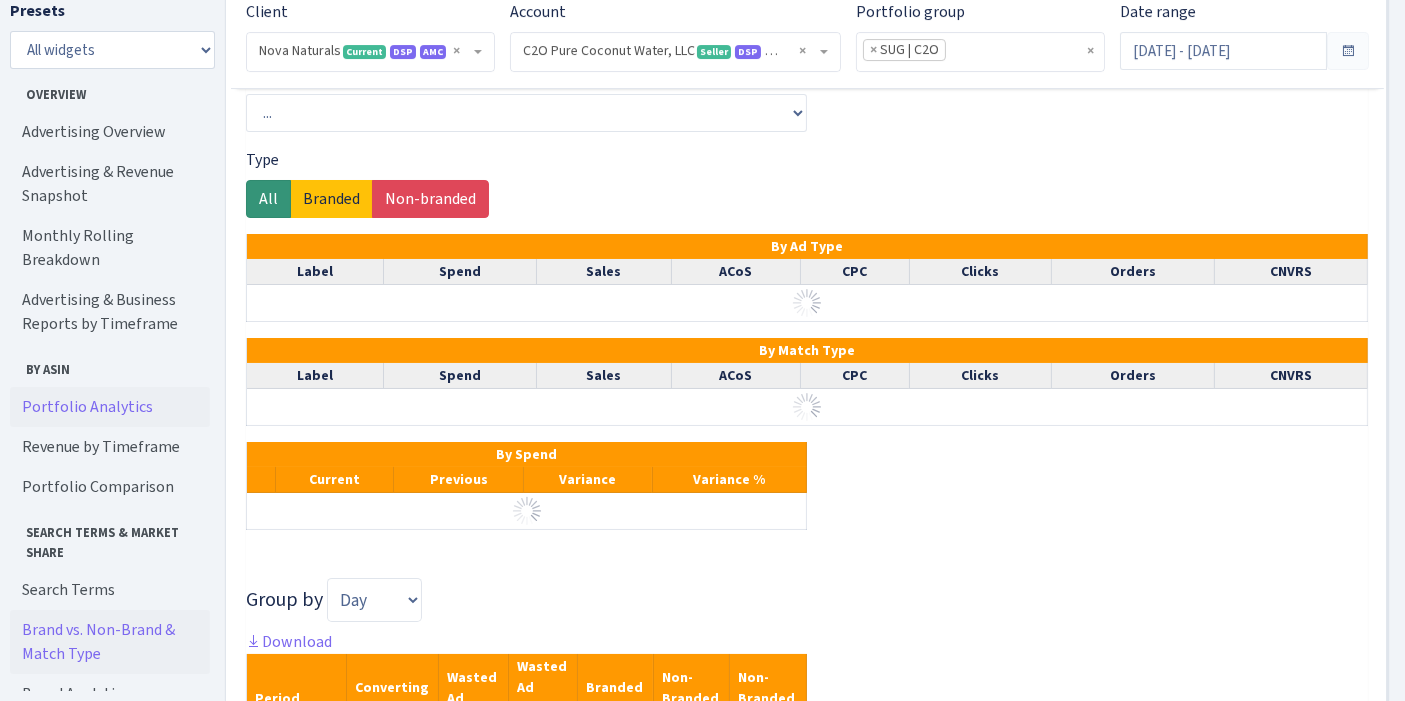 click on "Portfolio Analytics" at bounding box center [110, 407] 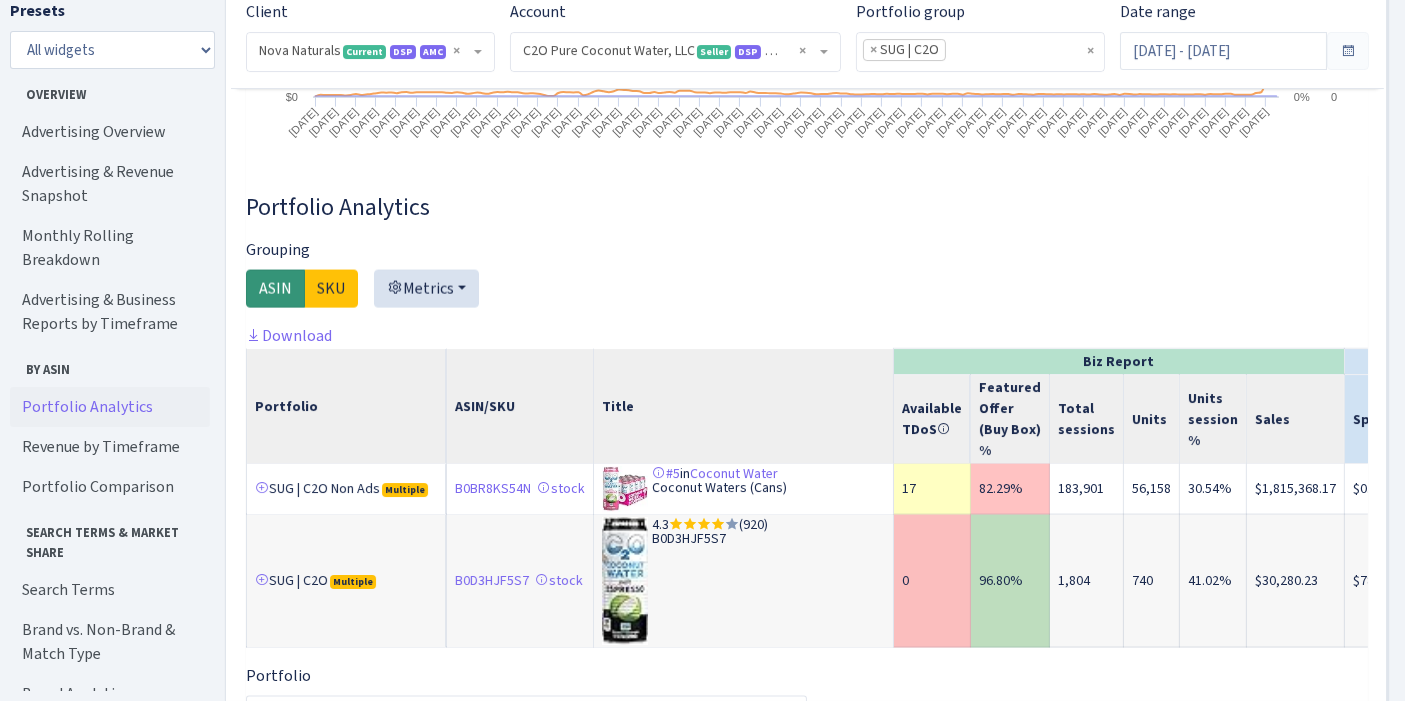 scroll, scrollTop: 3073, scrollLeft: 0, axis: vertical 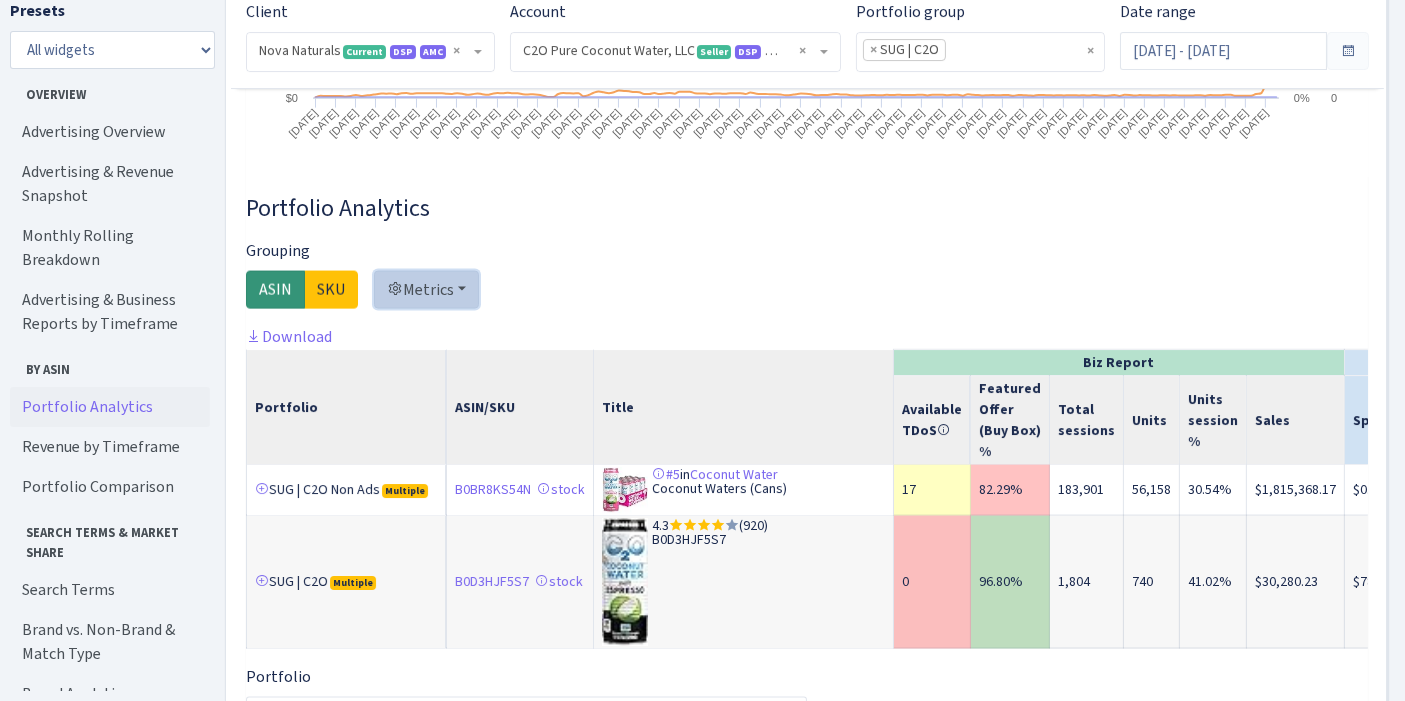 click on "Metrics" at bounding box center (426, 290) 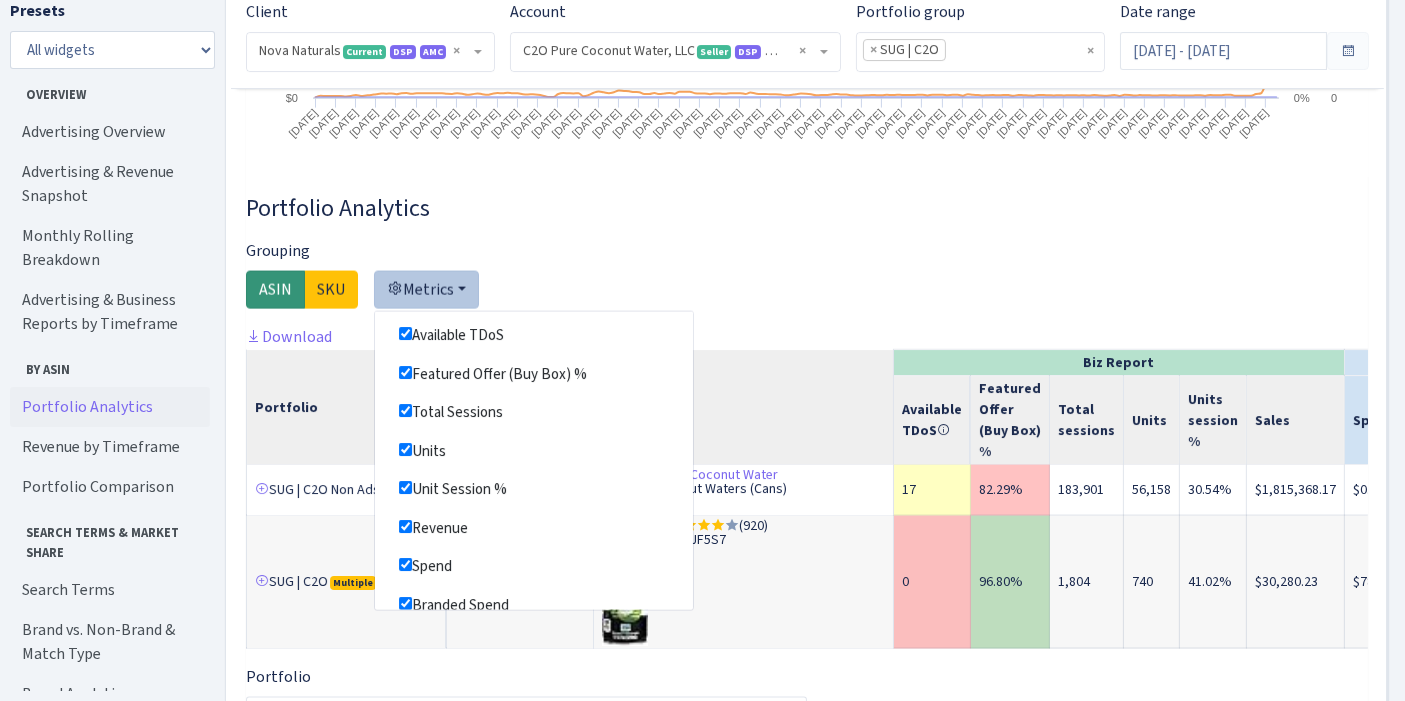 click on "Portfolio Analytics
Grouping
ASIN
SKU
Metrics
Available TDoS
Featured Offer (Buy Box) %
Total Sessions
Units
Unit Session %
Revenue
Spend
Branded Spend
Ad sales  CPC" at bounding box center [807, 917] 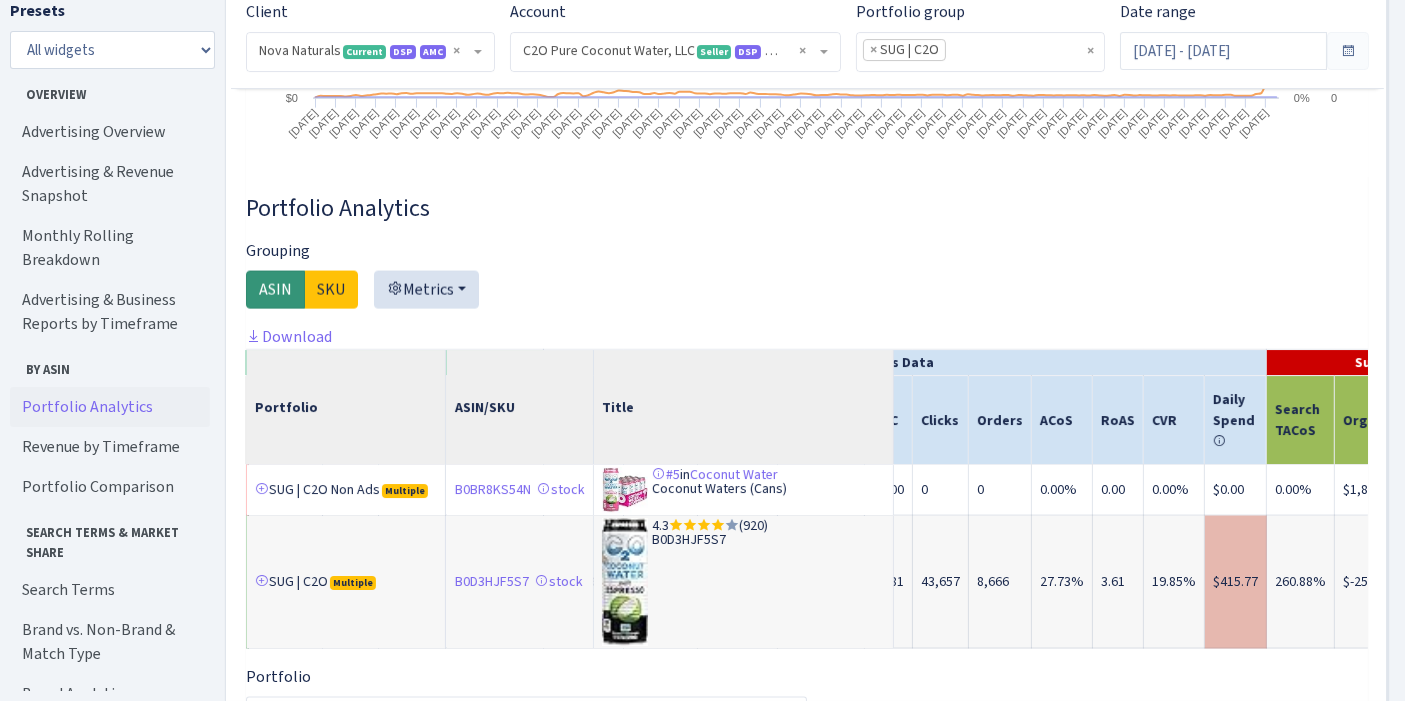 scroll, scrollTop: 0, scrollLeft: 808, axis: horizontal 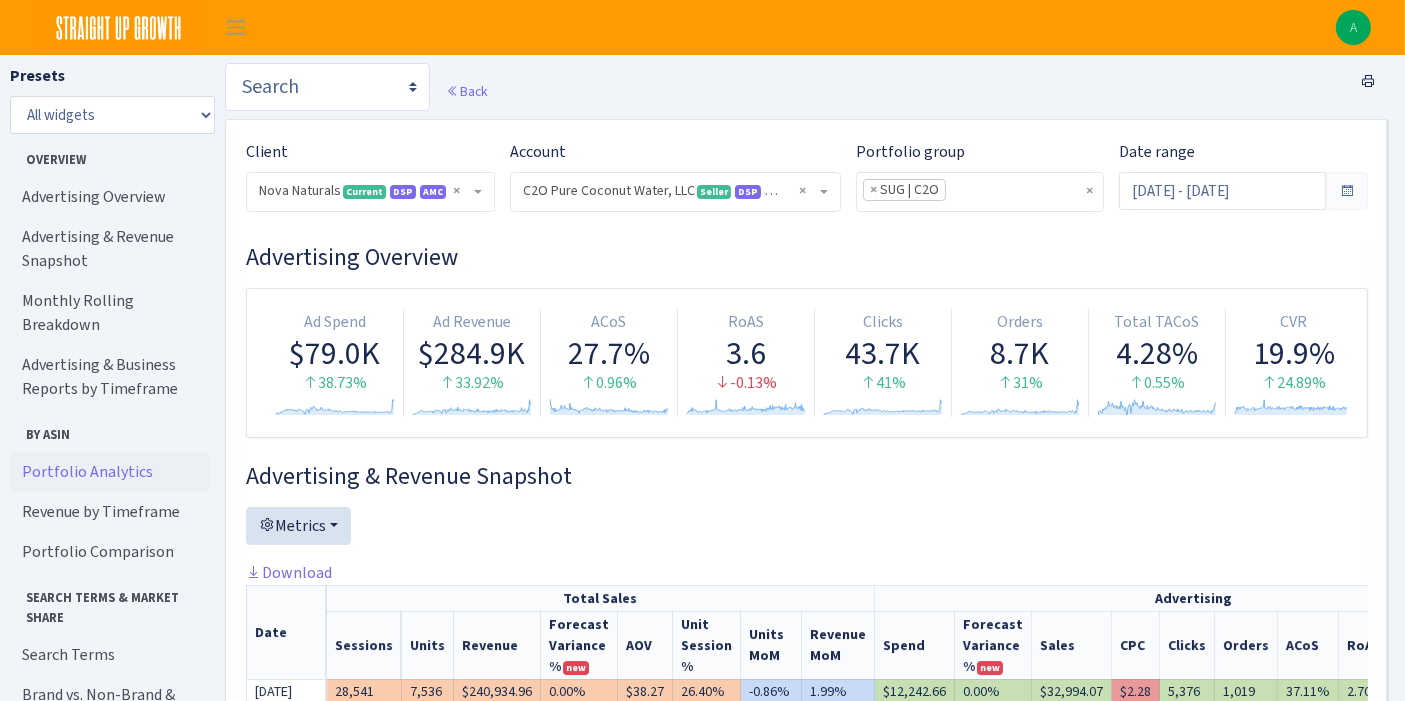 click on "Search
DSP
FBA Inventory
Forecast Tracking
Profitability
Subscribe and save
Promotions
Reviews" at bounding box center [327, 87] 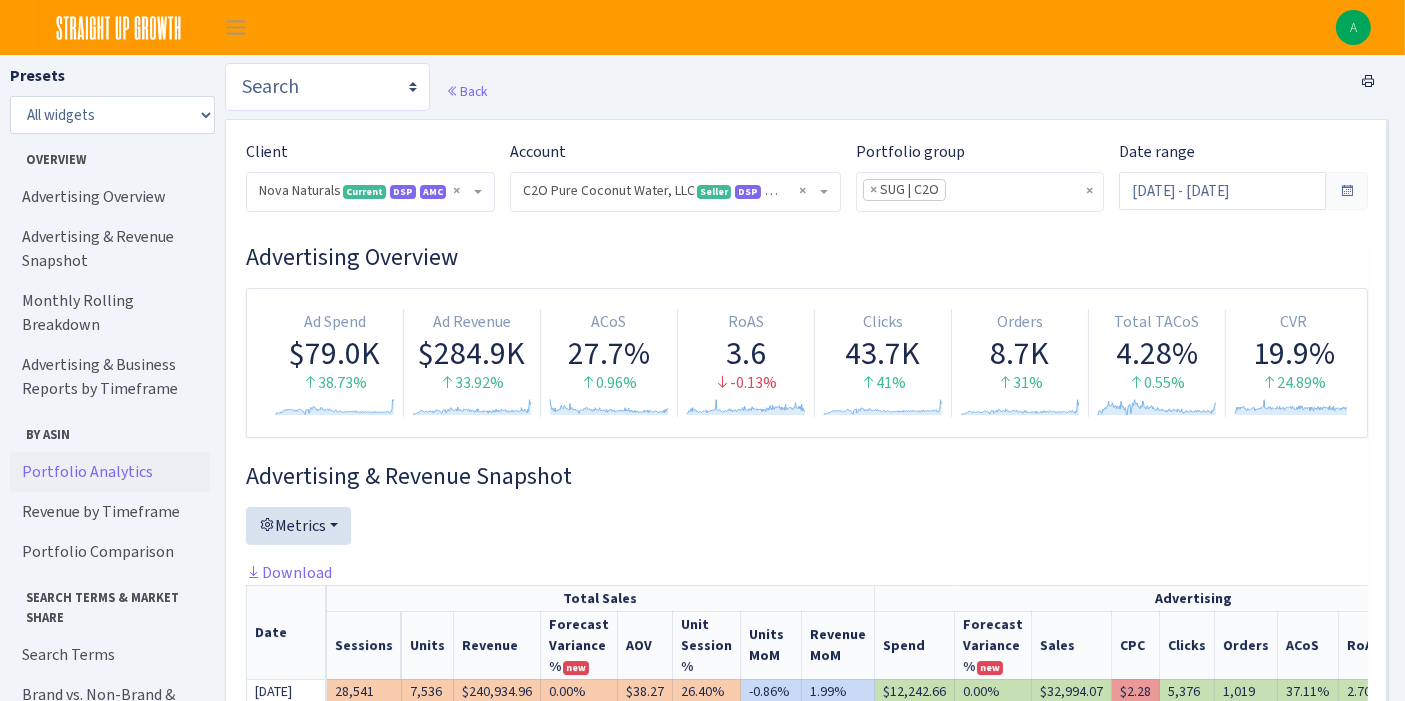 select on "https://straightupgrowth.com/admin/dashboard/26/show" 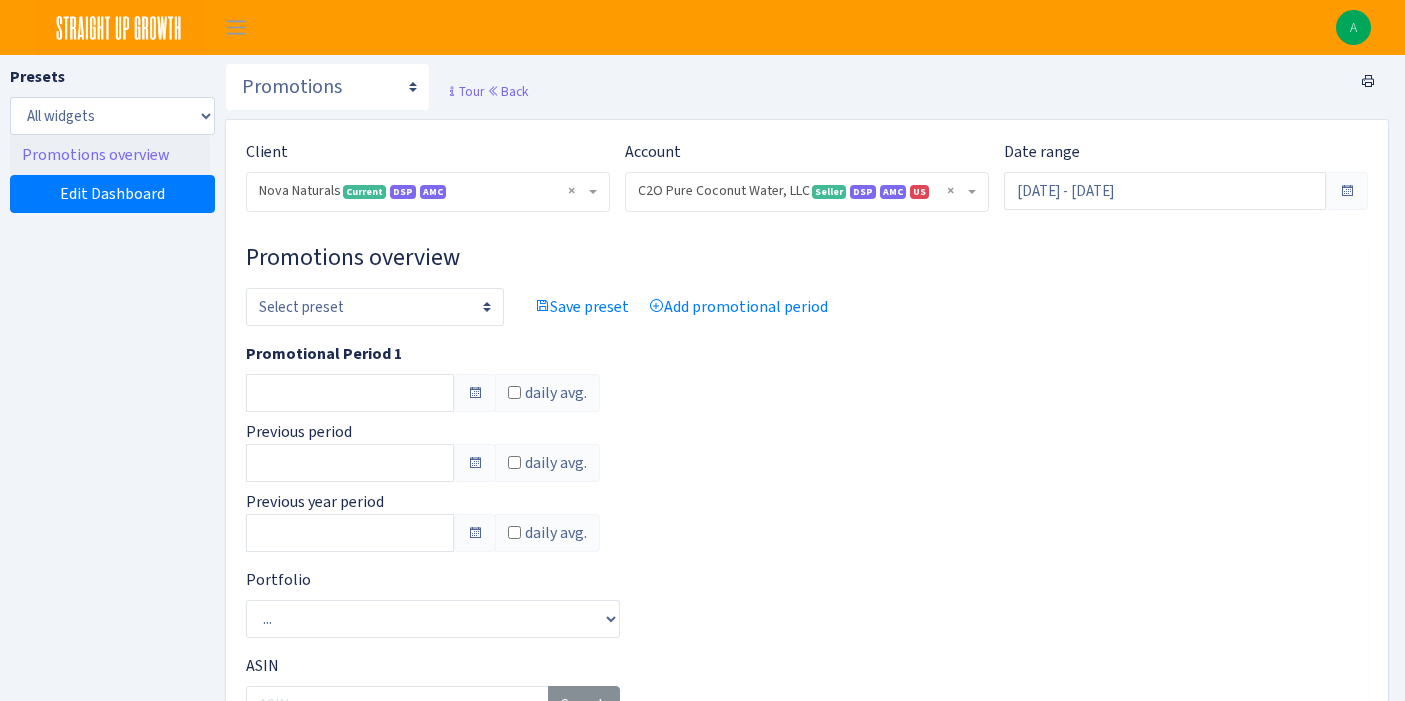select on "3464201218381280" 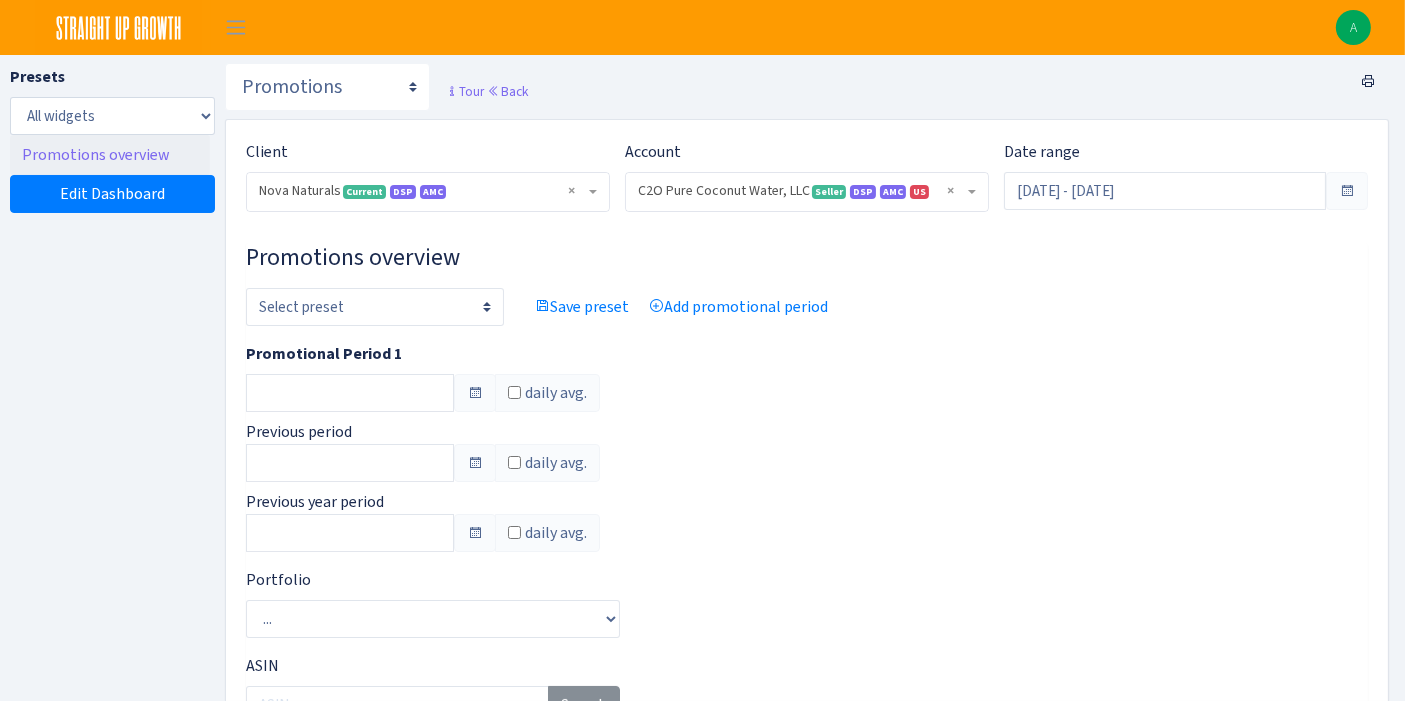 select on "[URL][DOMAIN_NAME]" 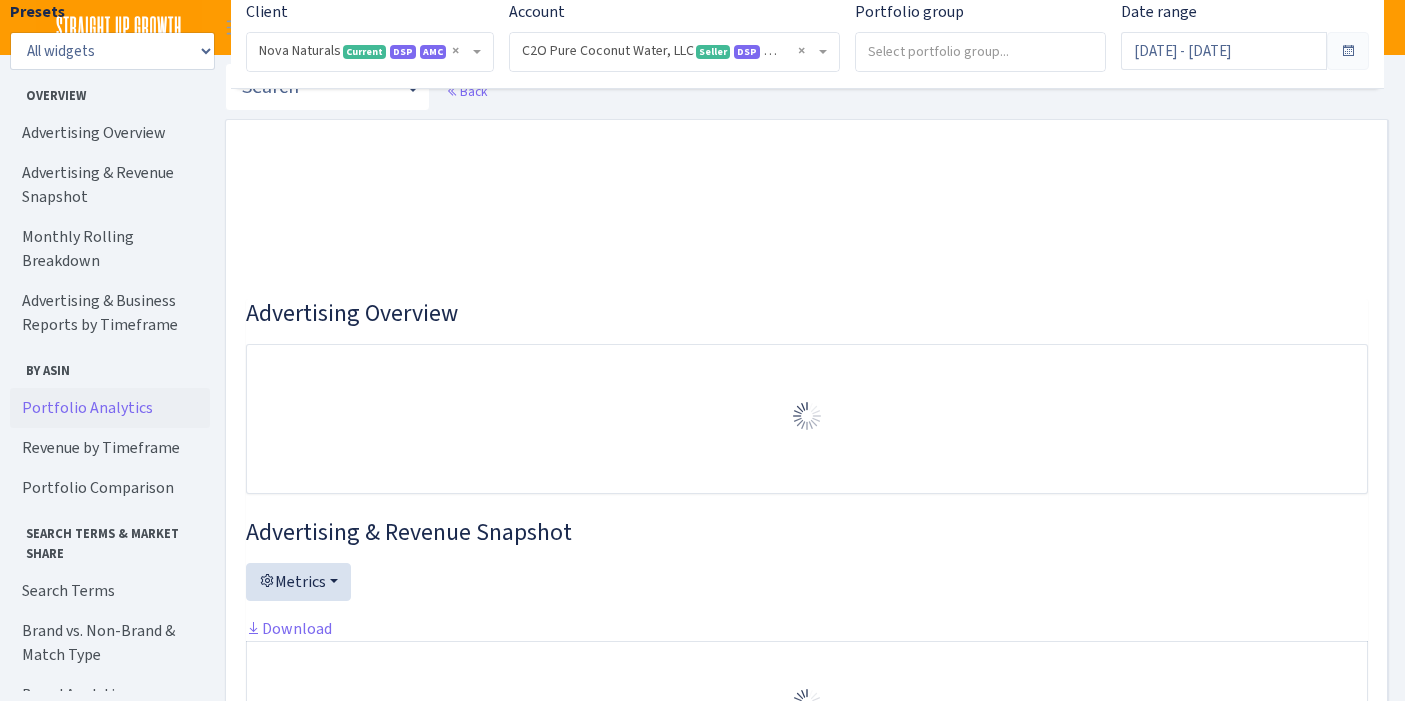 select on "3464201218381280" 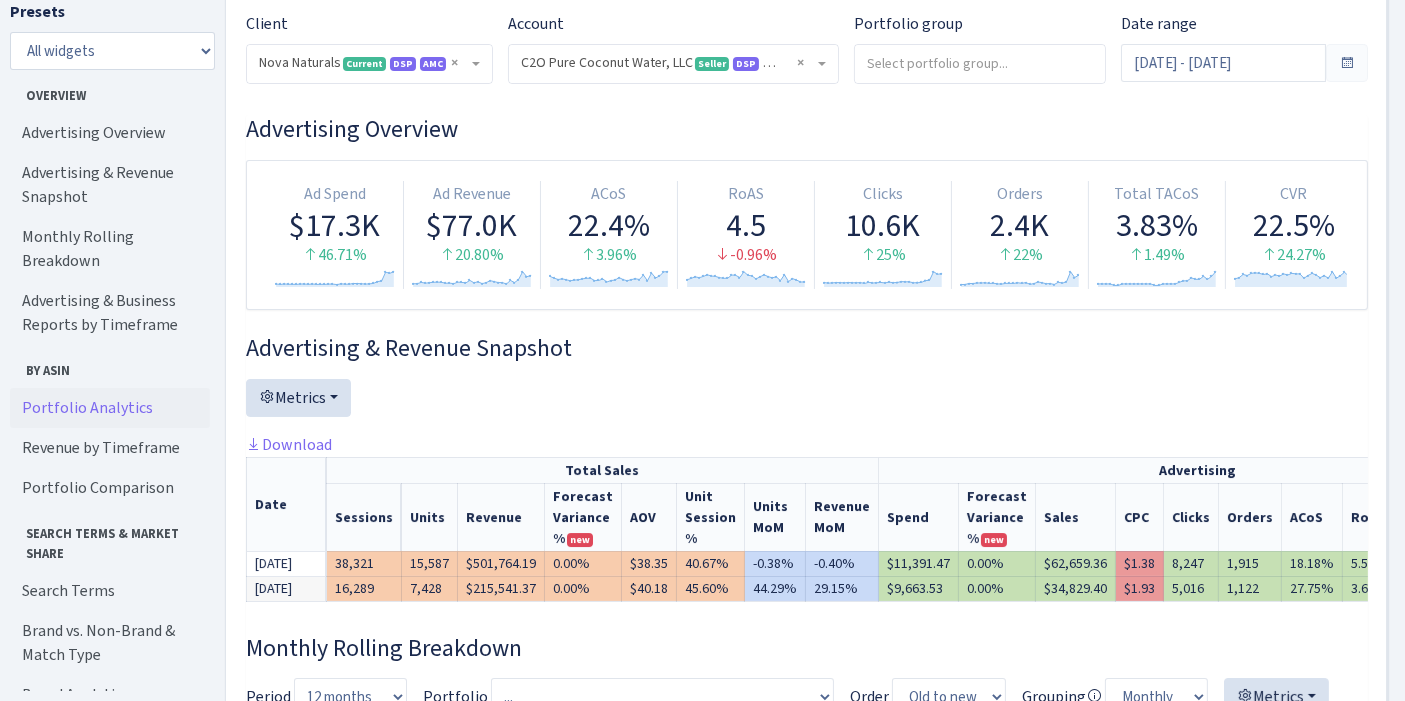 scroll, scrollTop: 131, scrollLeft: 0, axis: vertical 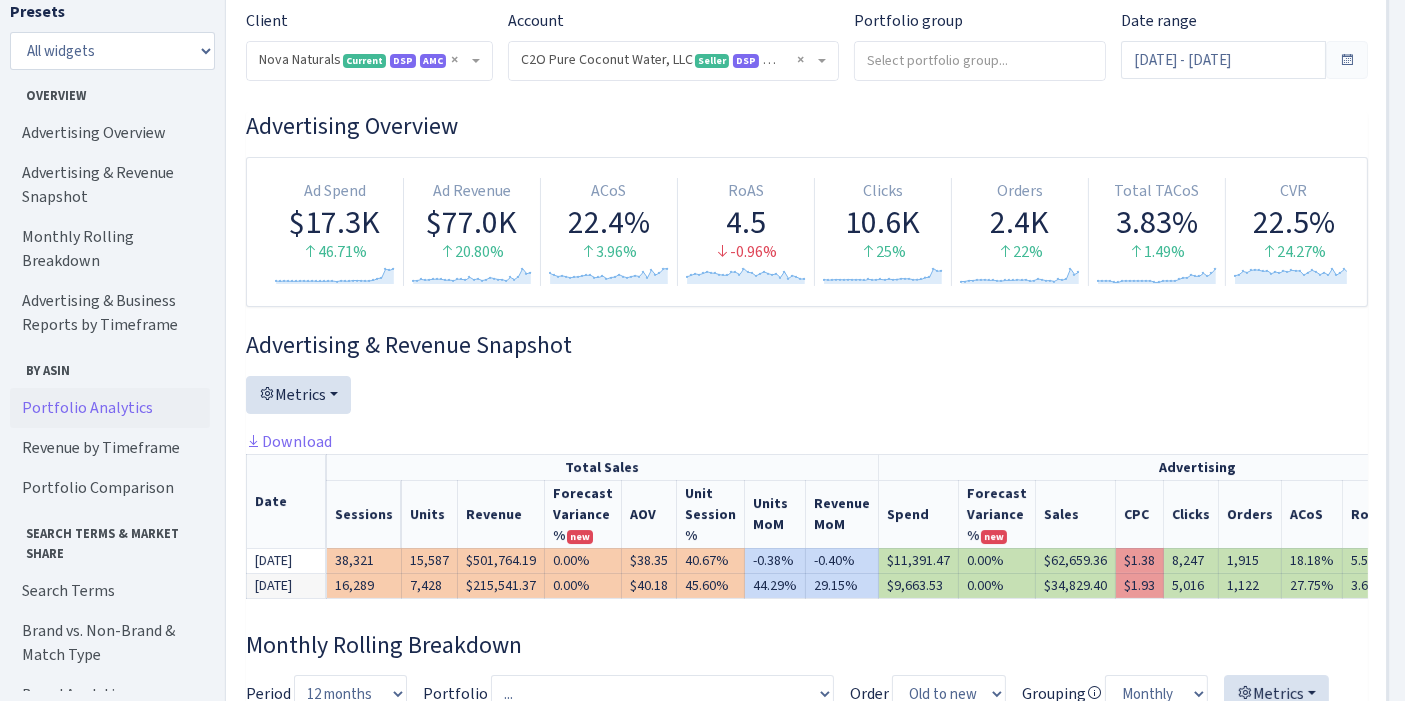 click at bounding box center (980, 60) 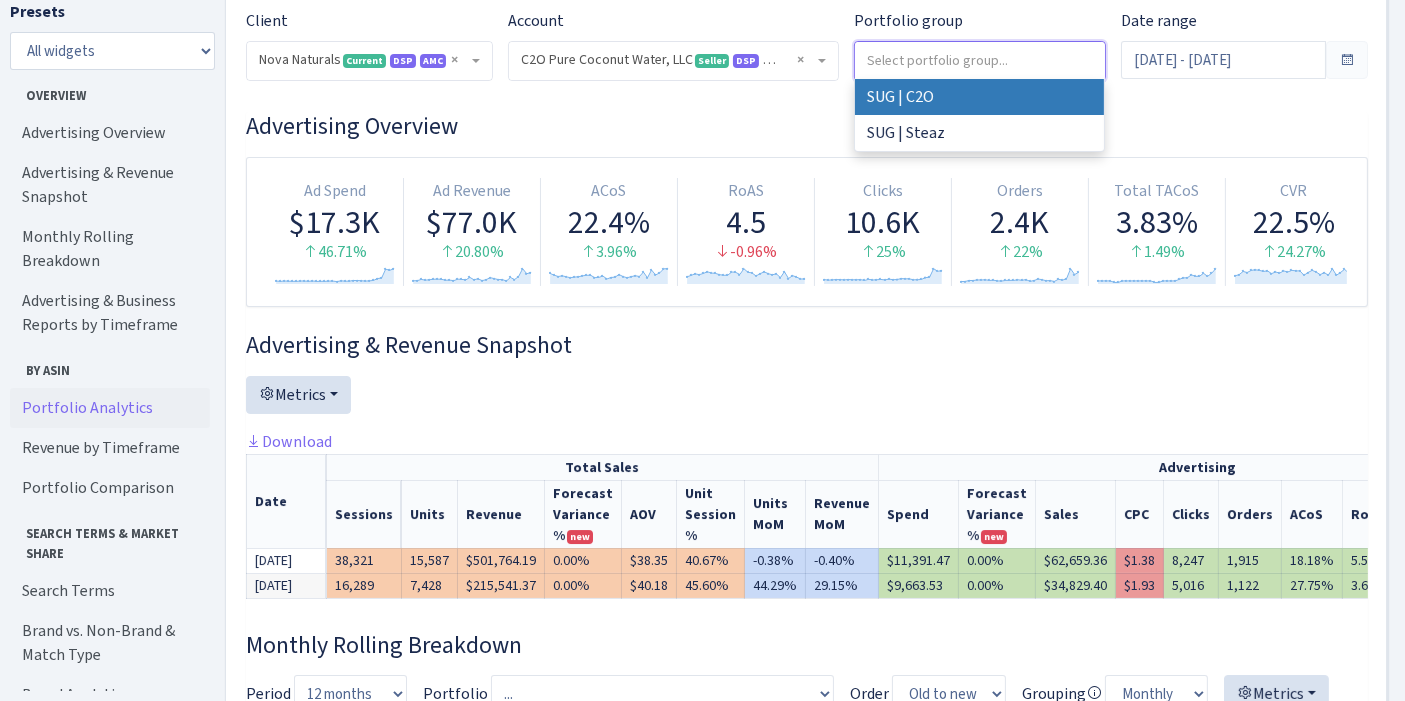 select on "SUG | C2O" 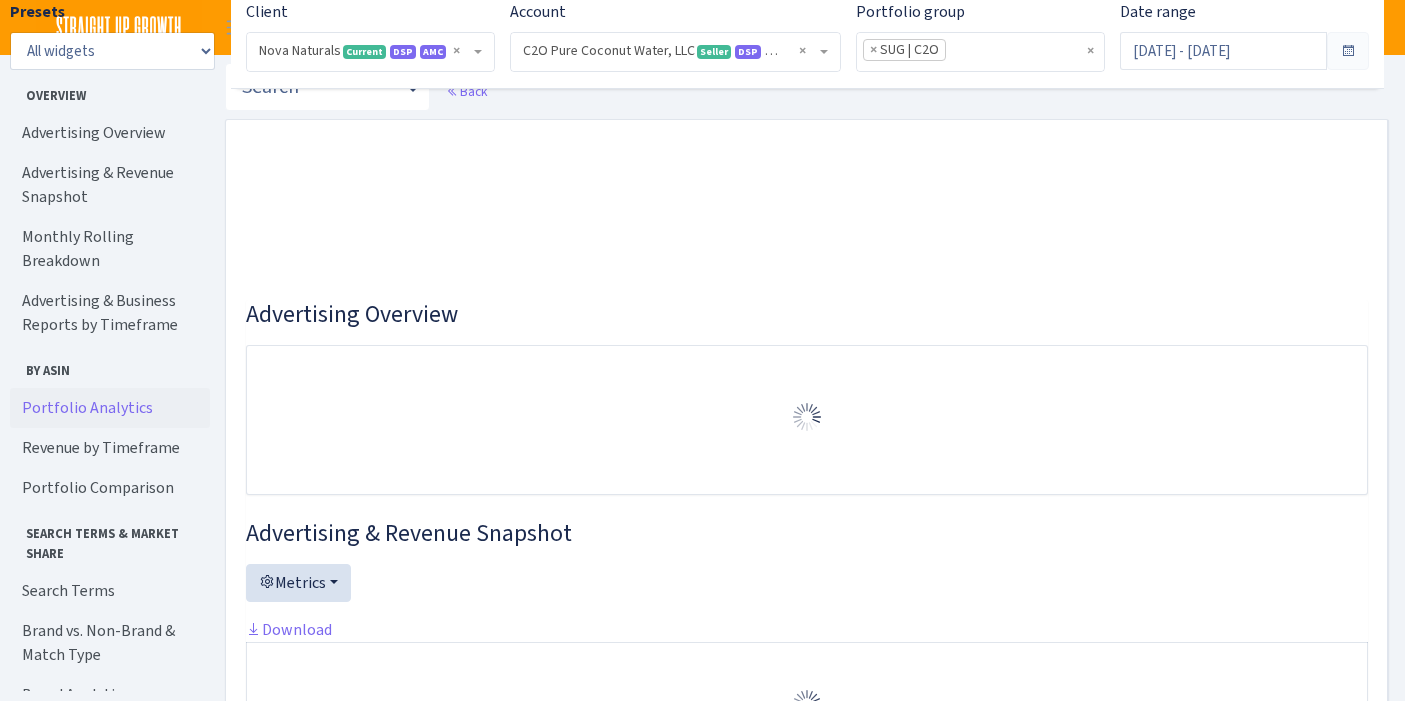 select on "3464201218381280" 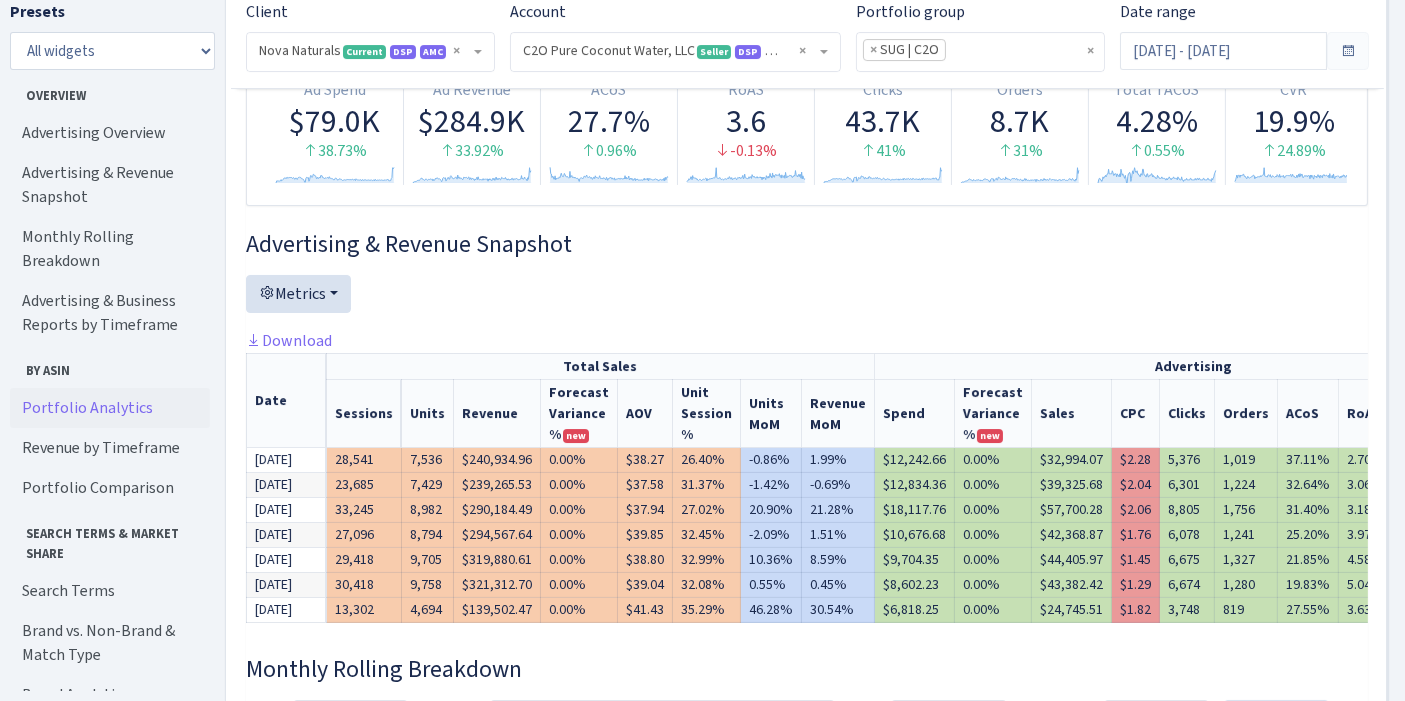 scroll, scrollTop: 291, scrollLeft: 0, axis: vertical 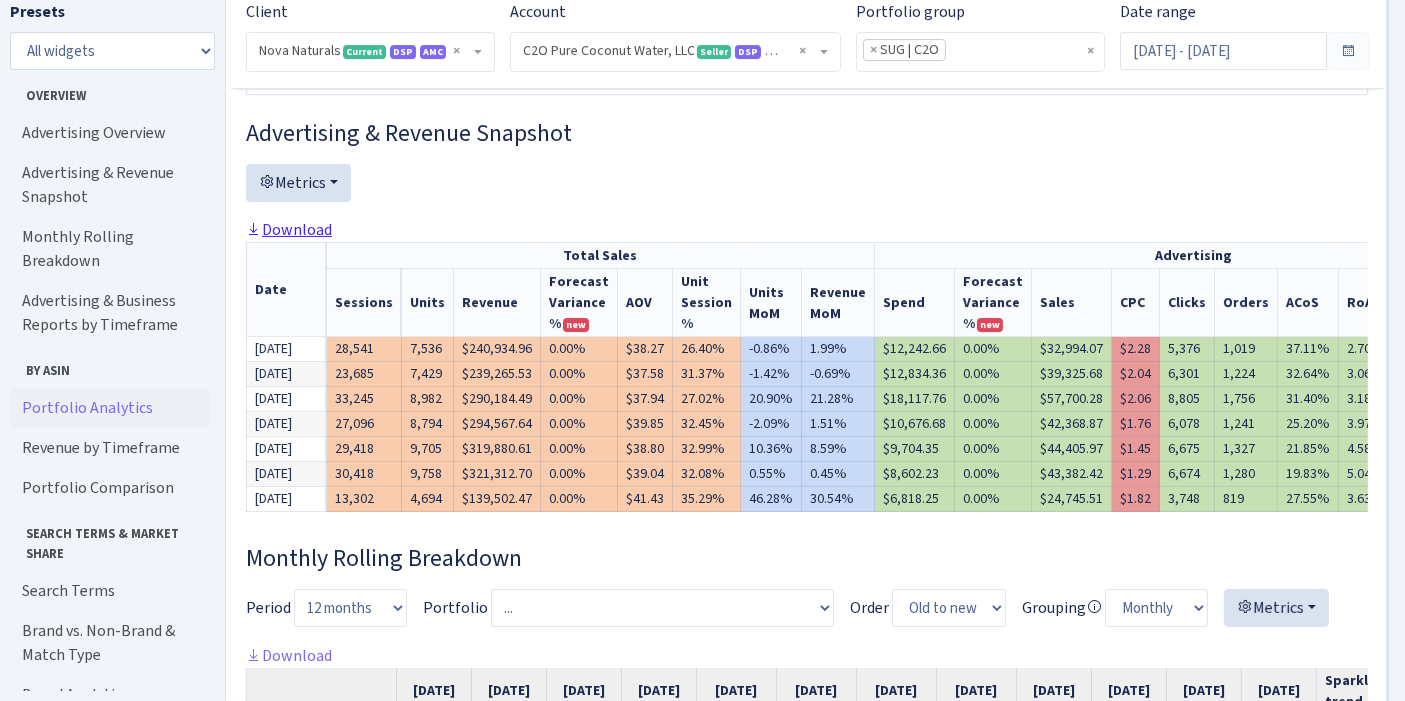 click on "Download" at bounding box center [289, 229] 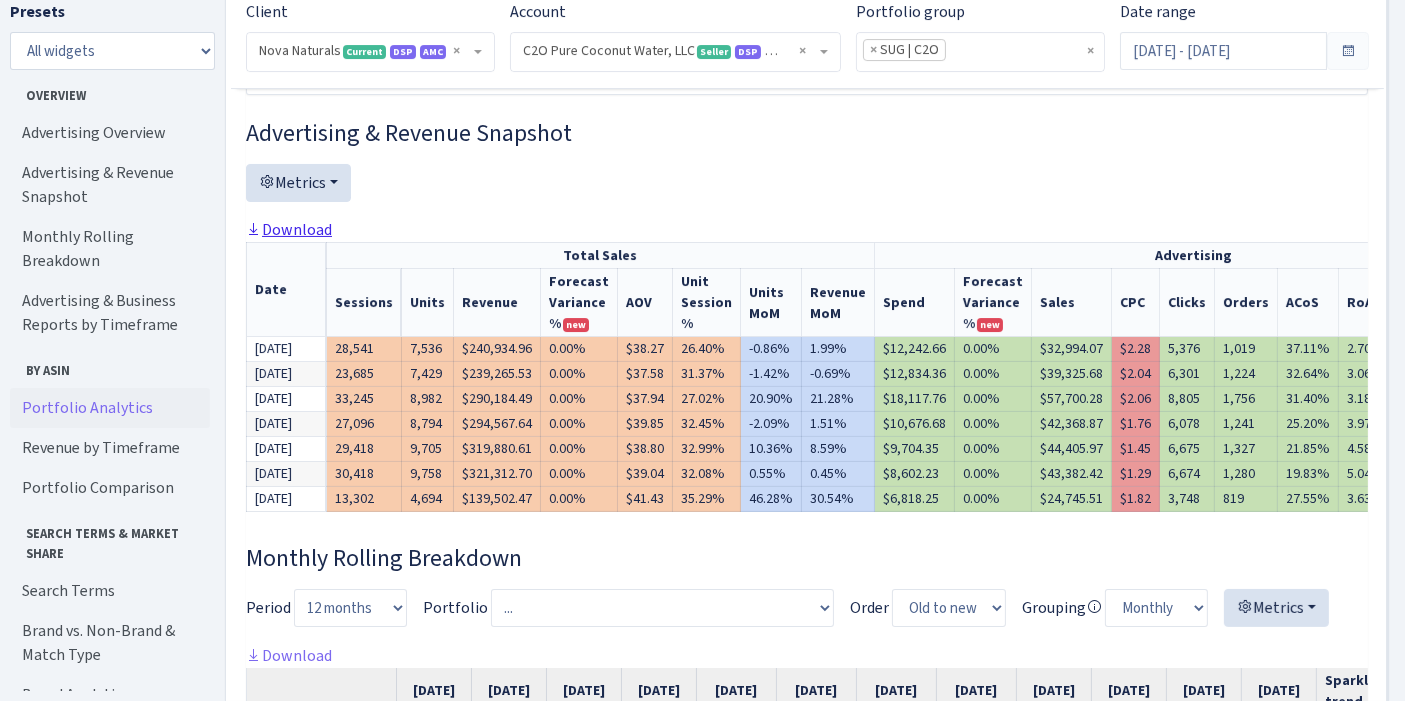 click on "Download" at bounding box center (289, 229) 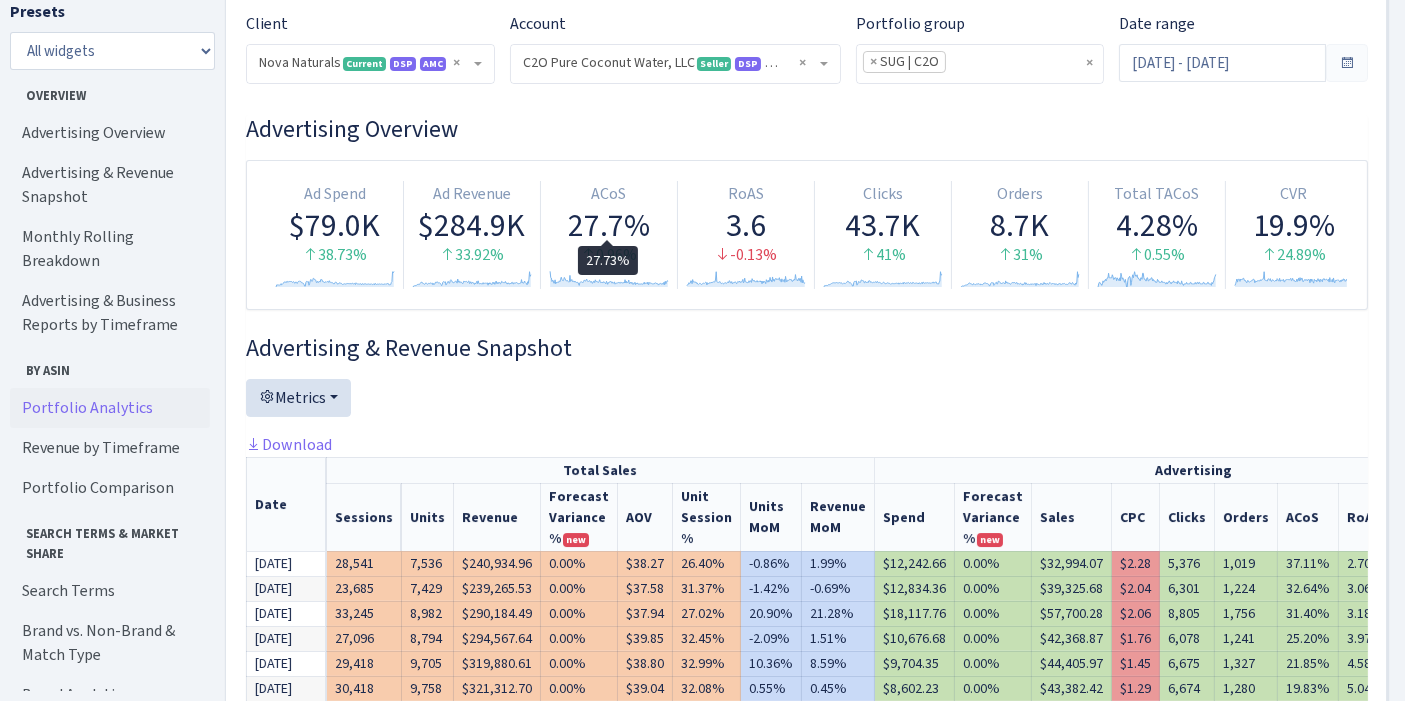 scroll, scrollTop: 126, scrollLeft: 0, axis: vertical 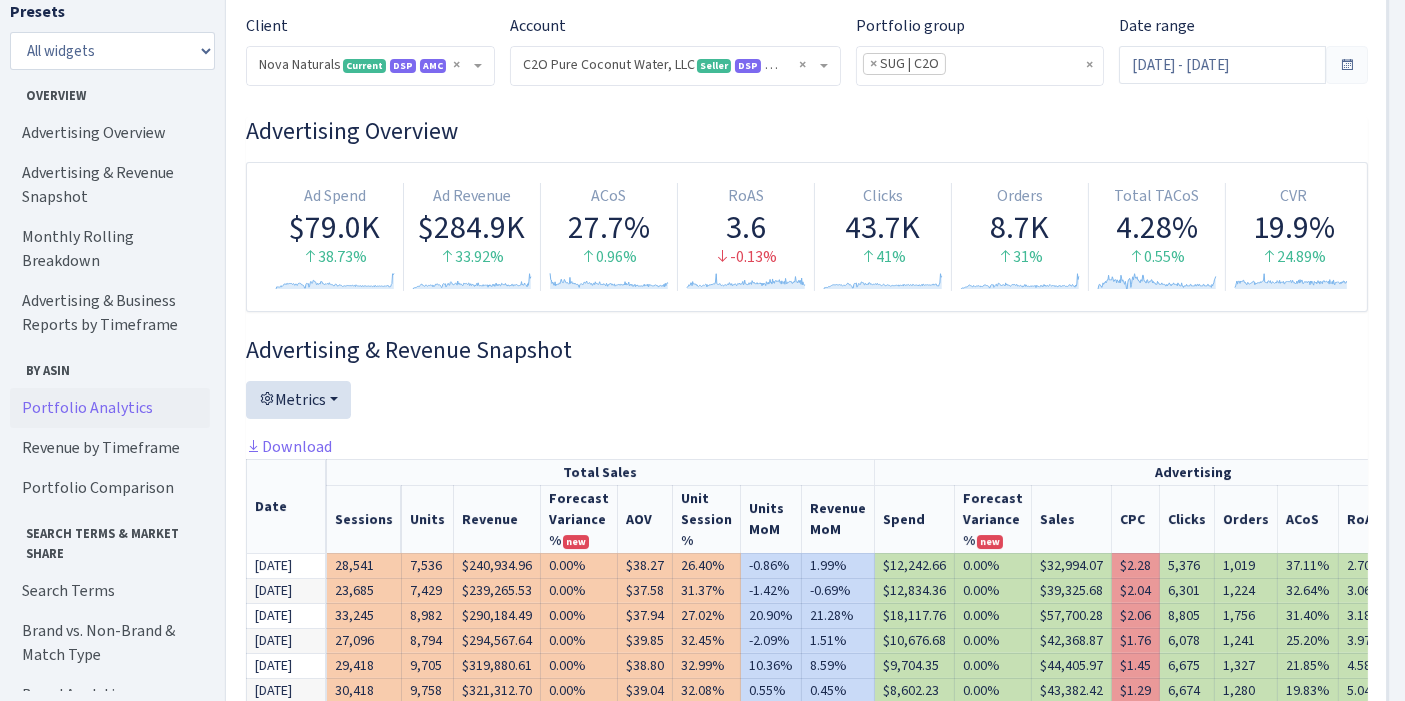 click on "Advertising Overview
Ad Spend
$79.0K
38.73%
Created with Highstock 6.2.0
Ad Revenue
$284.9K
33.92%
Created with Highstock 6.2.0
ACoS
27.7%
0.96%
Created with Highstock 6.2.0
RoAS
3.6
-0.13%
Created with Highstock 6.2.0
Clicks" at bounding box center [807, 4214] 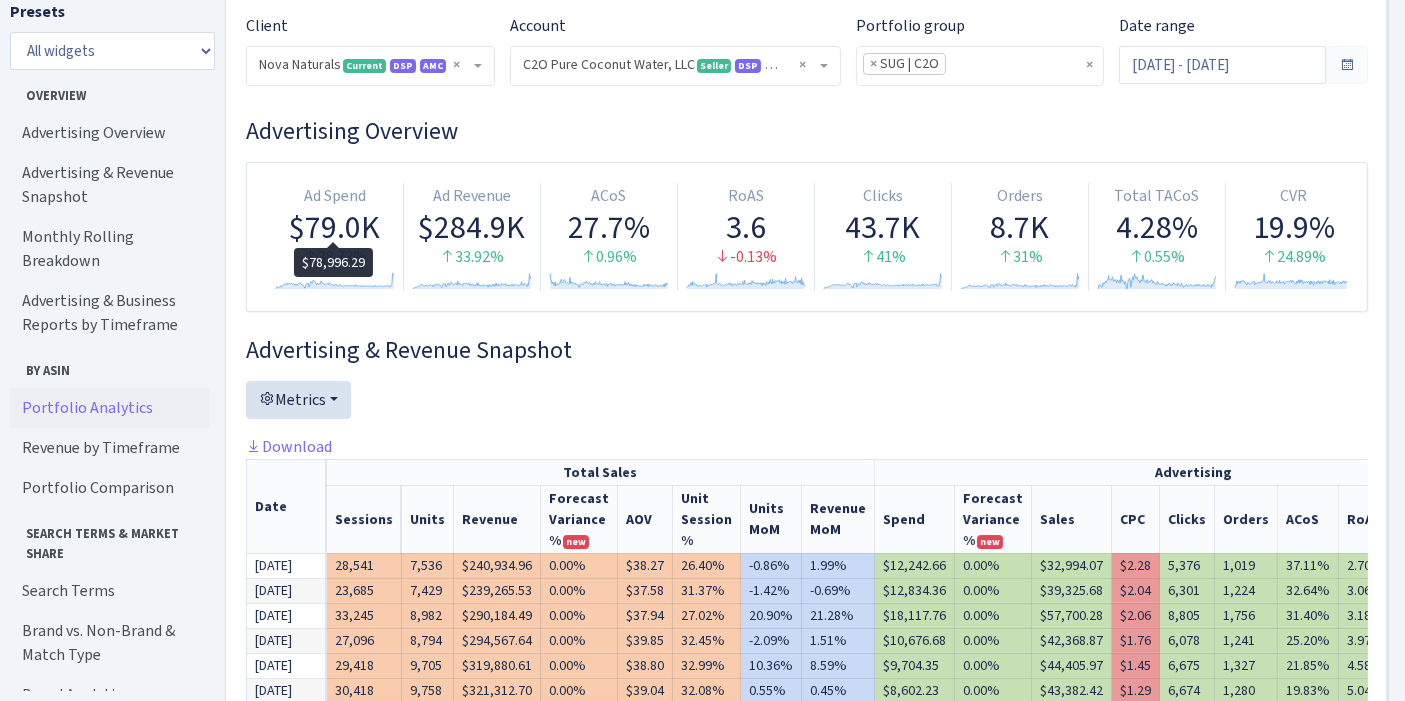 click on "$79.0K" at bounding box center (335, 227) 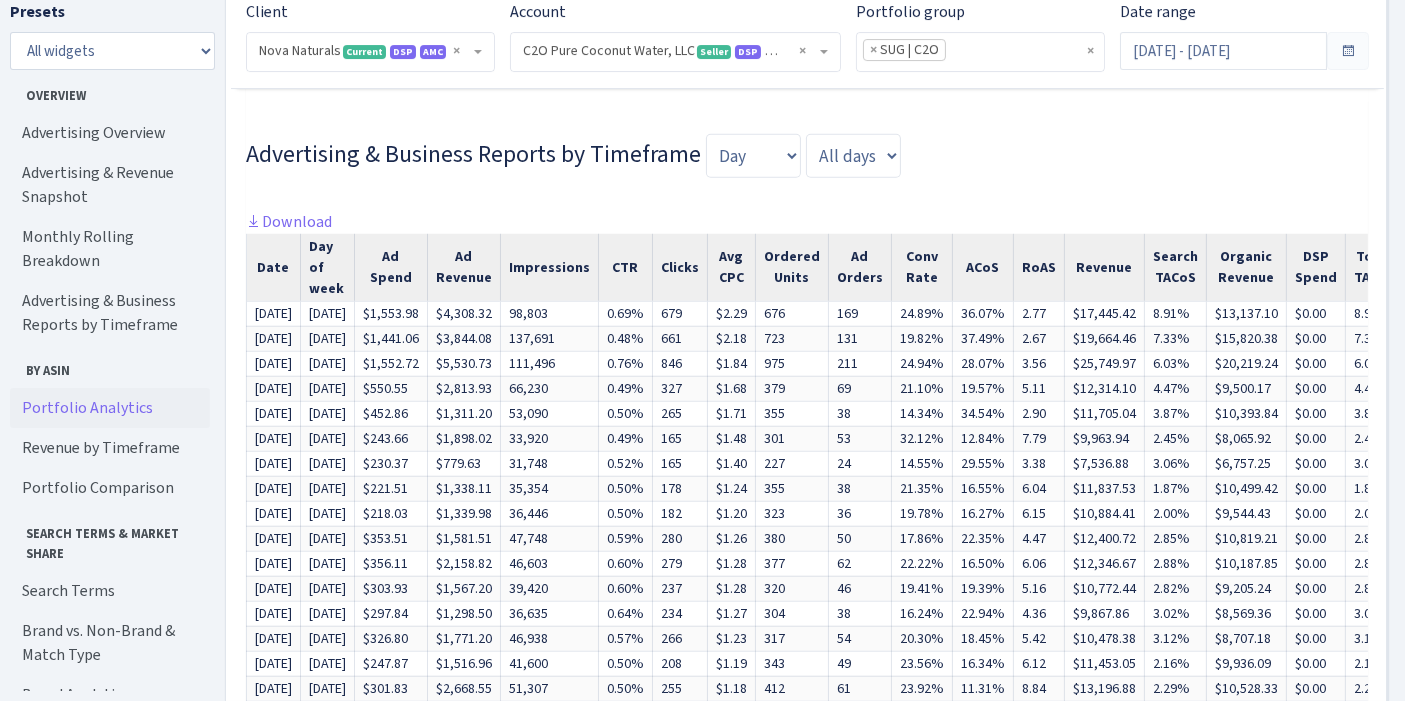 scroll, scrollTop: 1817, scrollLeft: 0, axis: vertical 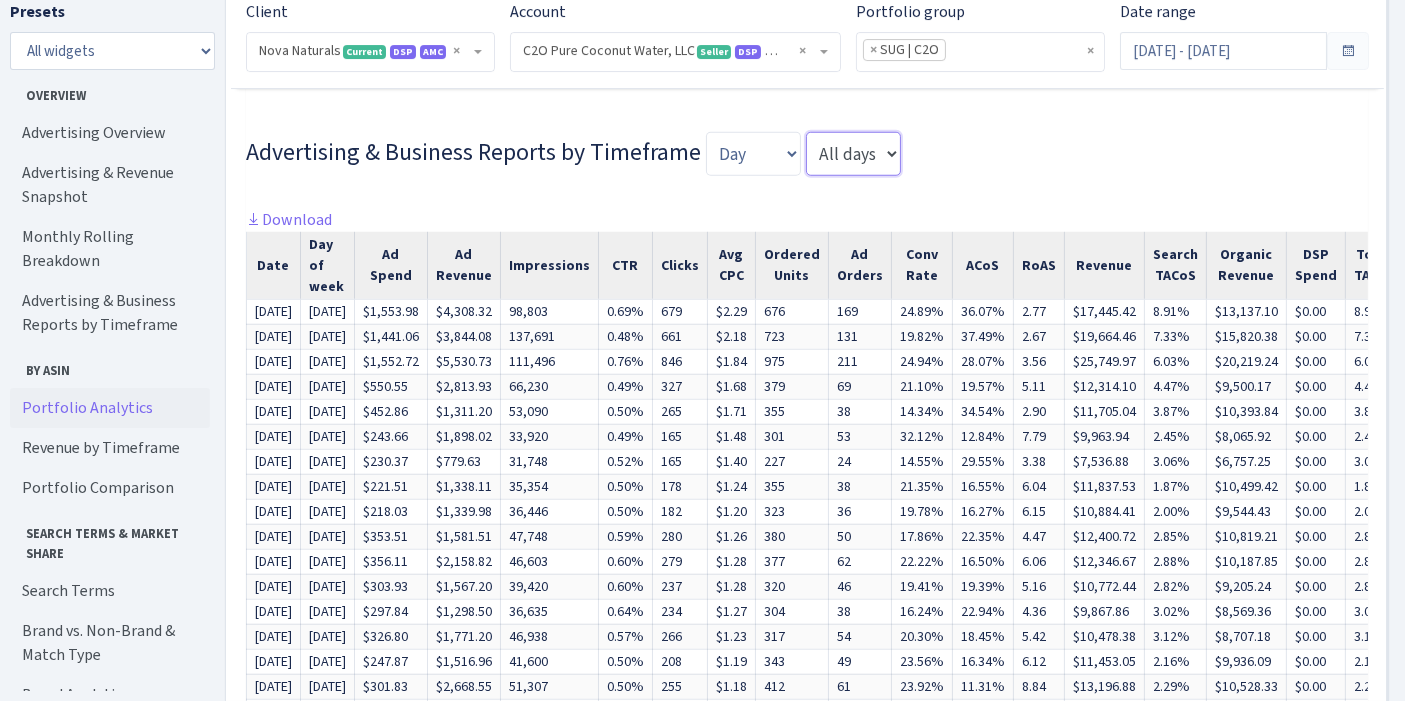 click on "All days
Sunday
Monday
Tuesday
Wednesday
Thursday
Friday
Saturday" at bounding box center (853, 154) 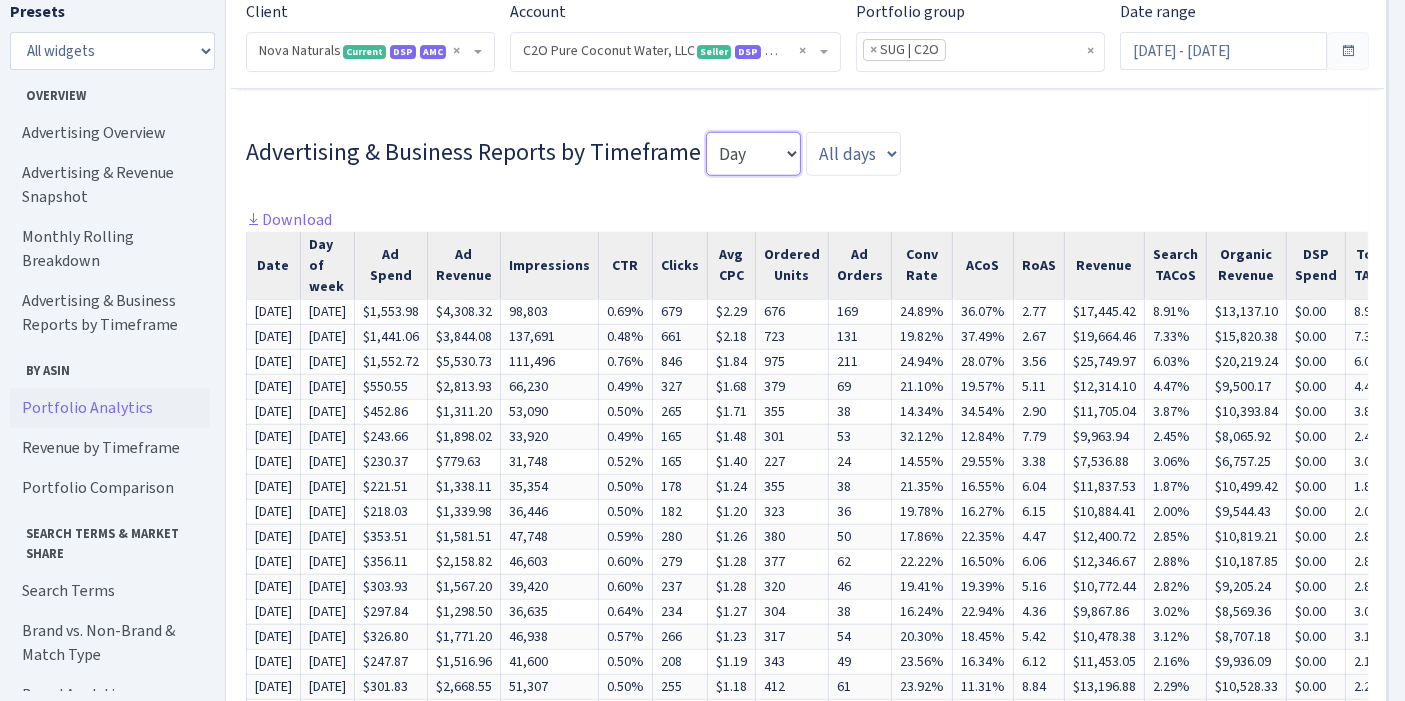click on "Day
Week
Month
Quarter" at bounding box center (753, 154) 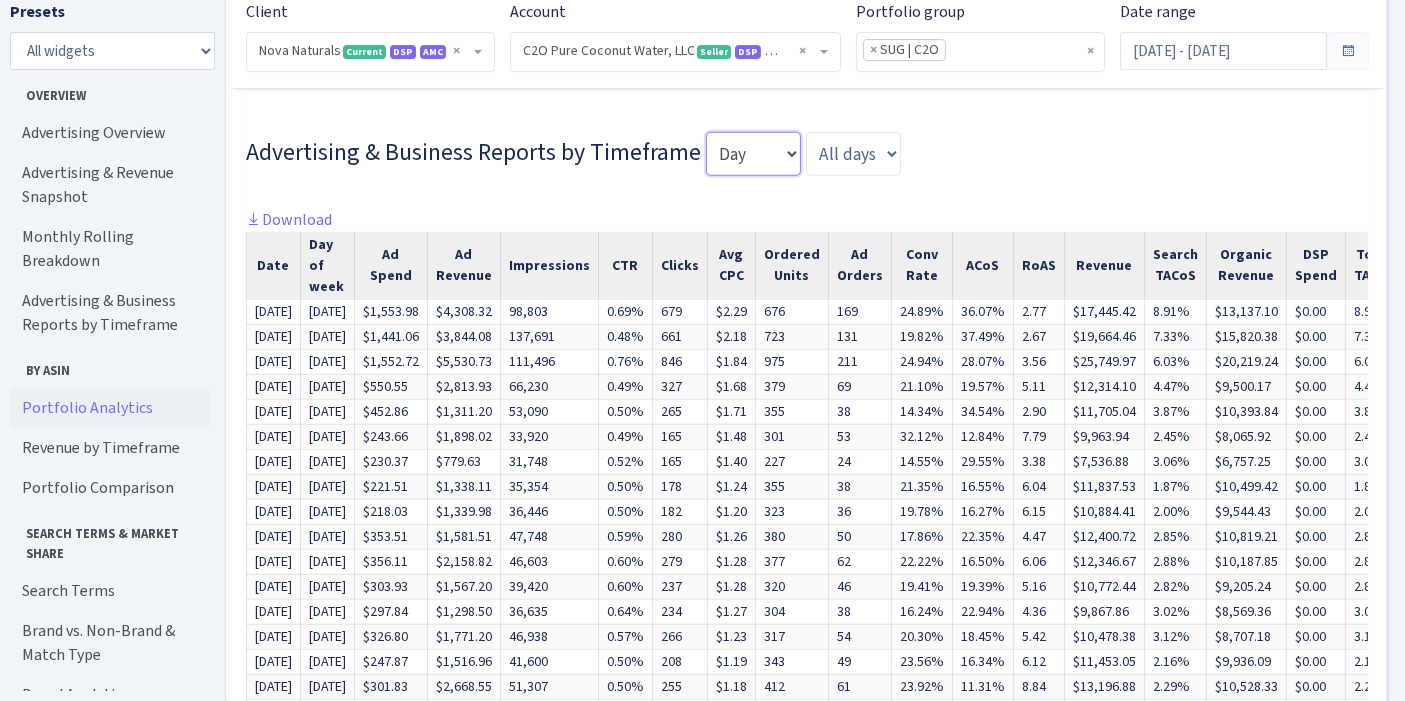 select on "month" 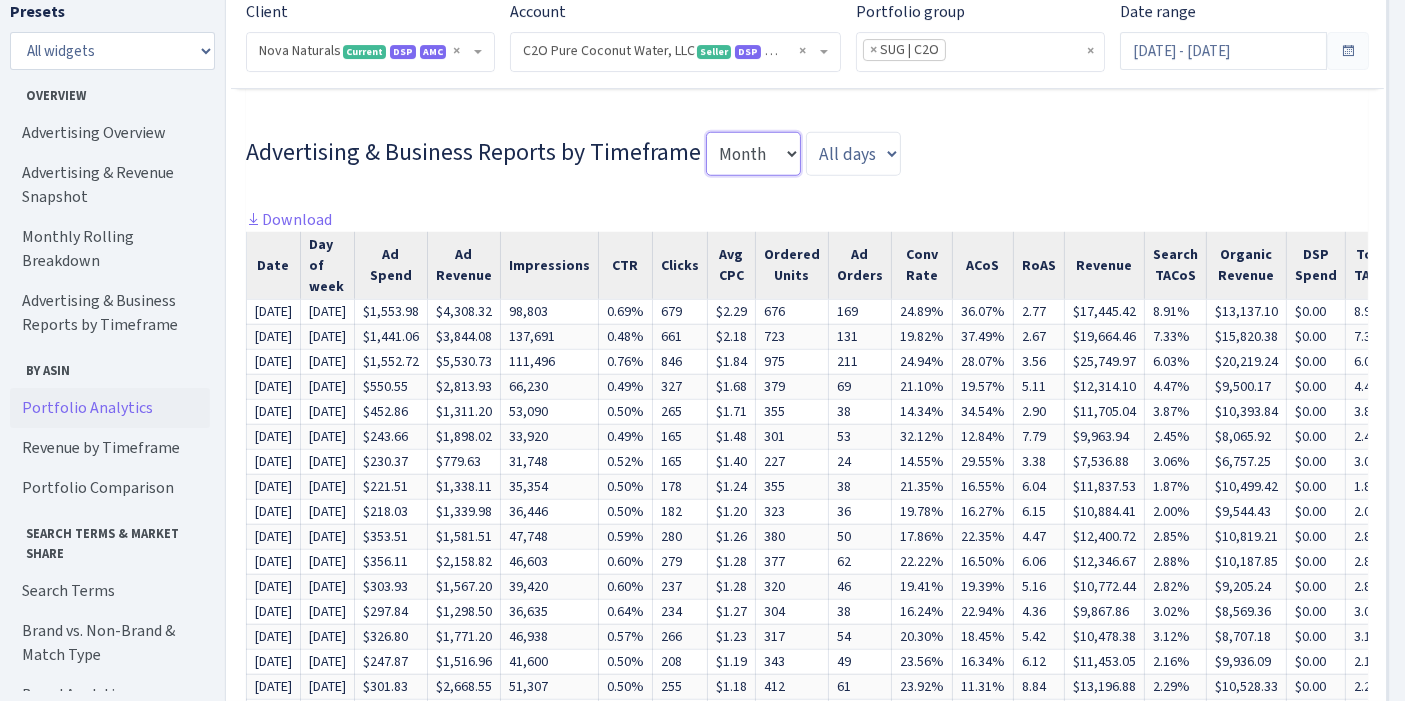 click on "Day
Week
Month
Quarter" at bounding box center [753, 154] 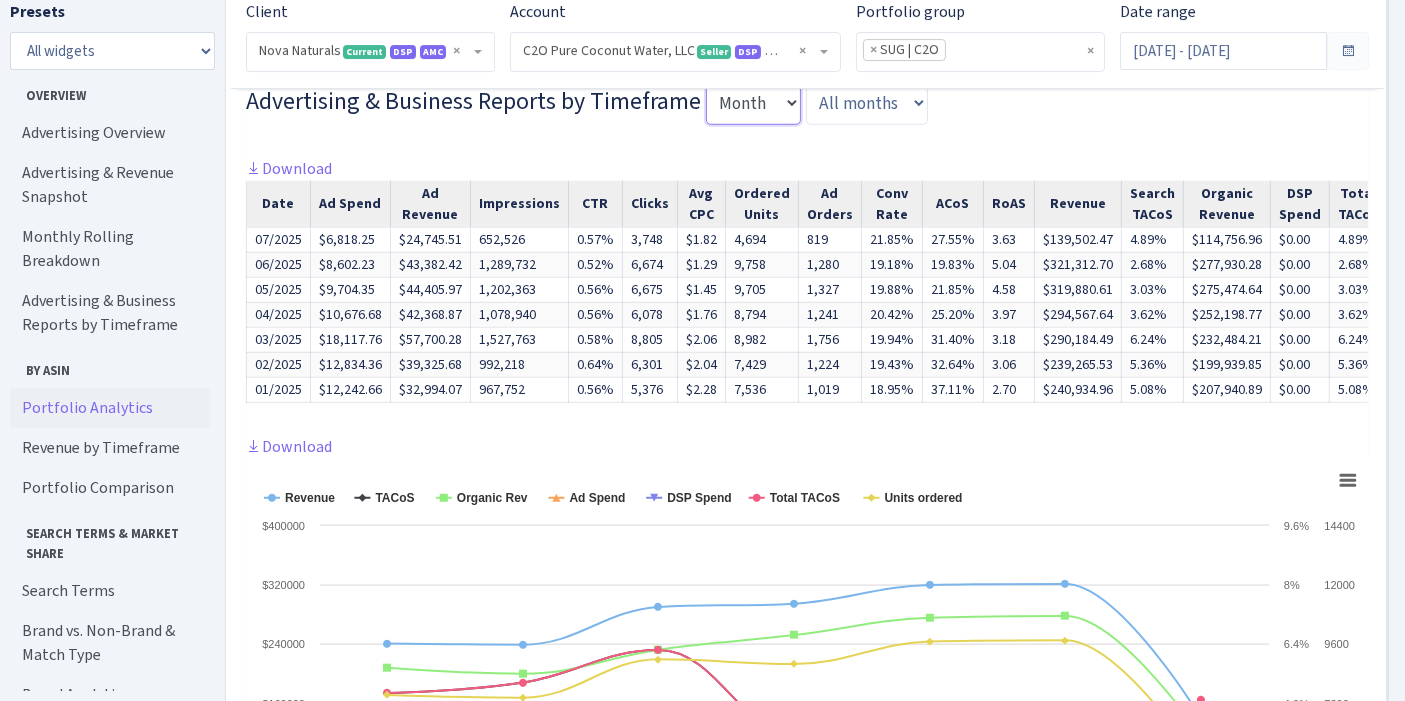 scroll, scrollTop: 1863, scrollLeft: 0, axis: vertical 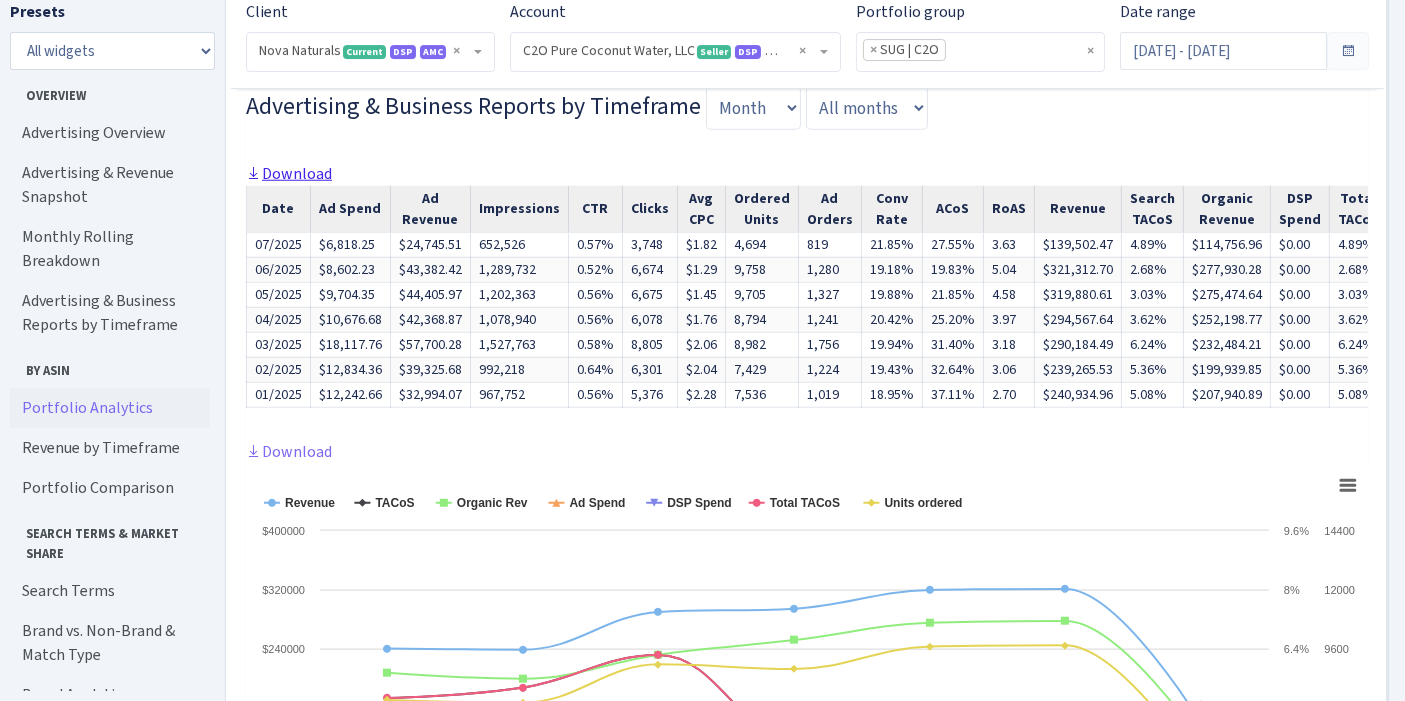 click on "Download" at bounding box center [289, 173] 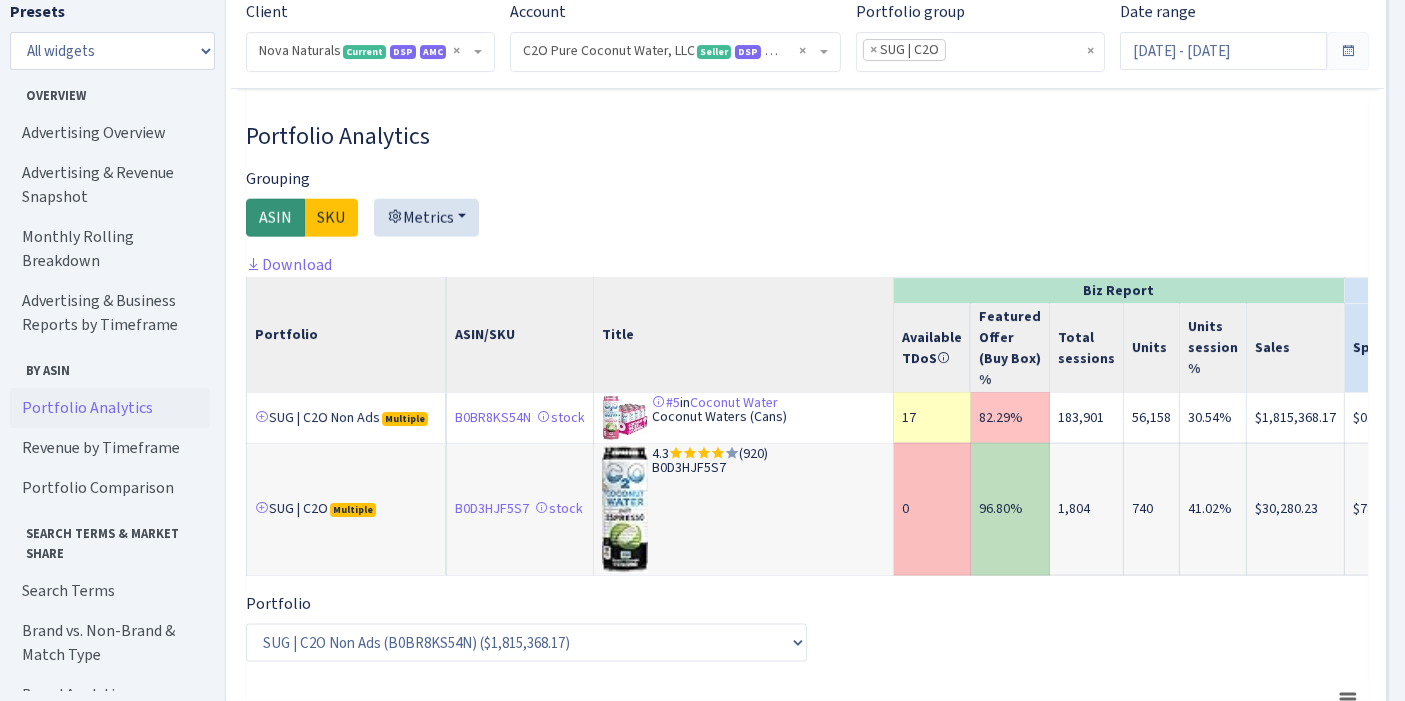 scroll, scrollTop: 2653, scrollLeft: 0, axis: vertical 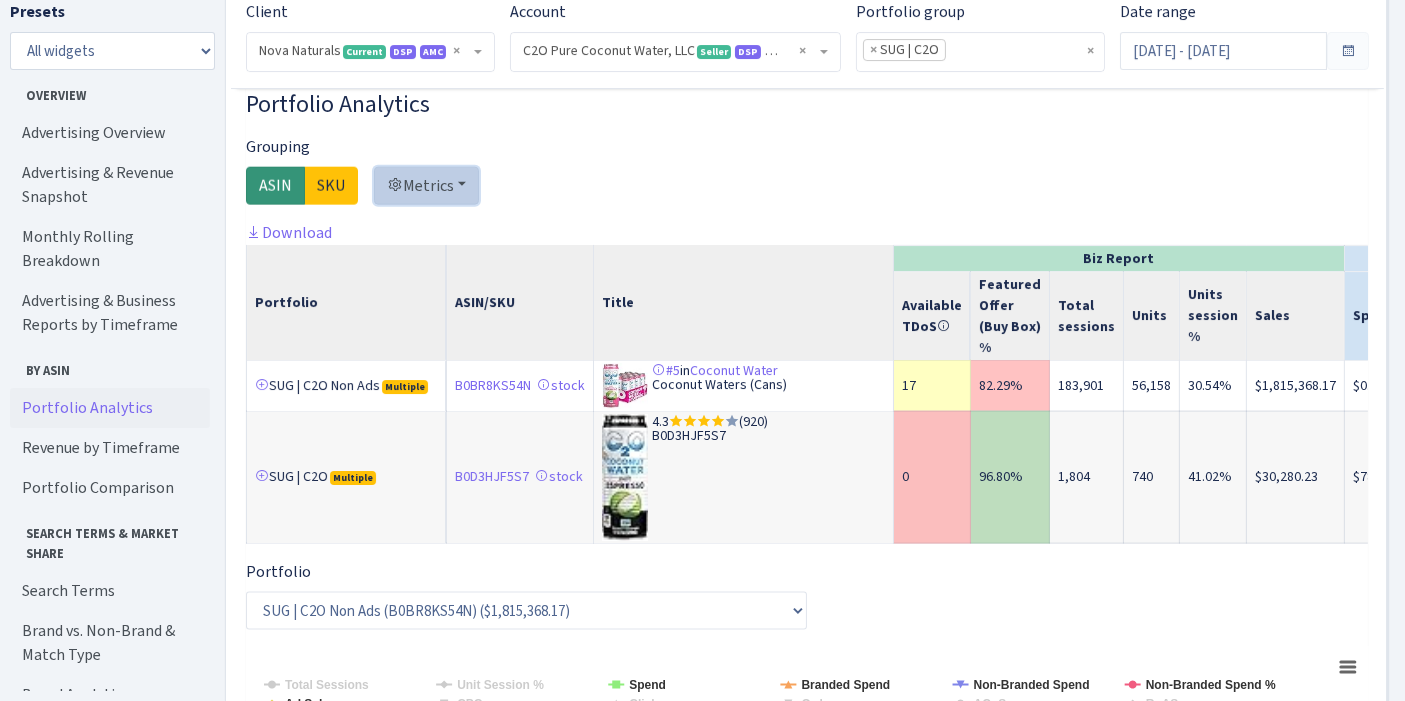 click on "Metrics" at bounding box center [426, 186] 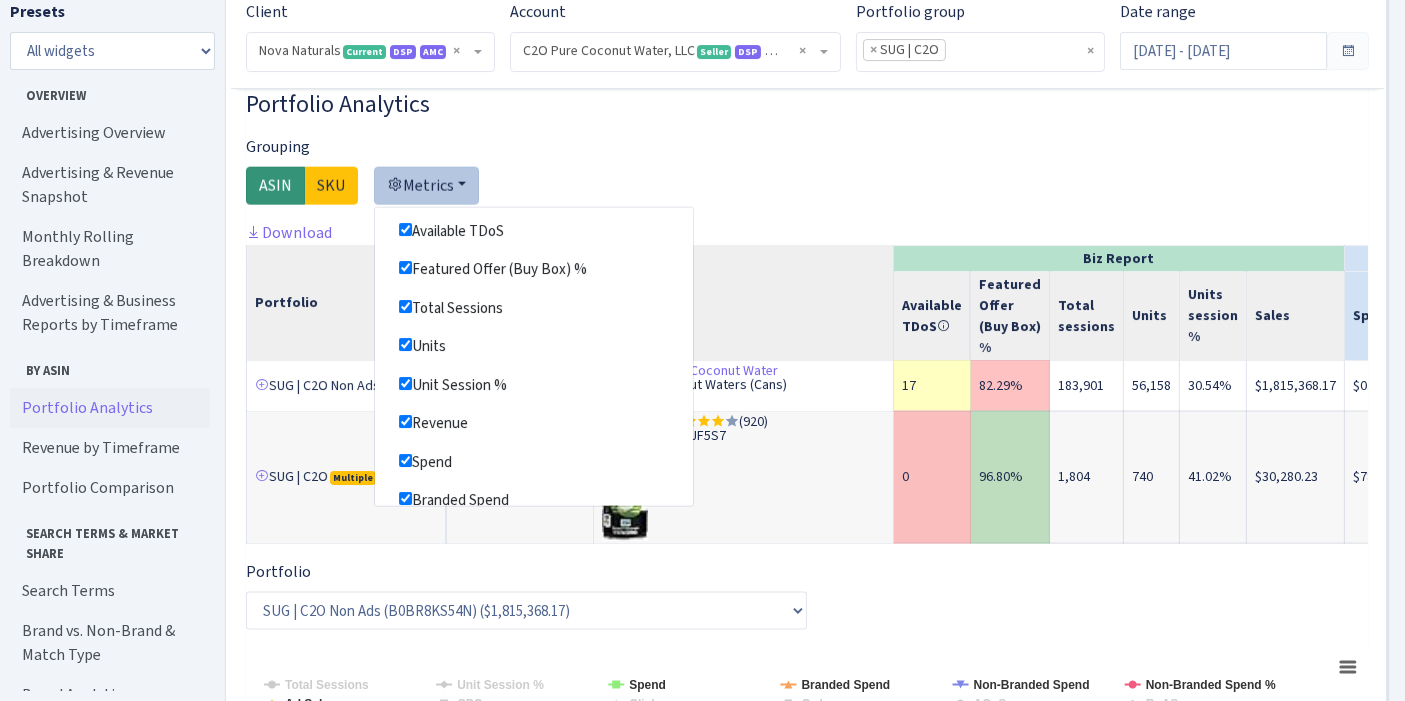 click on "Grouping
ASIN
SKU" at bounding box center (310, 170) 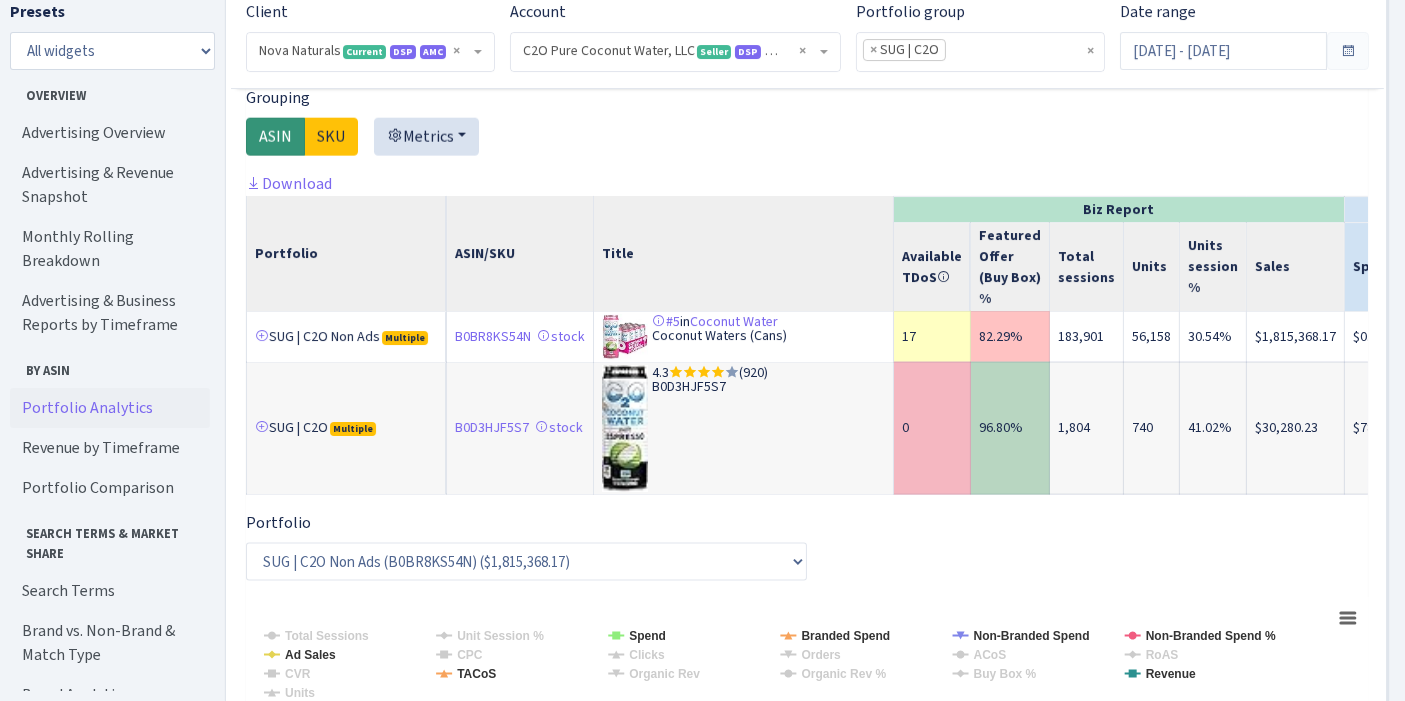 scroll, scrollTop: 2701, scrollLeft: 0, axis: vertical 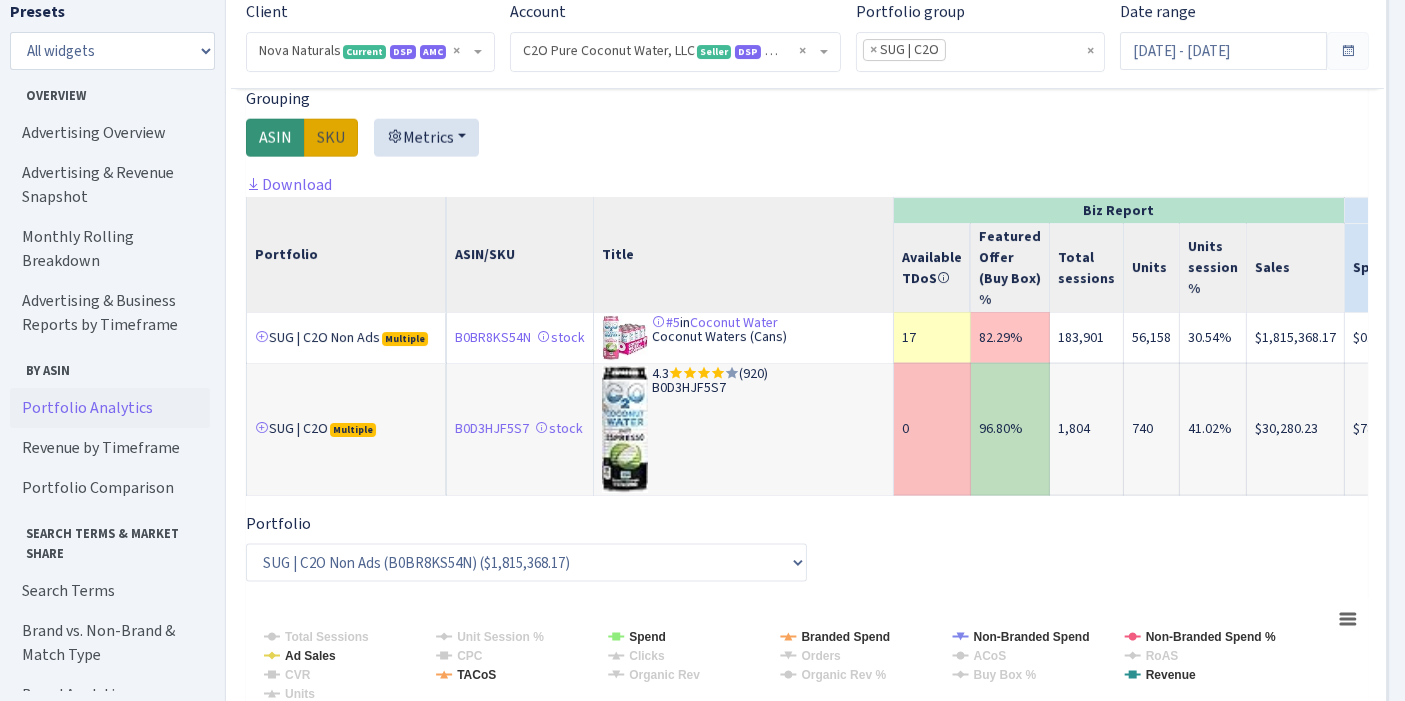 click on "SKU" at bounding box center [331, 138] 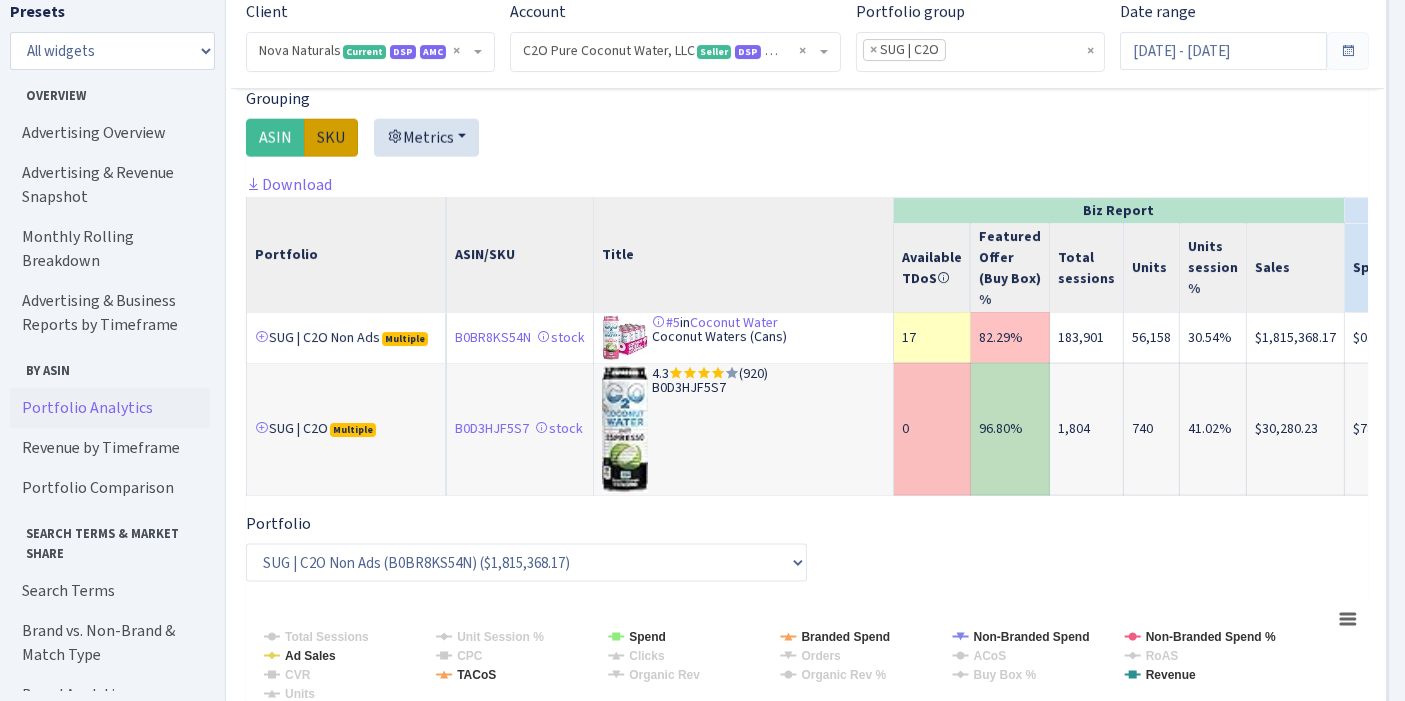 click on "SKU" at bounding box center [331, 138] 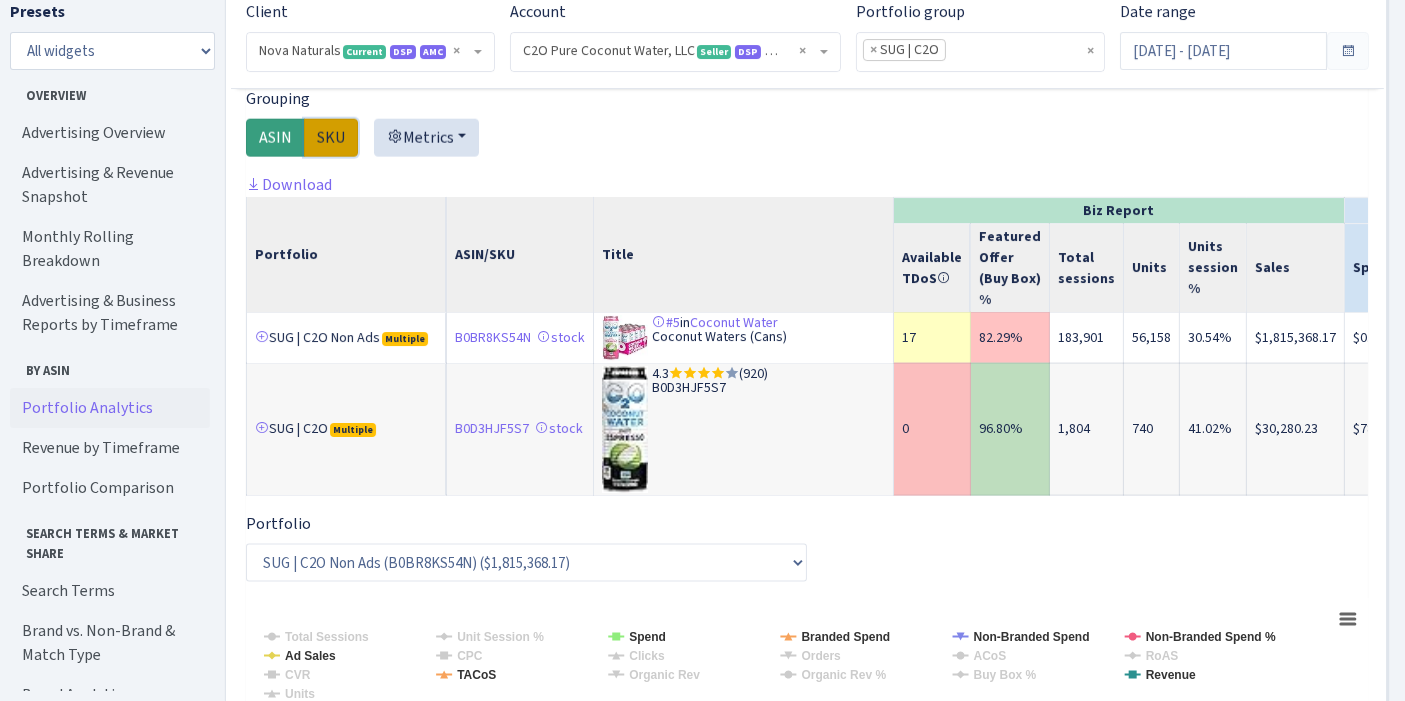click on "ASIN" at bounding box center [275, 138] 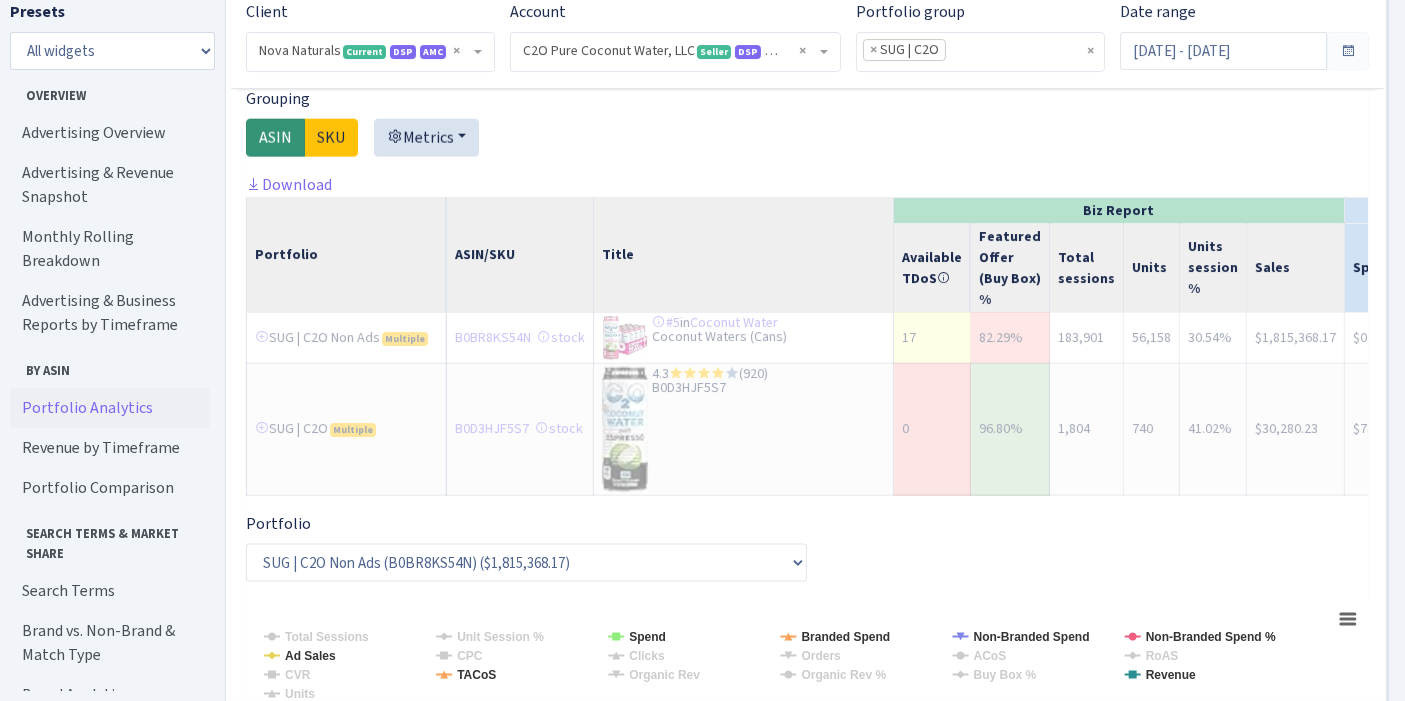 click on "ASIN" at bounding box center (275, 138) 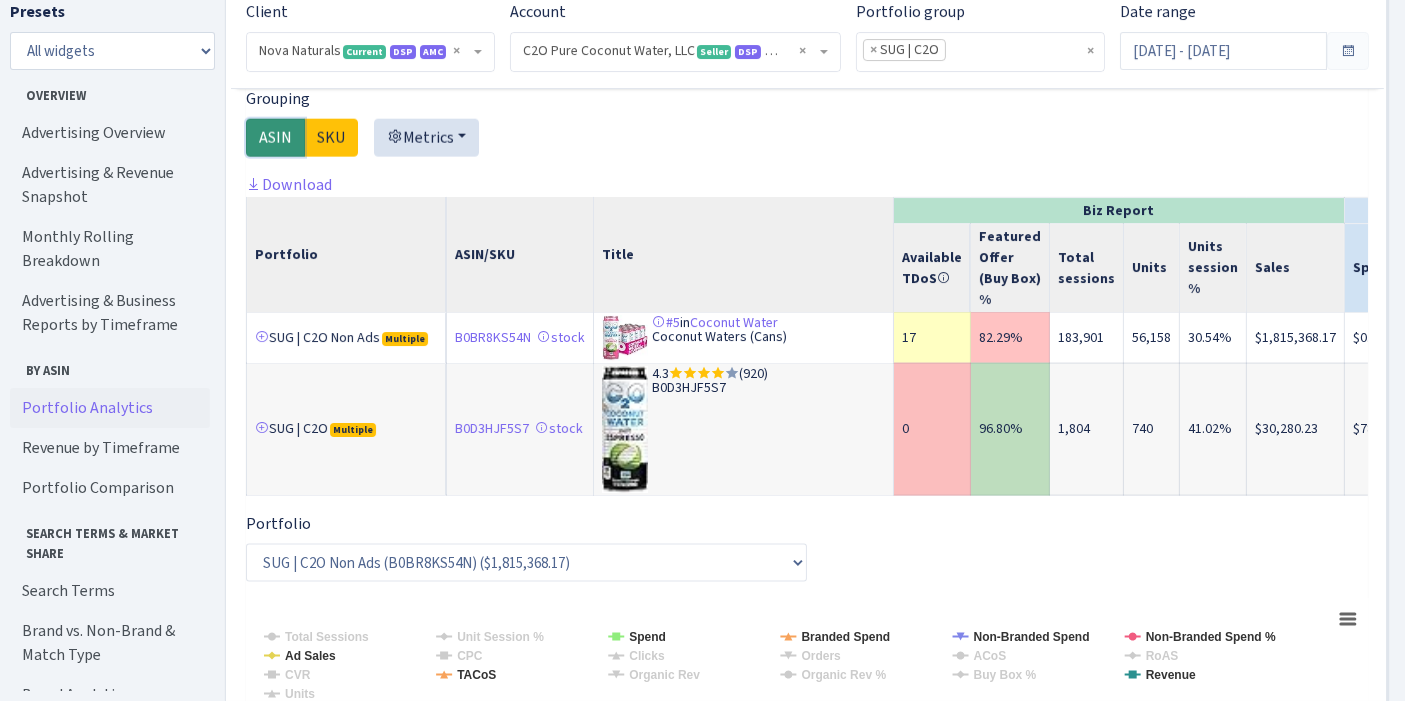 click on "ASIN" at bounding box center [275, 138] 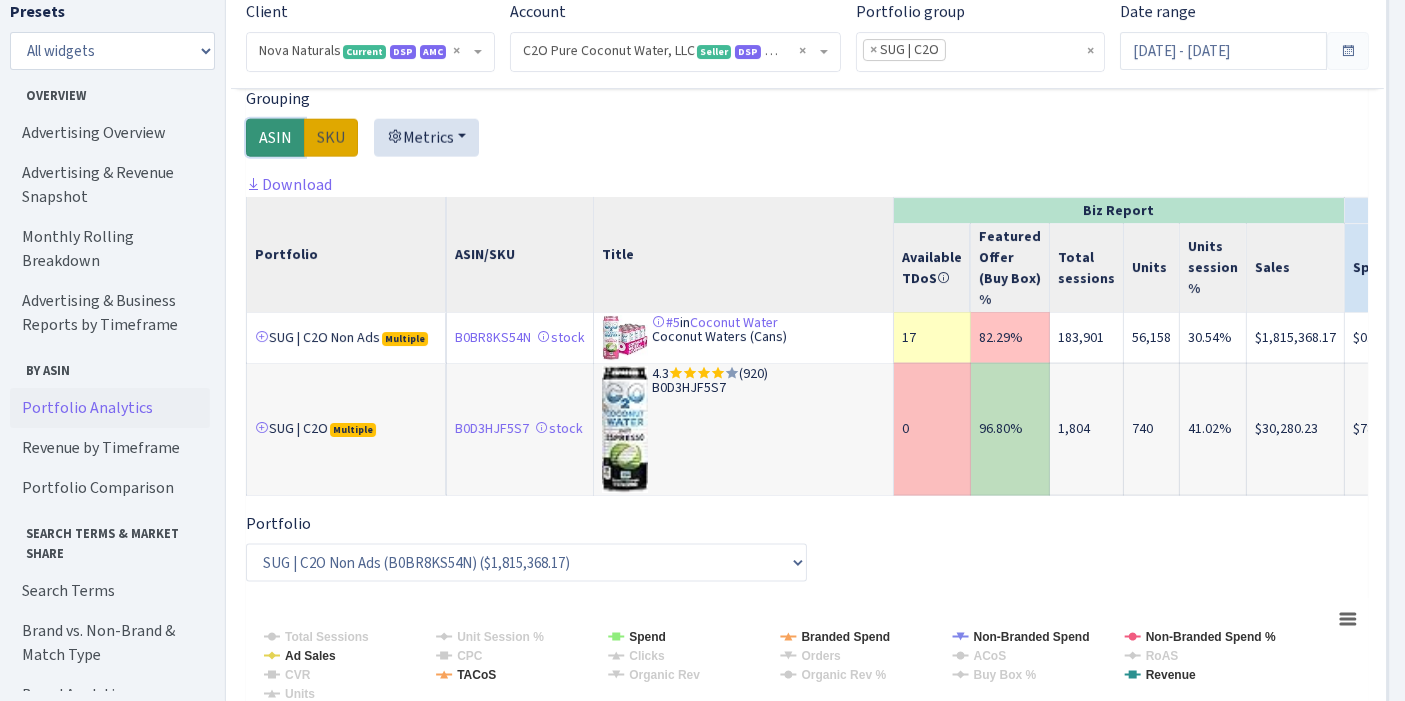 click on "SKU" at bounding box center (331, 138) 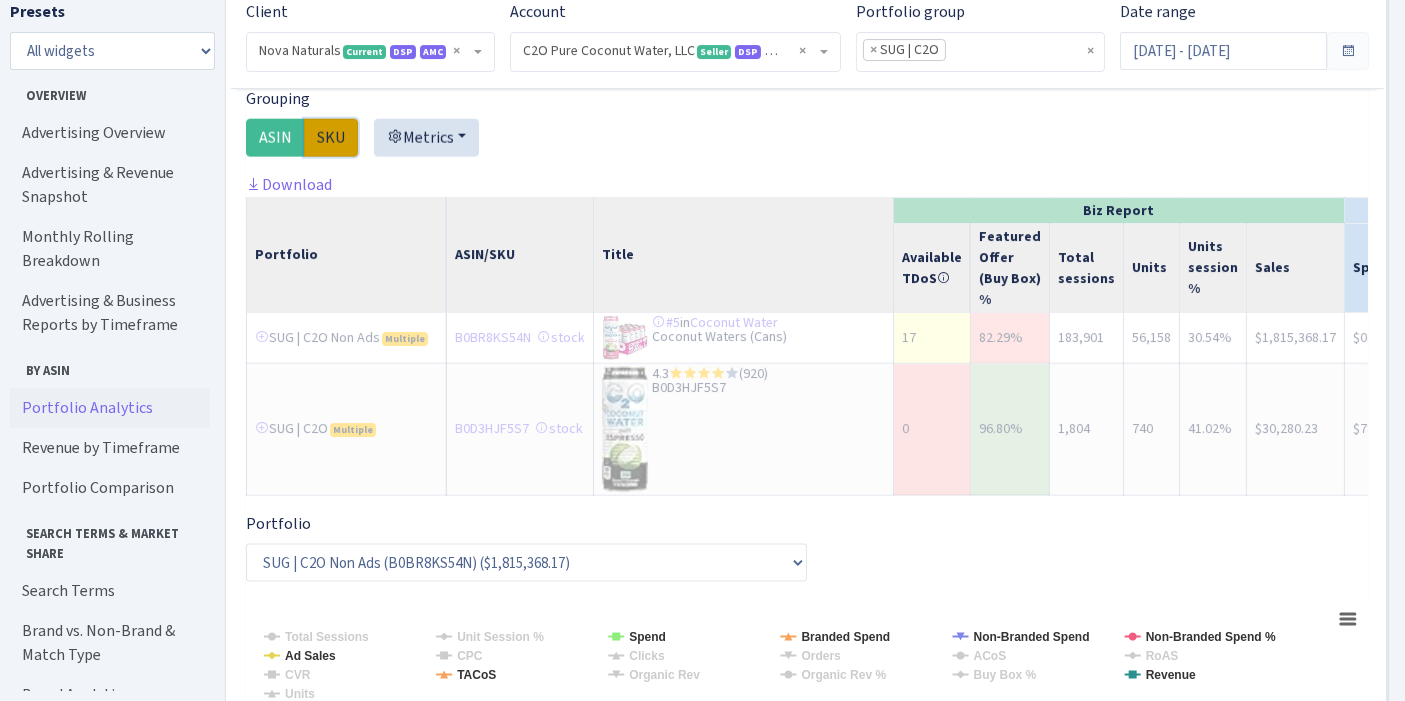 click on "SKU" at bounding box center [331, 138] 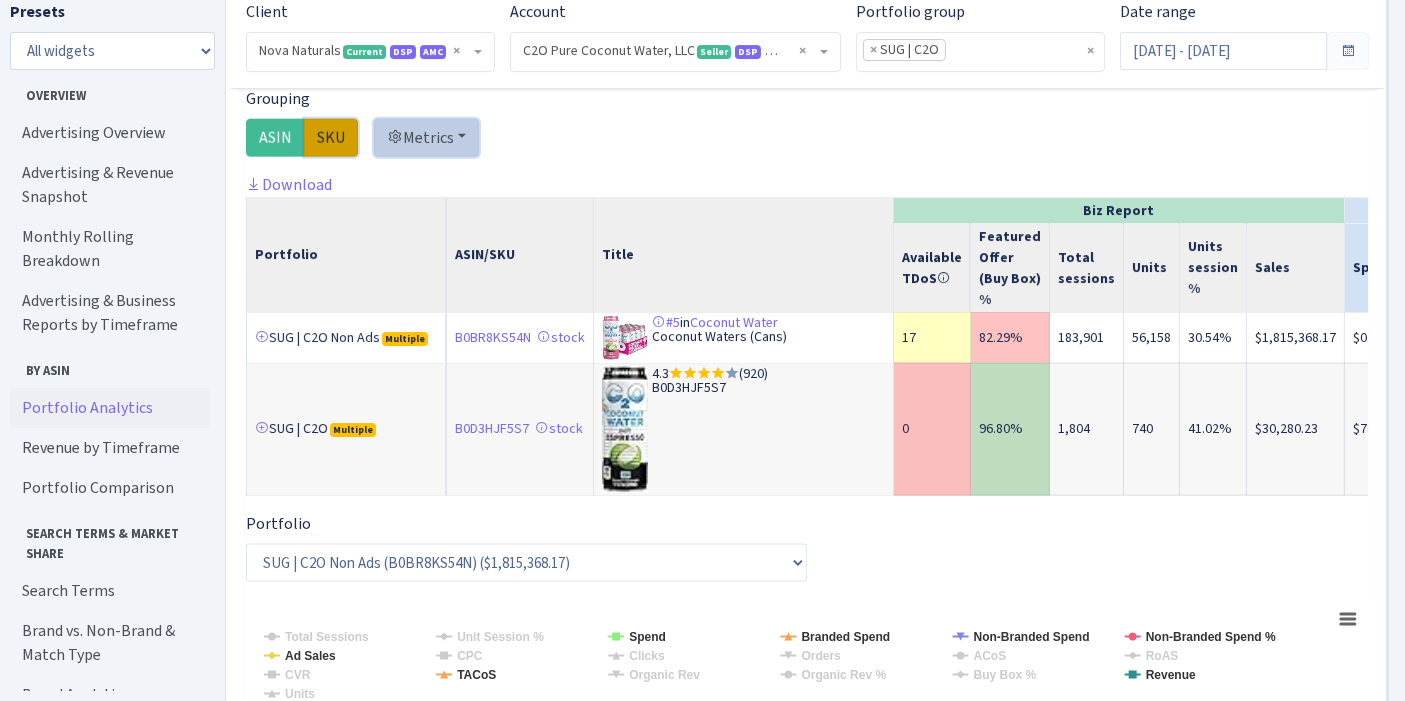click on "Metrics" at bounding box center [426, 138] 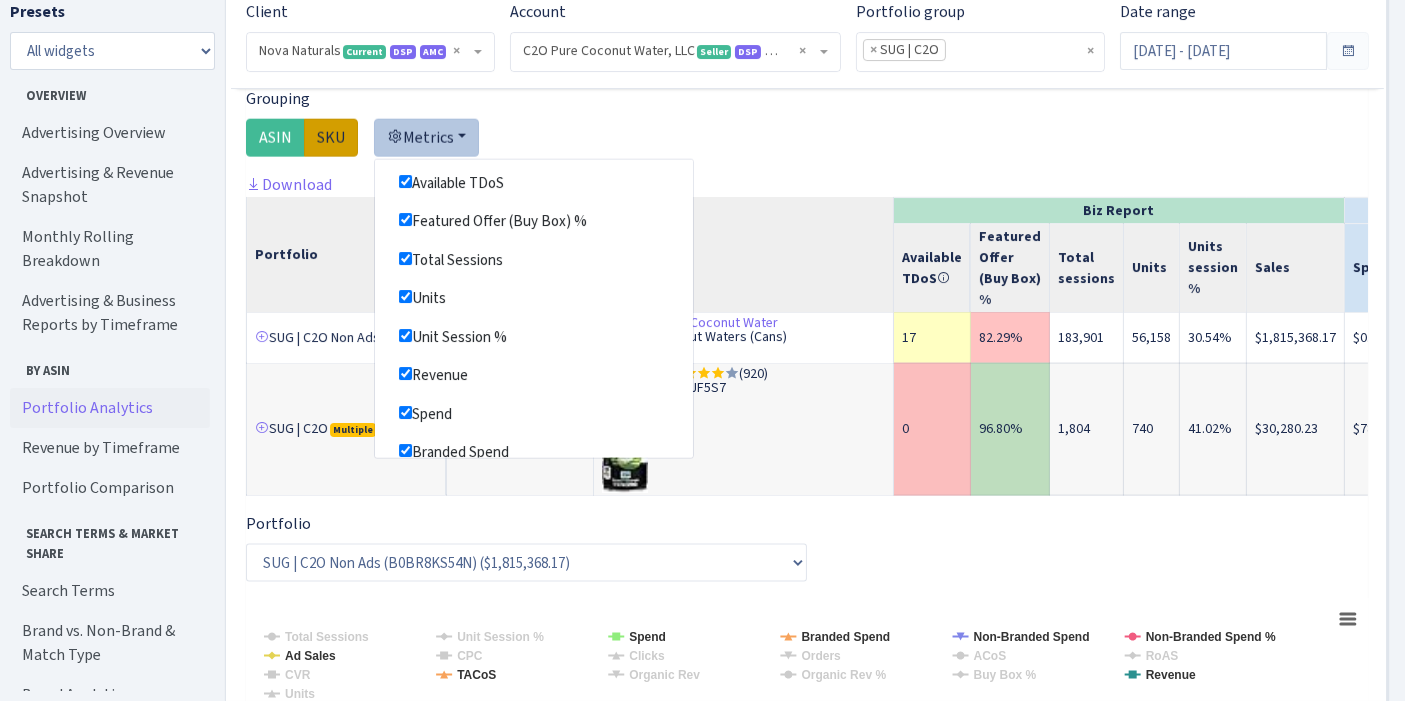 click on "Metrics" at bounding box center (426, 138) 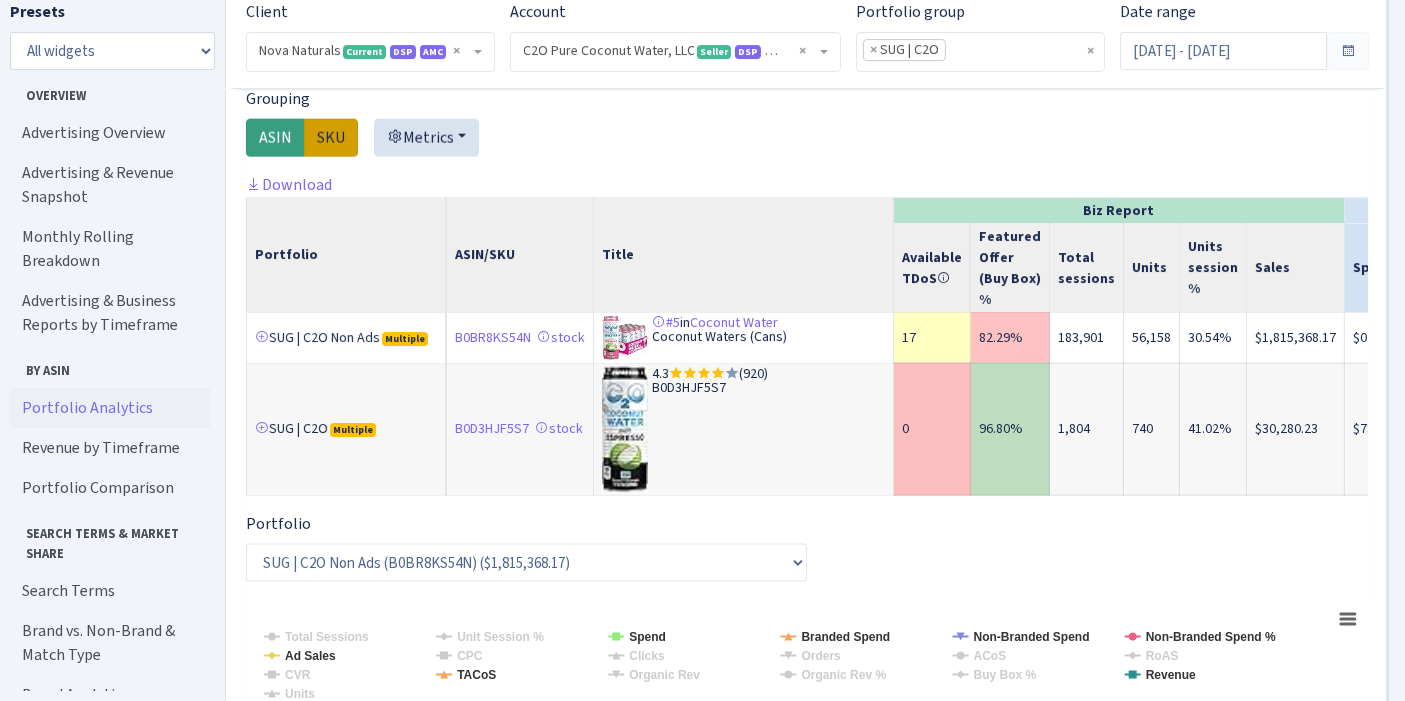 click on "ASIN" at bounding box center [275, 138] 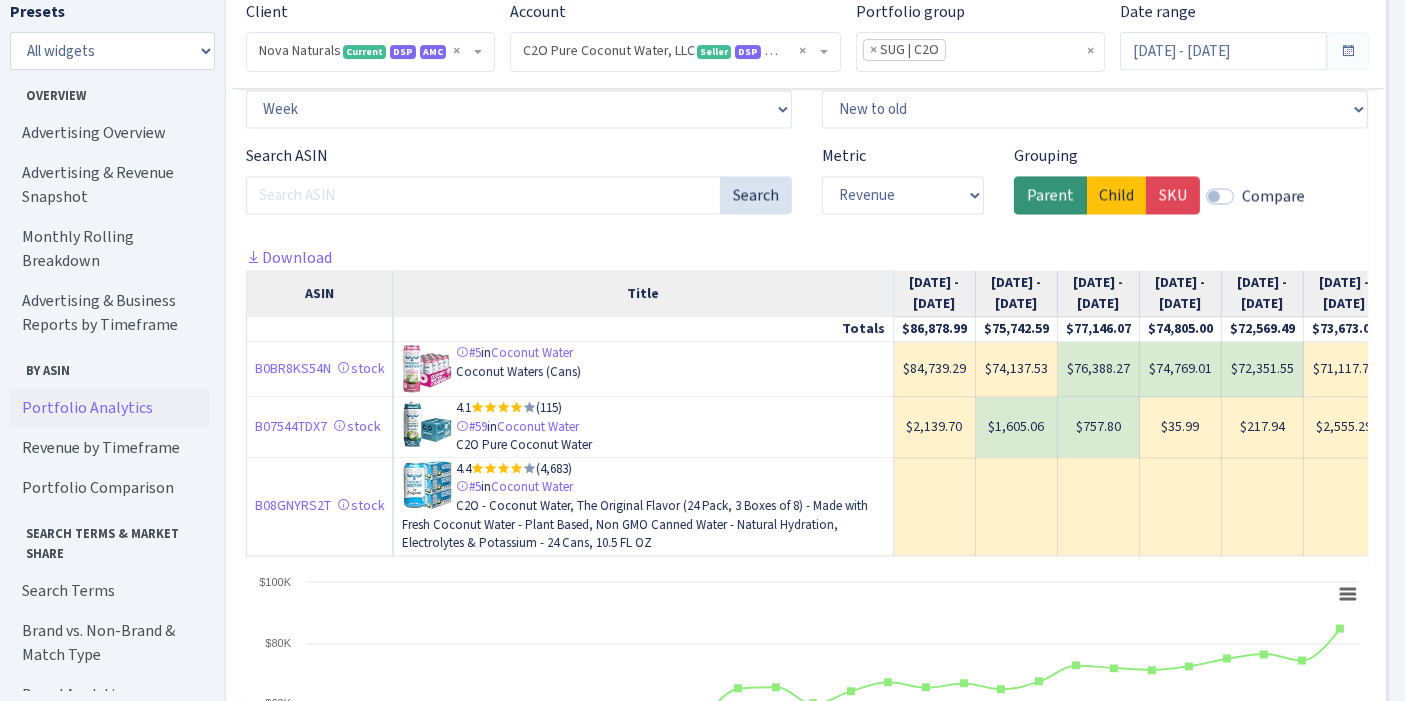 scroll, scrollTop: 4191, scrollLeft: 0, axis: vertical 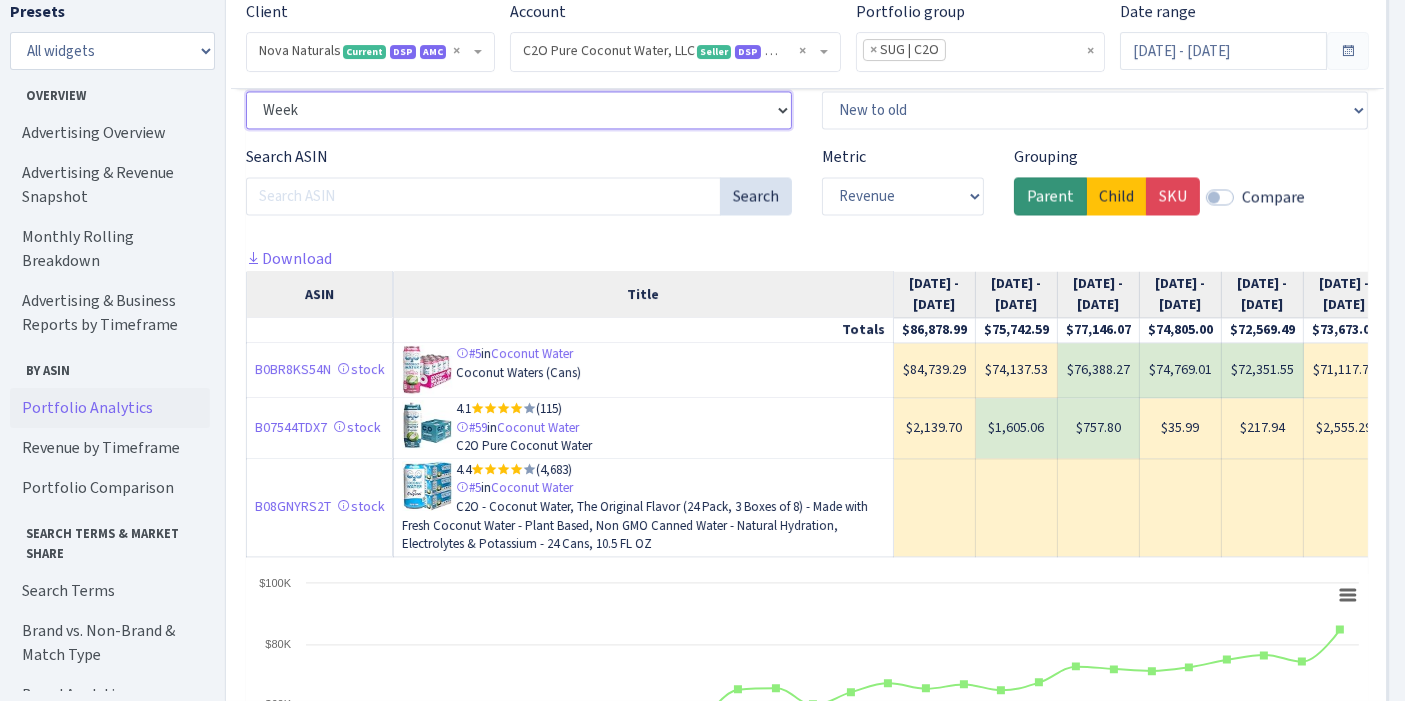 click on "Day
Week
Month
Quarter
Year" at bounding box center (519, 110) 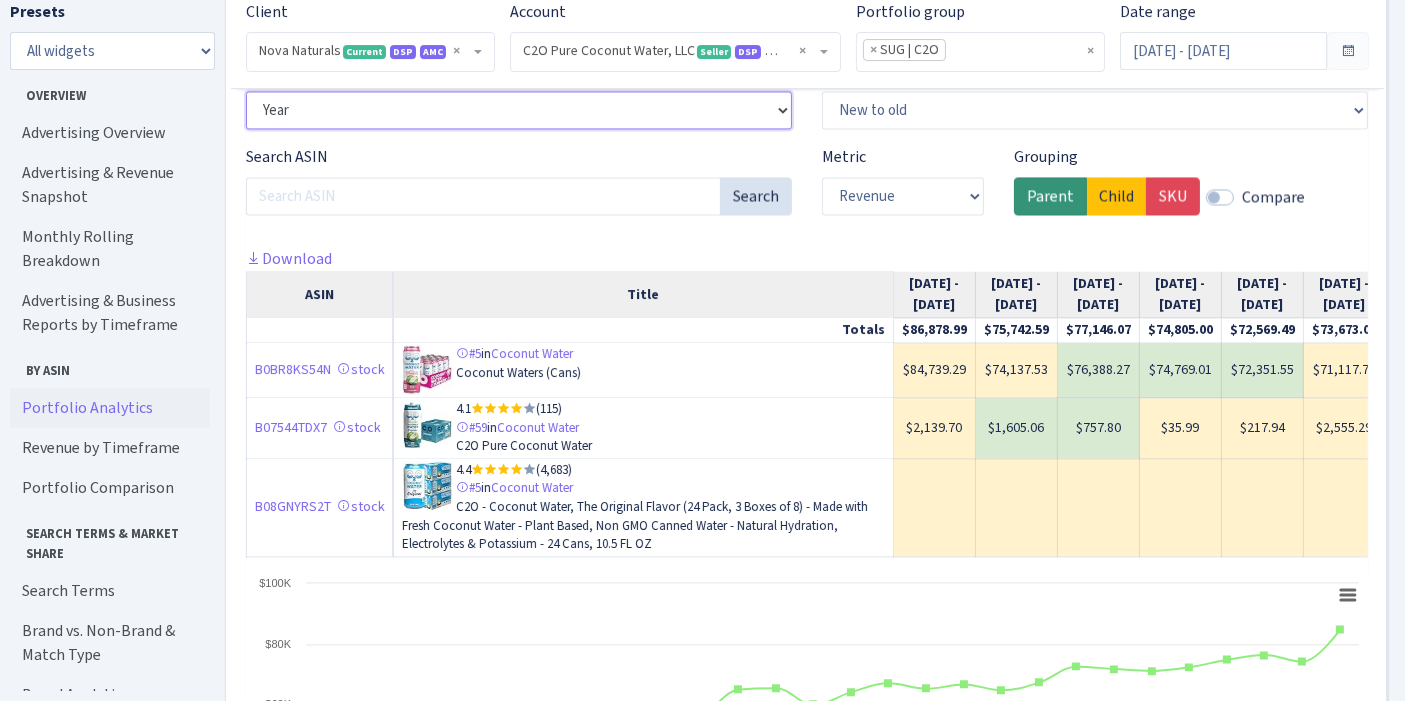 click on "Day
Week
Month
Quarter
Year" at bounding box center (519, 110) 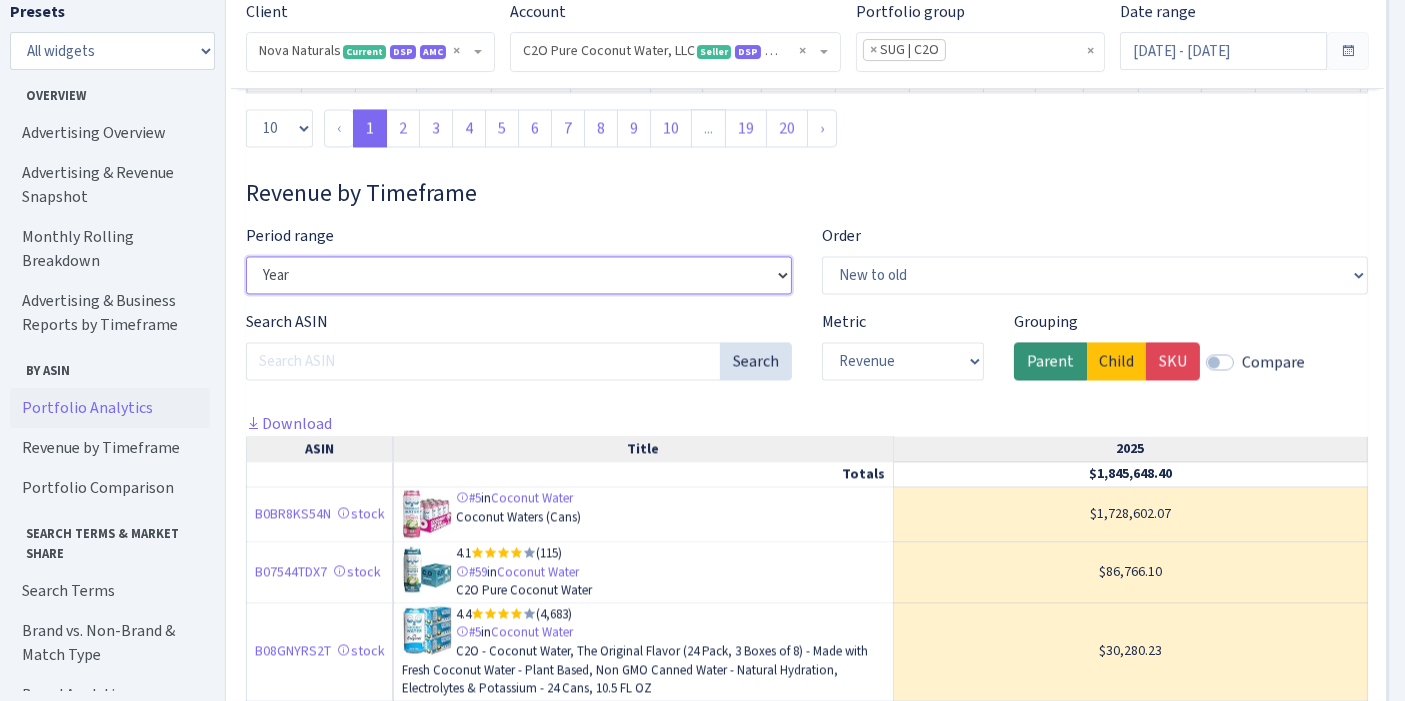 scroll, scrollTop: 4025, scrollLeft: 0, axis: vertical 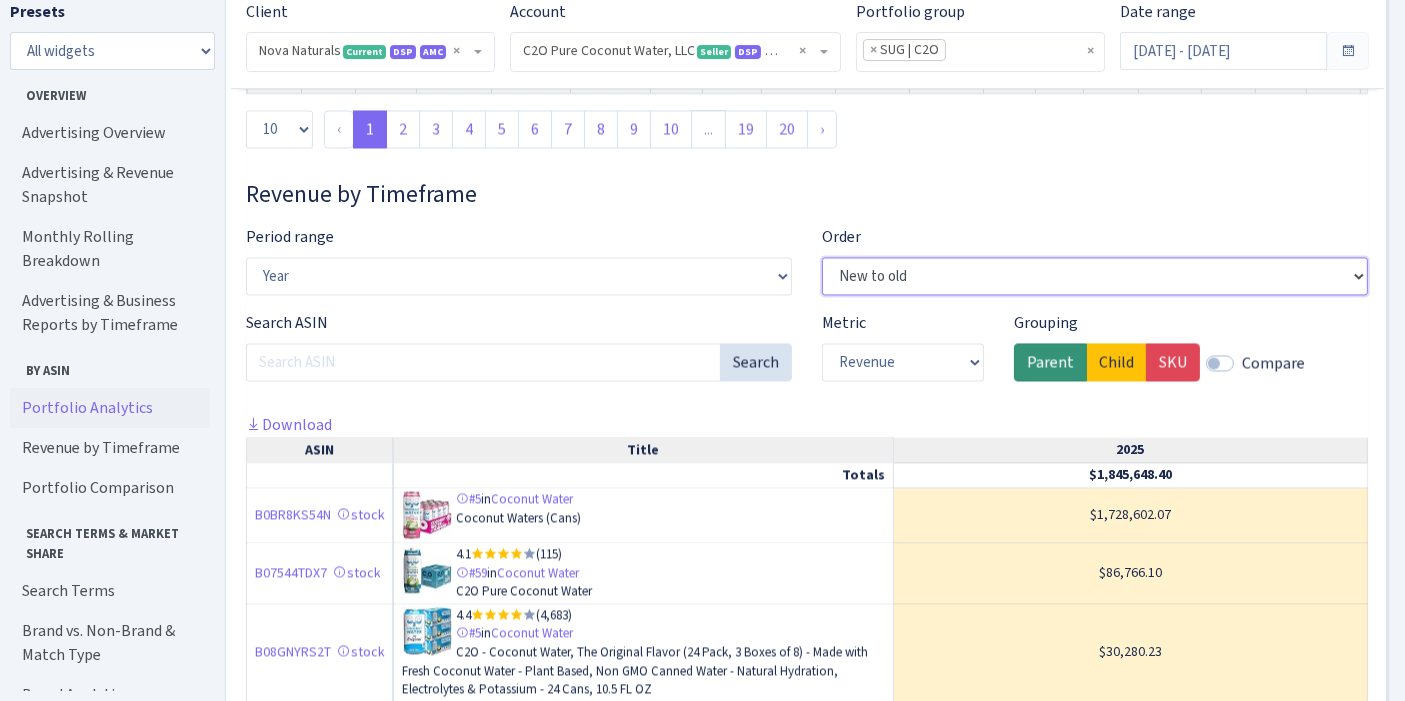 click on "New to old
Old to new" at bounding box center (1095, 276) 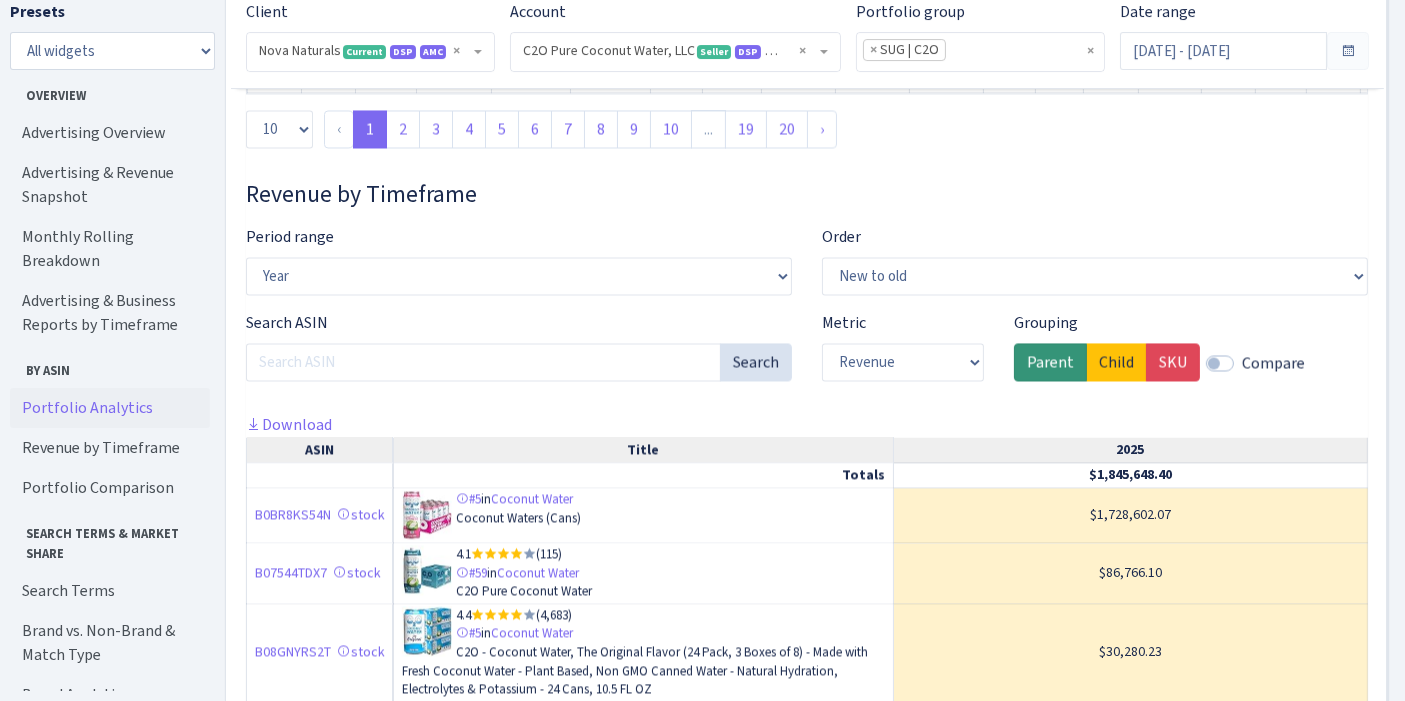 click on "Revenue by Timeframe" at bounding box center [807, 194] 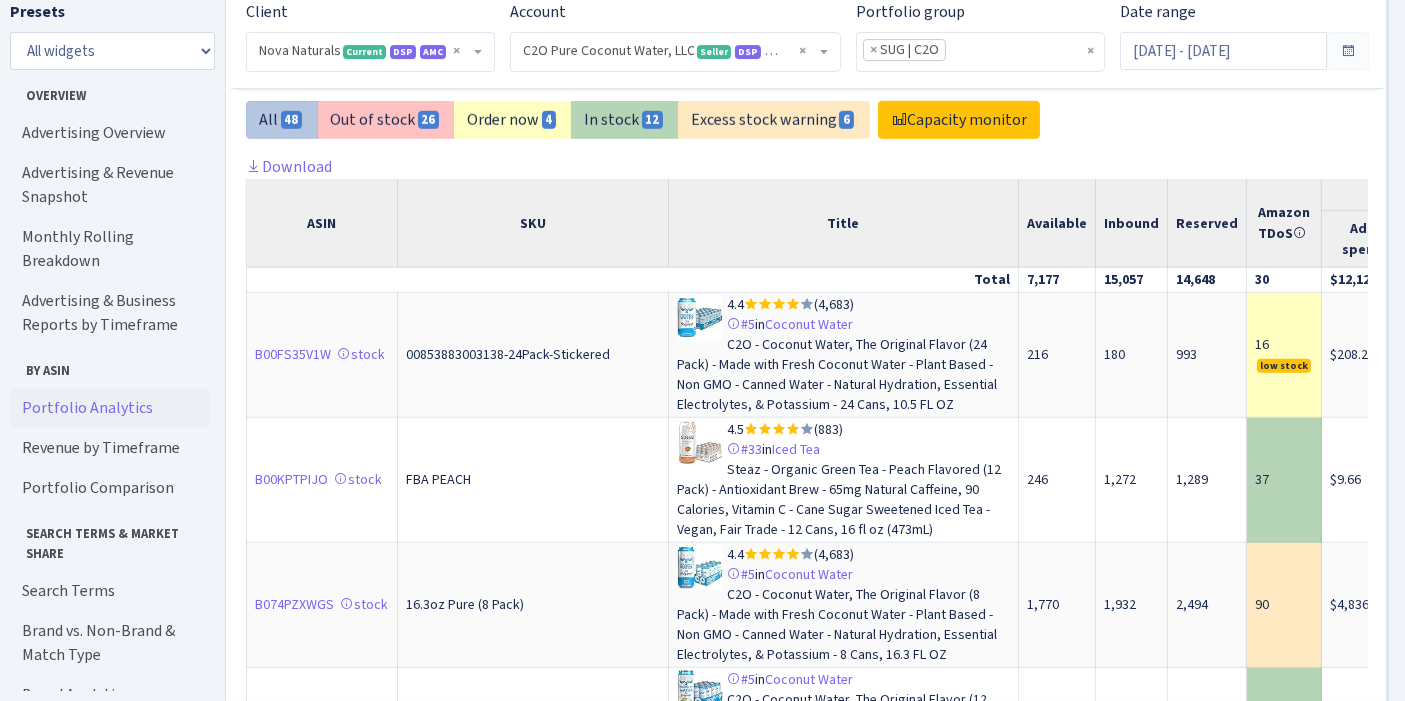 scroll, scrollTop: 9202, scrollLeft: 0, axis: vertical 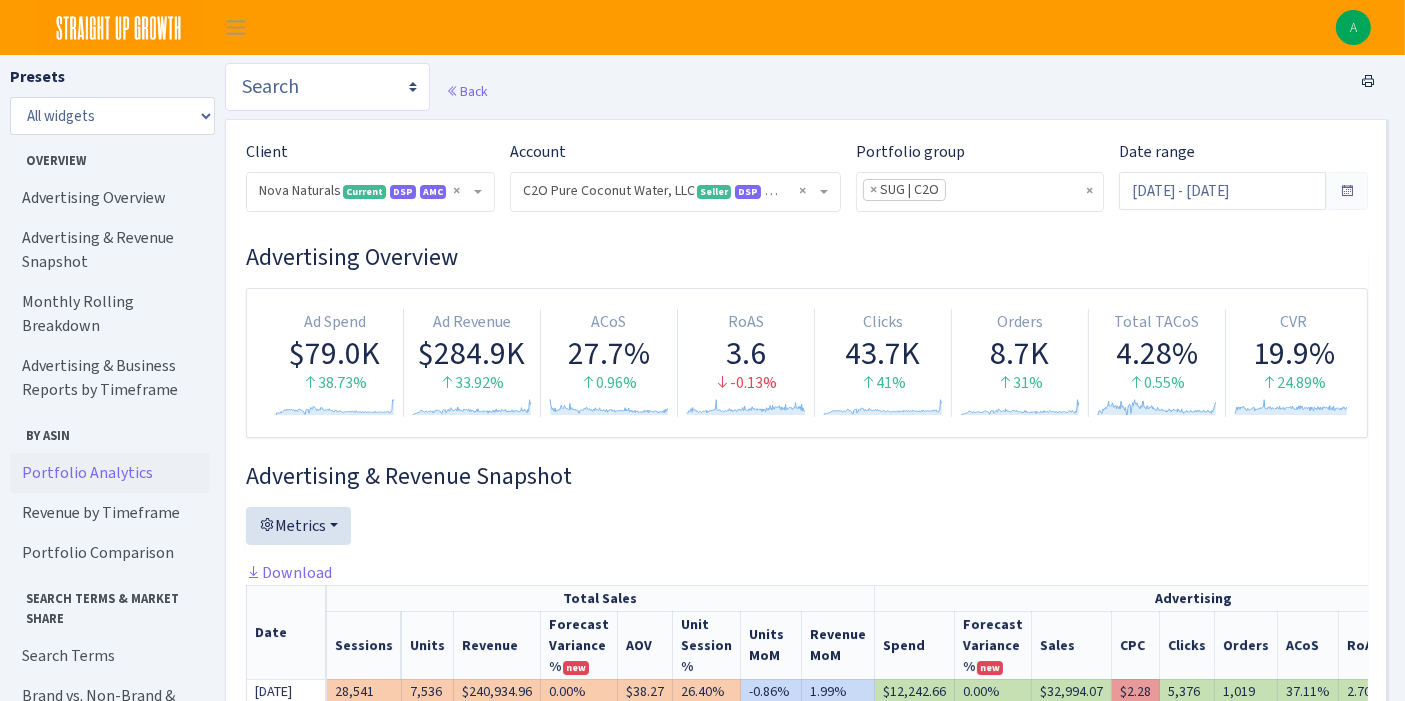 click on "Search
DSP
FBA Inventory
Forecast Tracking
Profitability
Subscribe and save
Promotions
Reviews" at bounding box center [327, 87] 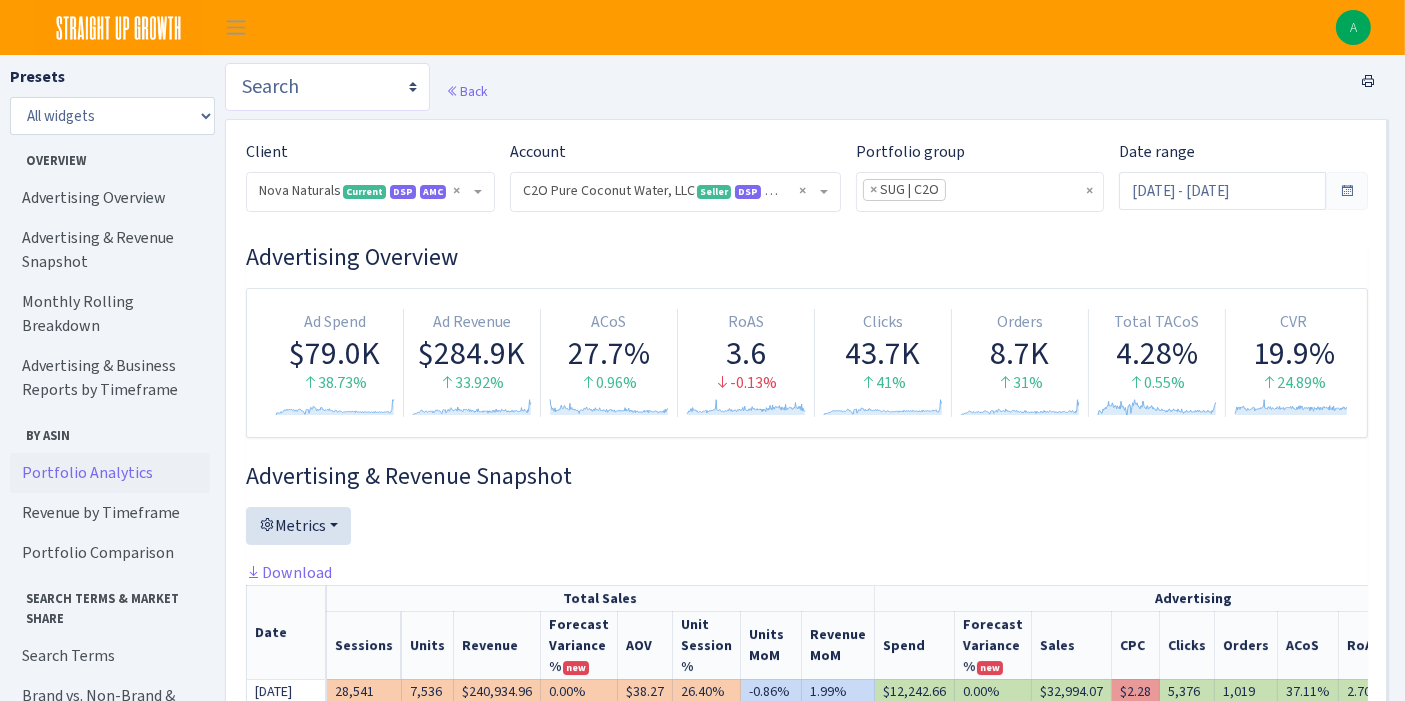 select on "https://straightupgrowth.com/admin/dashboard/20/show" 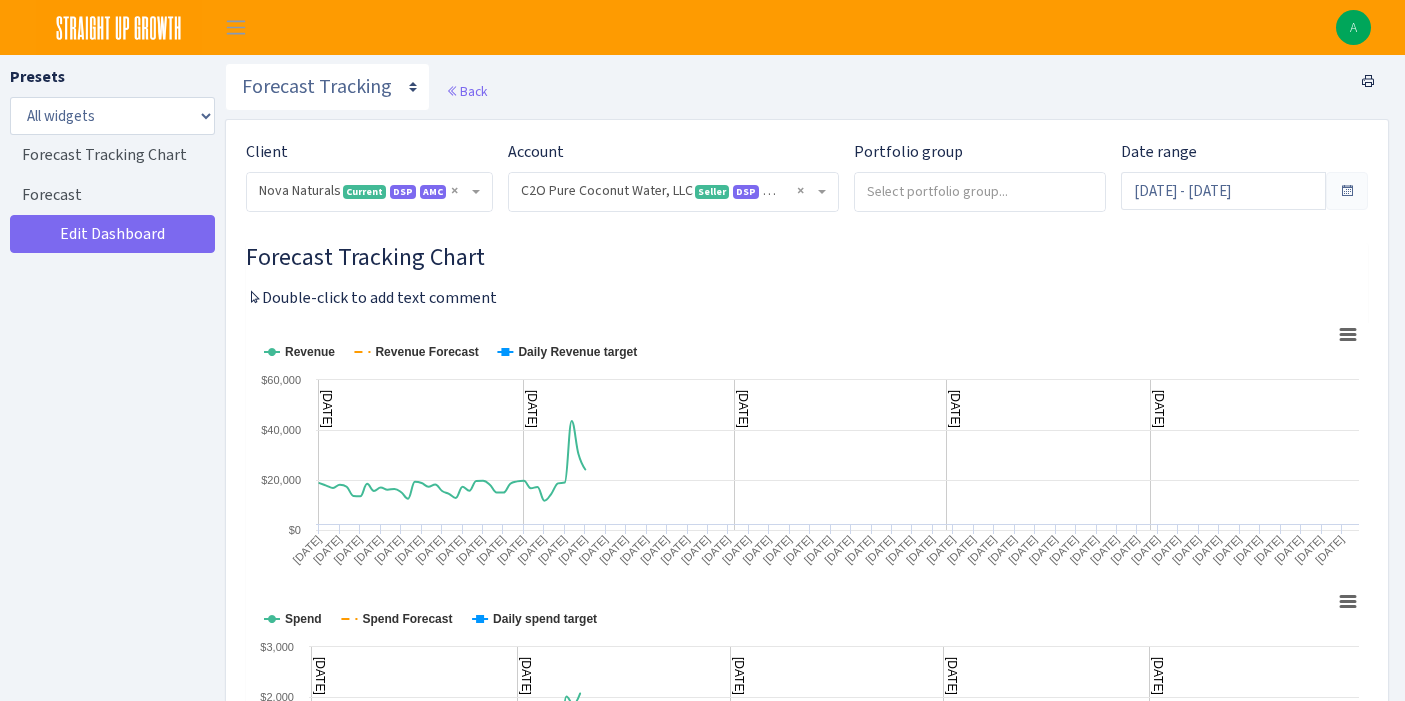 select on "3464201218381280" 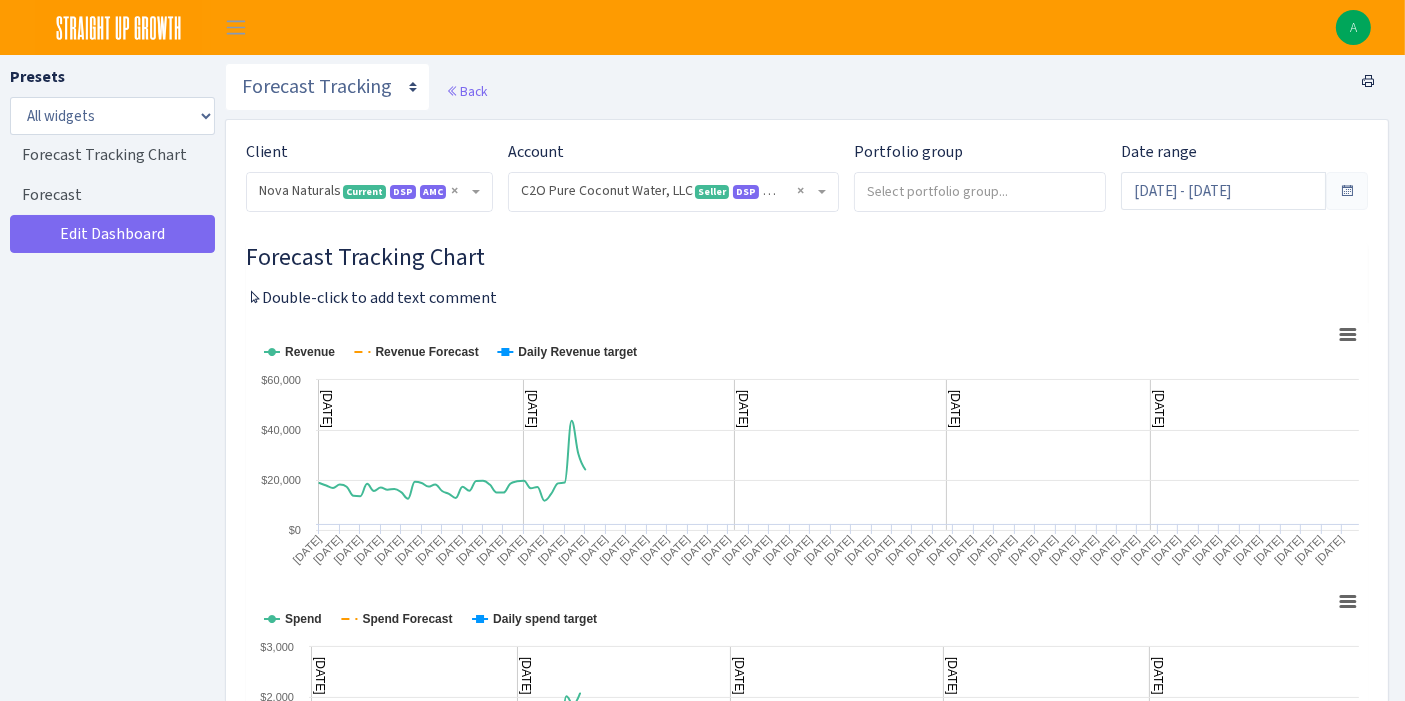 click on "Portfolio group" at bounding box center (980, 176) 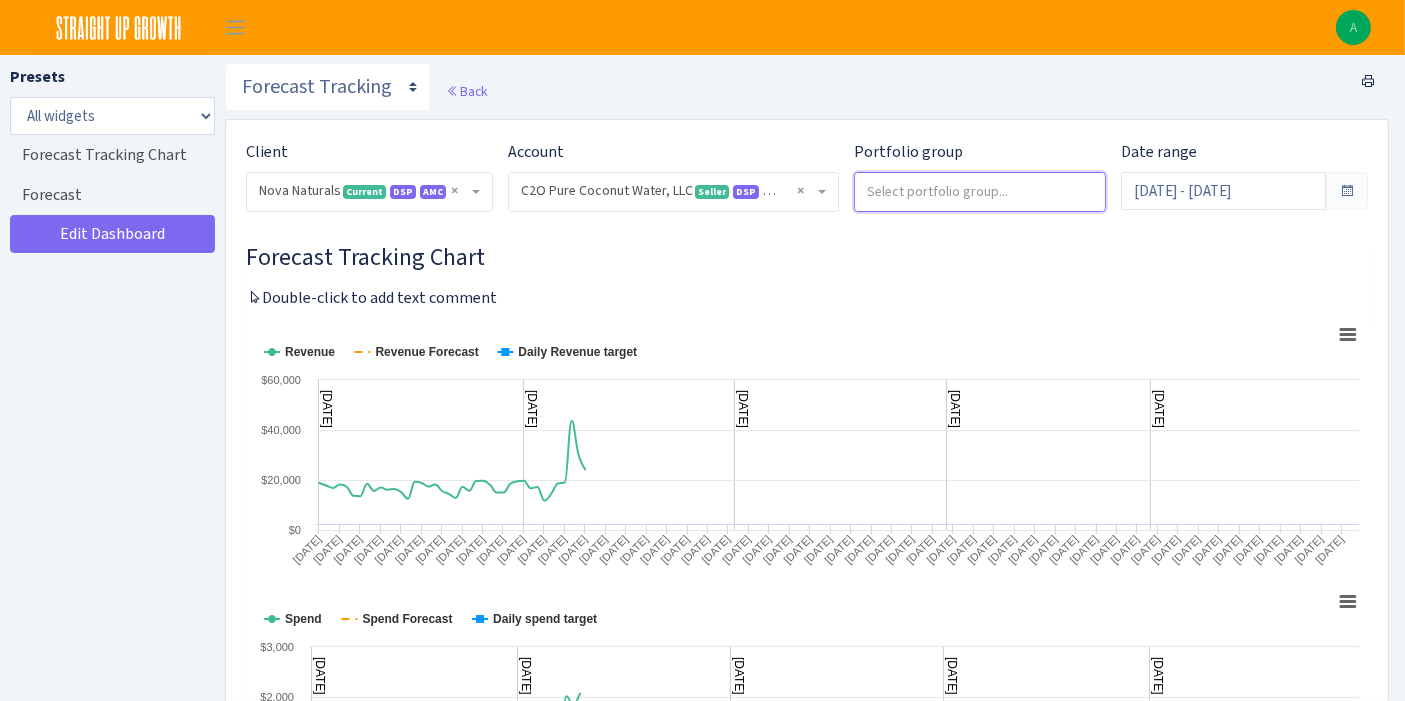 click at bounding box center (980, 191) 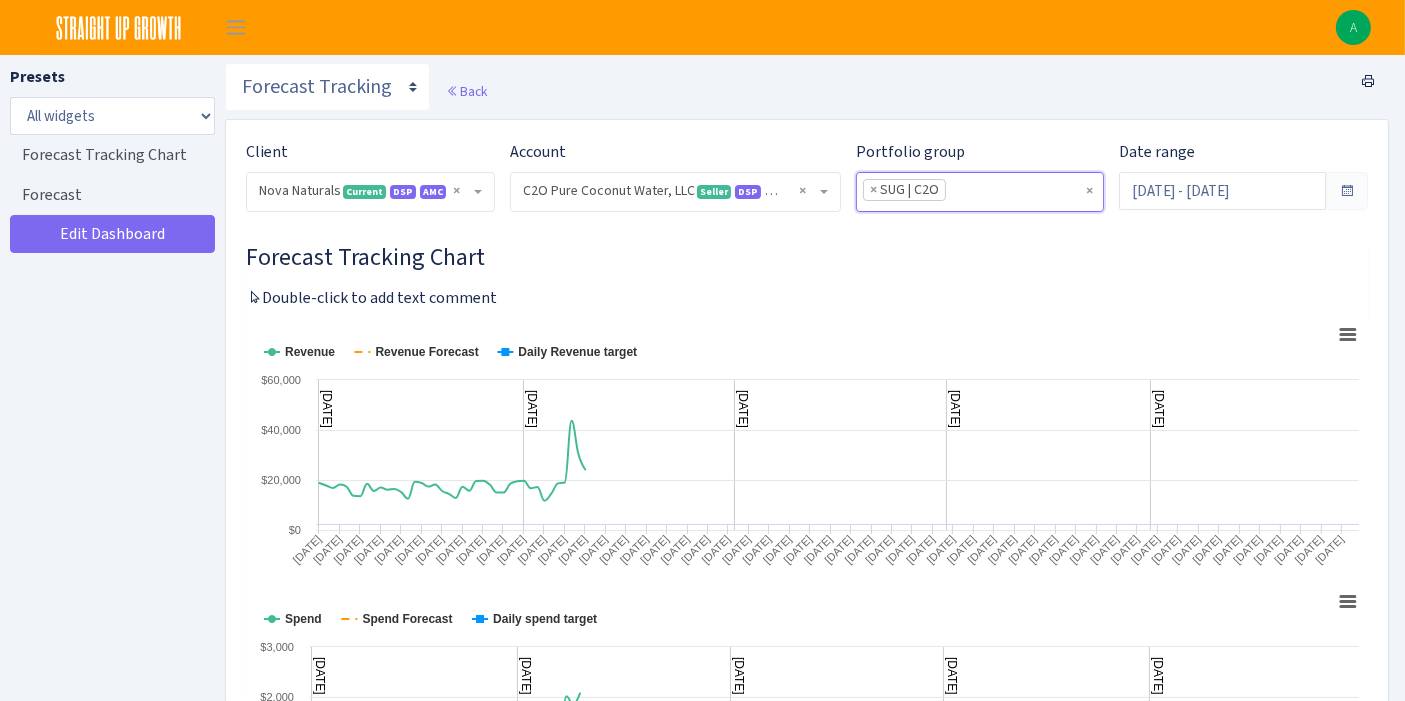 select on "SUG | C2O" 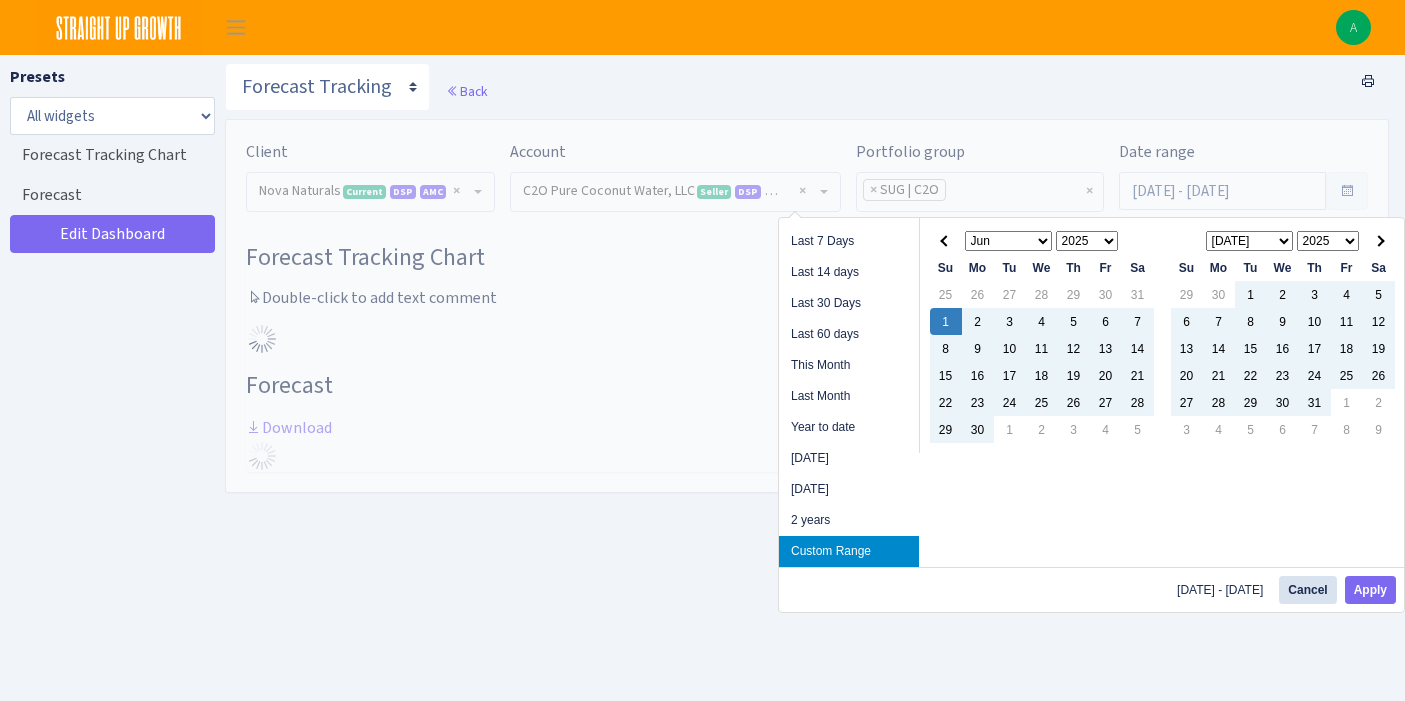 select on "3464201218381280" 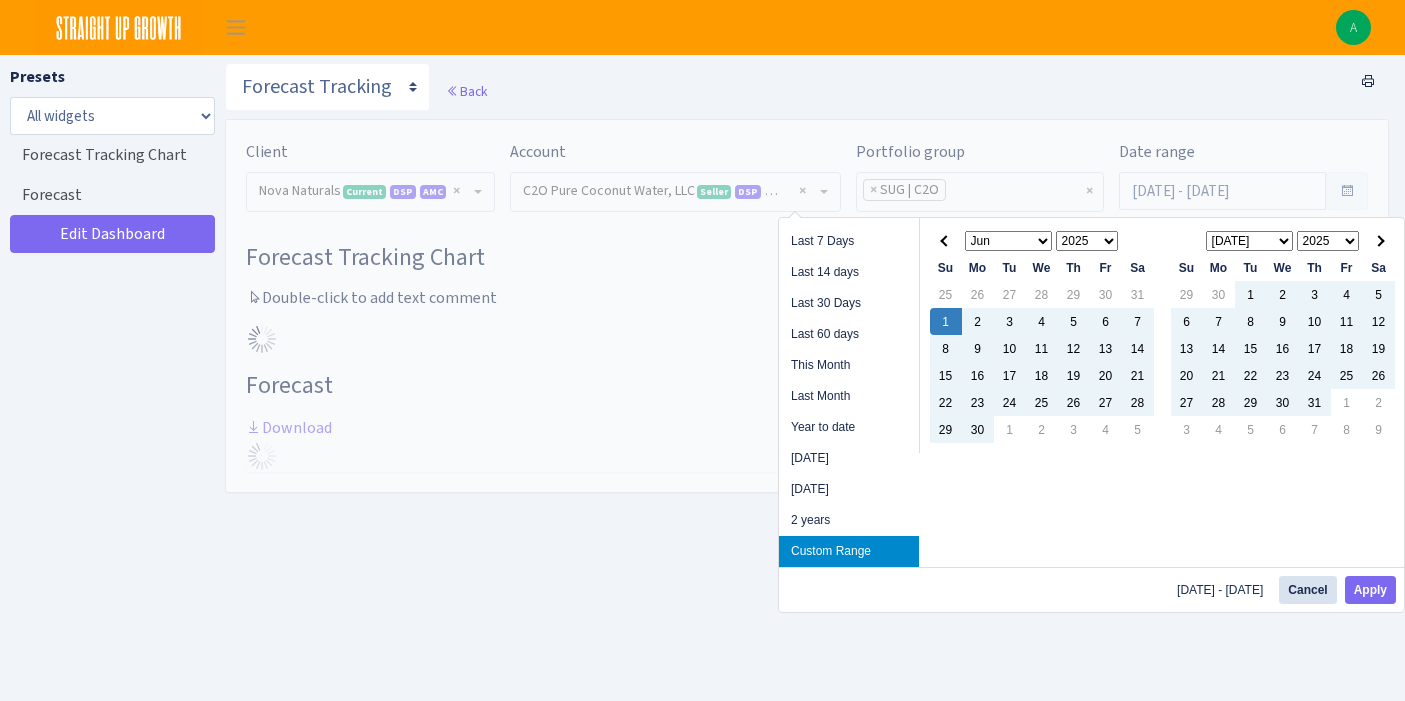 scroll, scrollTop: 0, scrollLeft: 0, axis: both 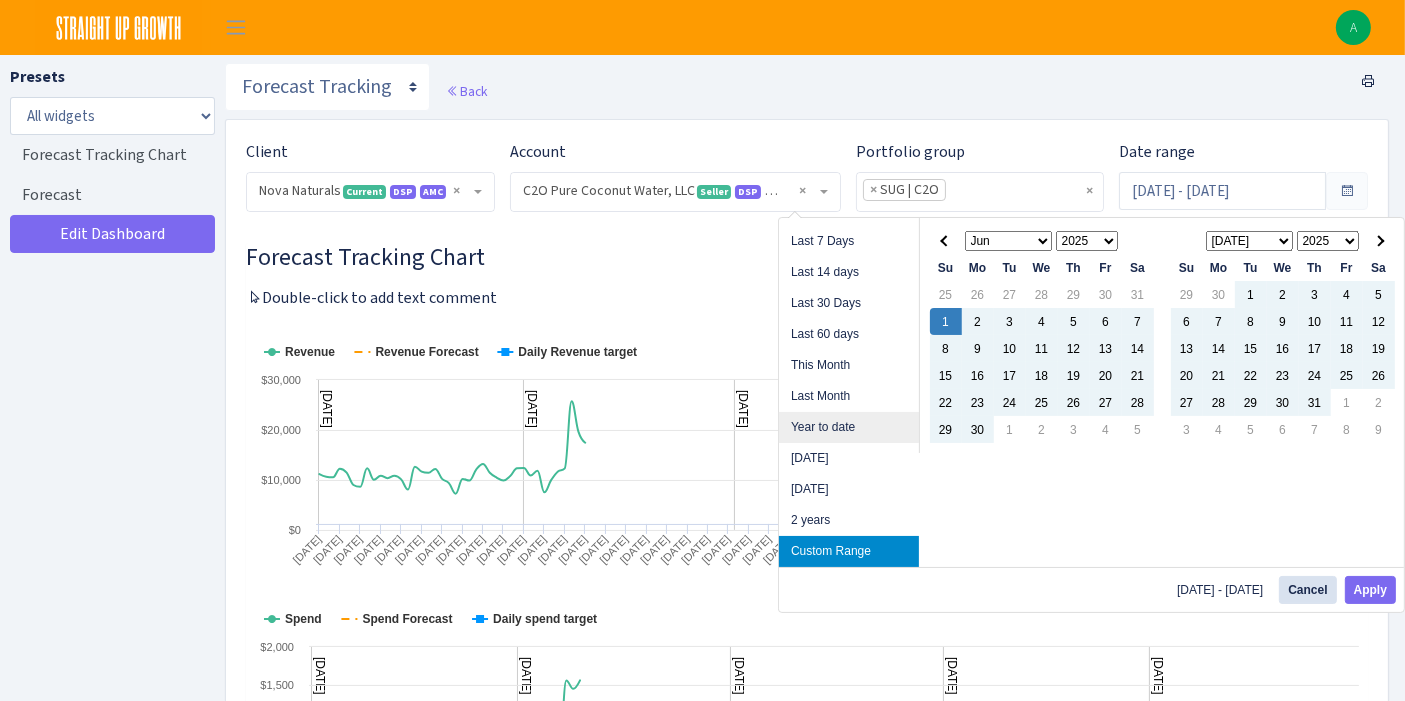 click on "Year to date" at bounding box center (849, 427) 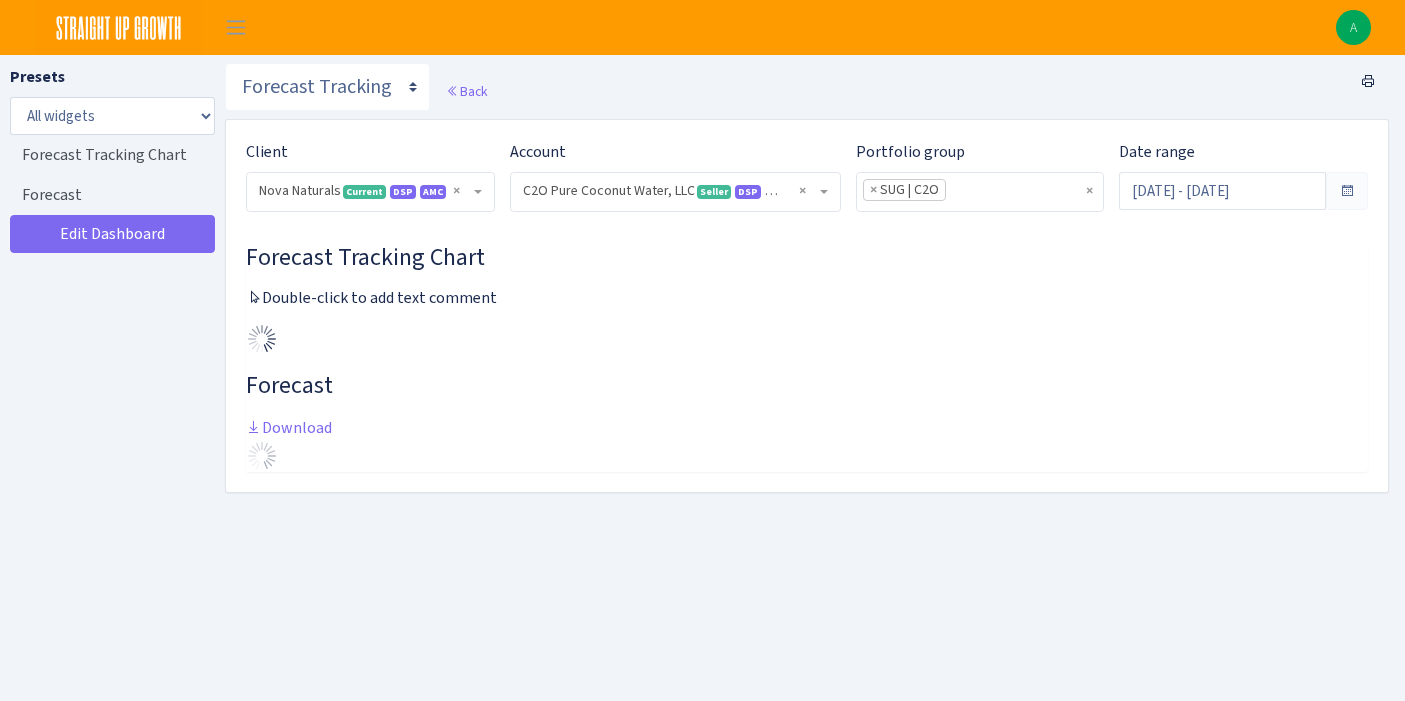 select on "3464201218381280" 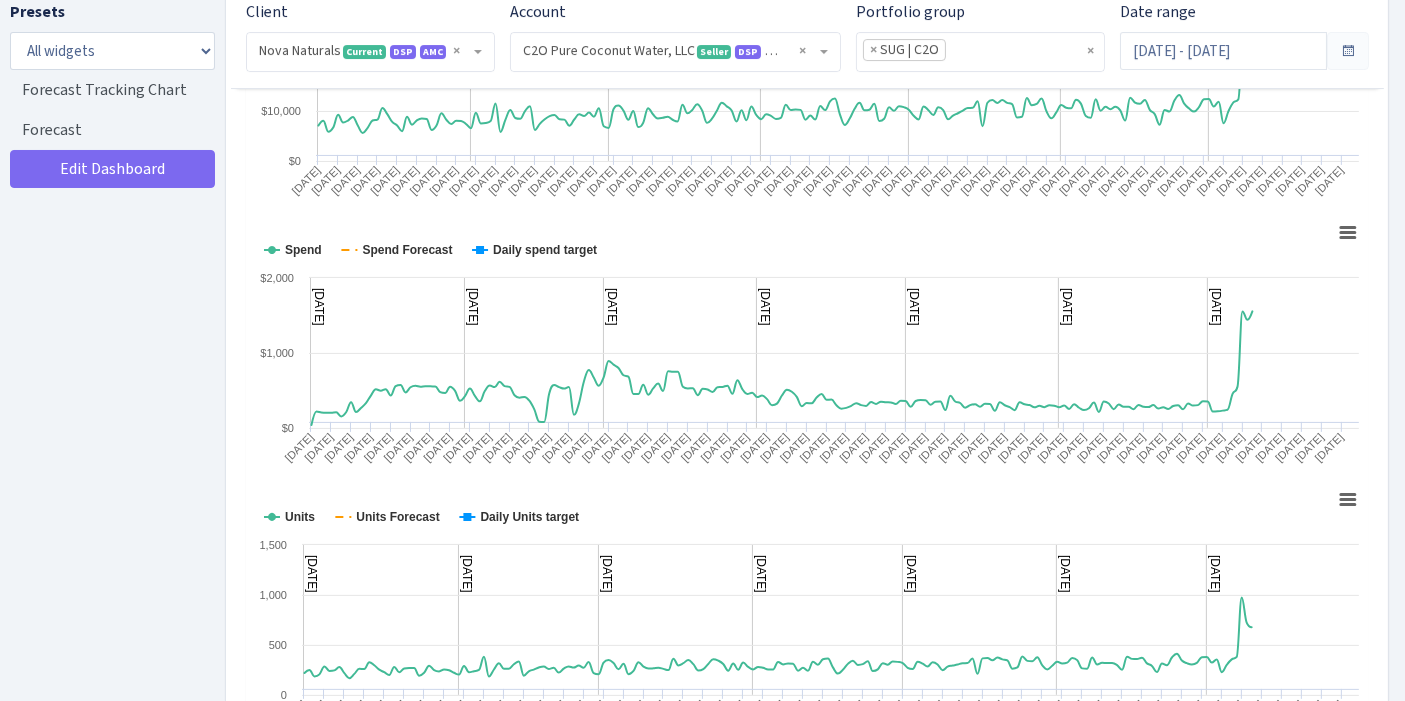 scroll, scrollTop: 382, scrollLeft: 0, axis: vertical 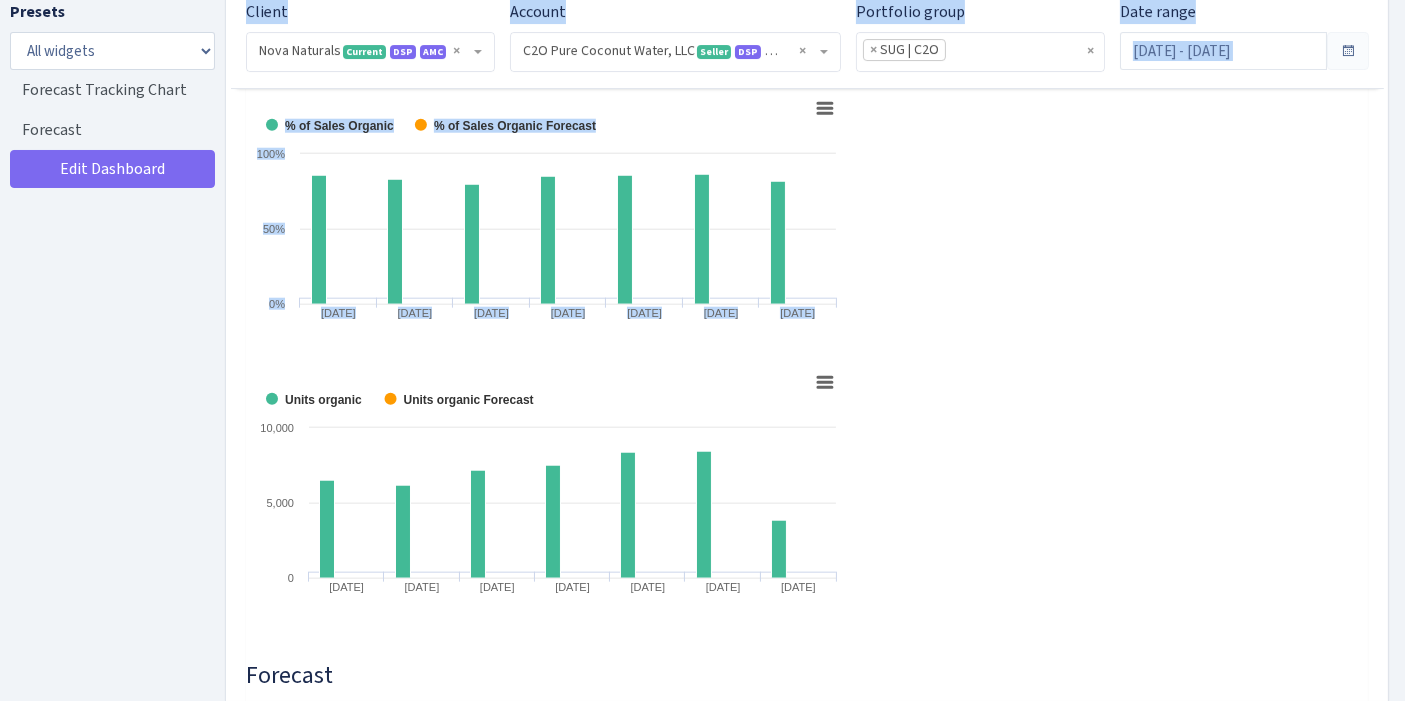drag, startPoint x: 217, startPoint y: 520, endPoint x: 207, endPoint y: 312, distance: 208.24025 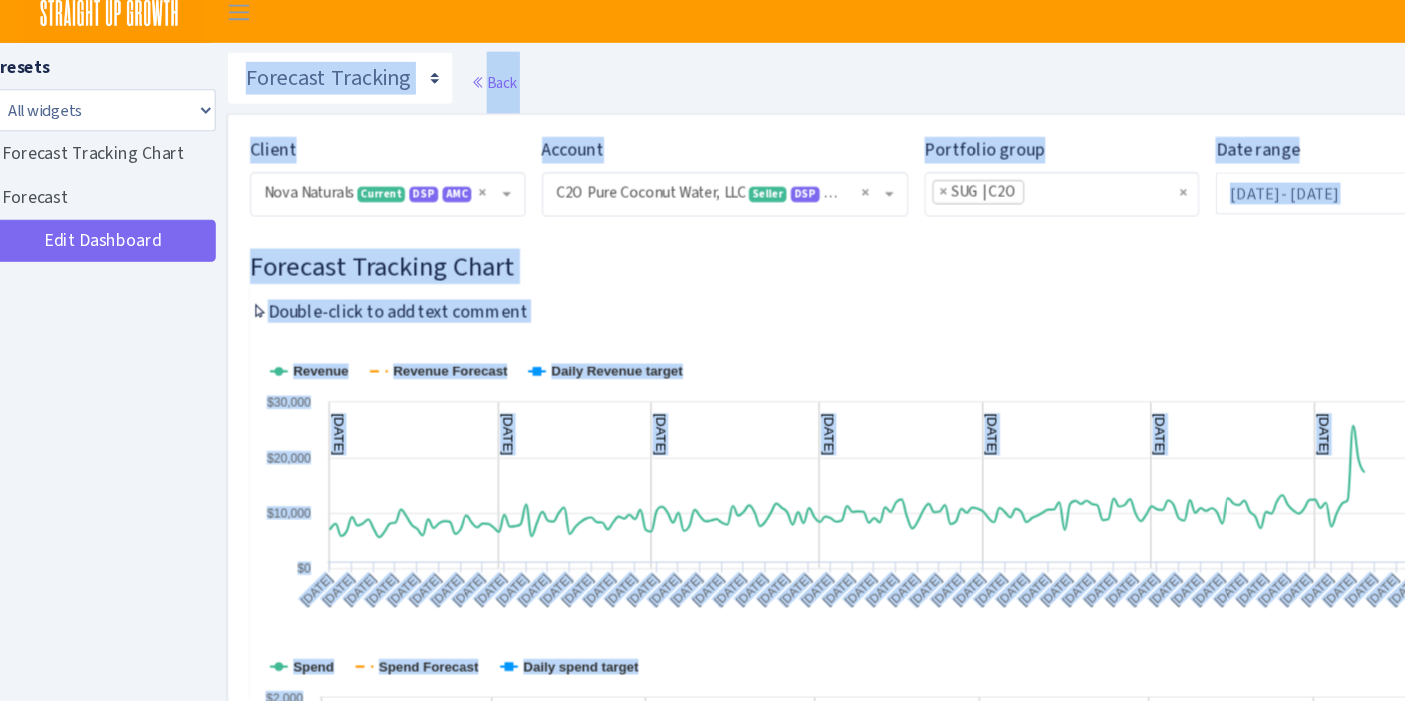 scroll, scrollTop: 0, scrollLeft: 0, axis: both 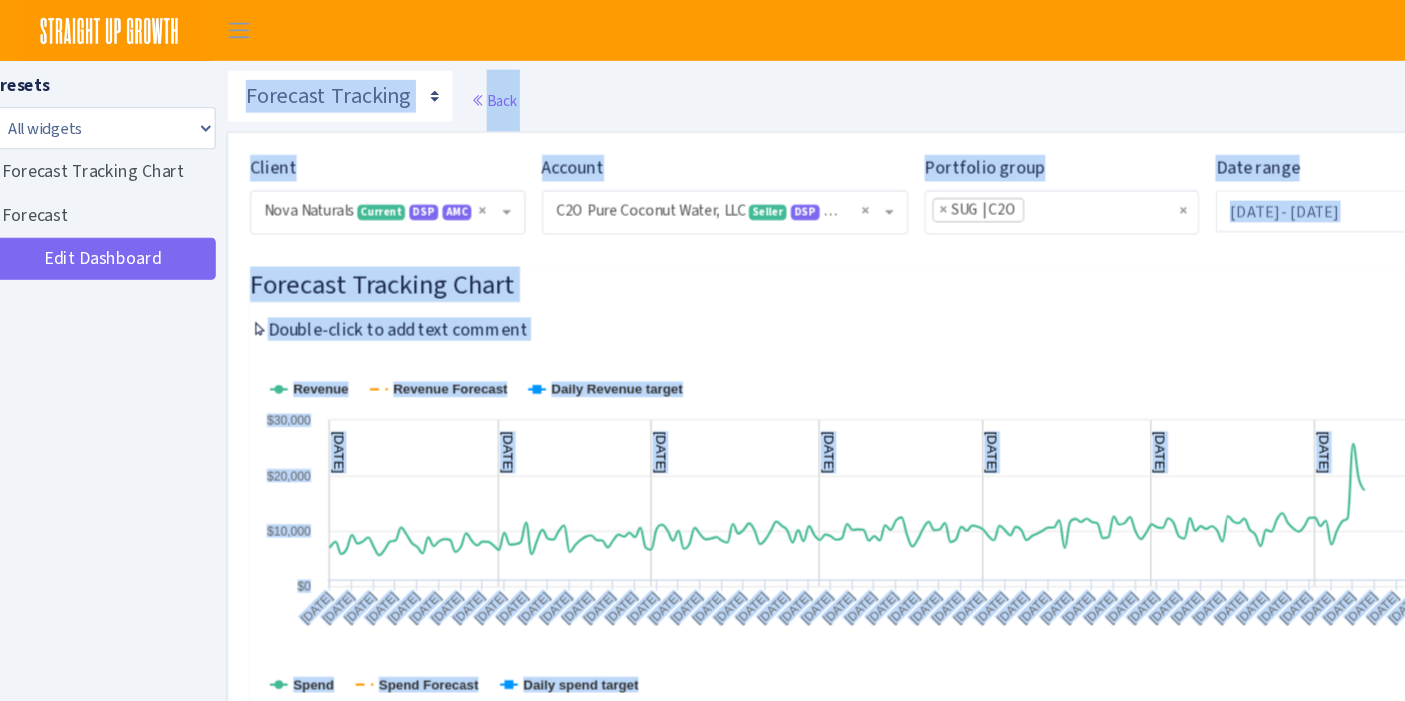 click on "Double-click to add text comment" at bounding box center (807, 297) 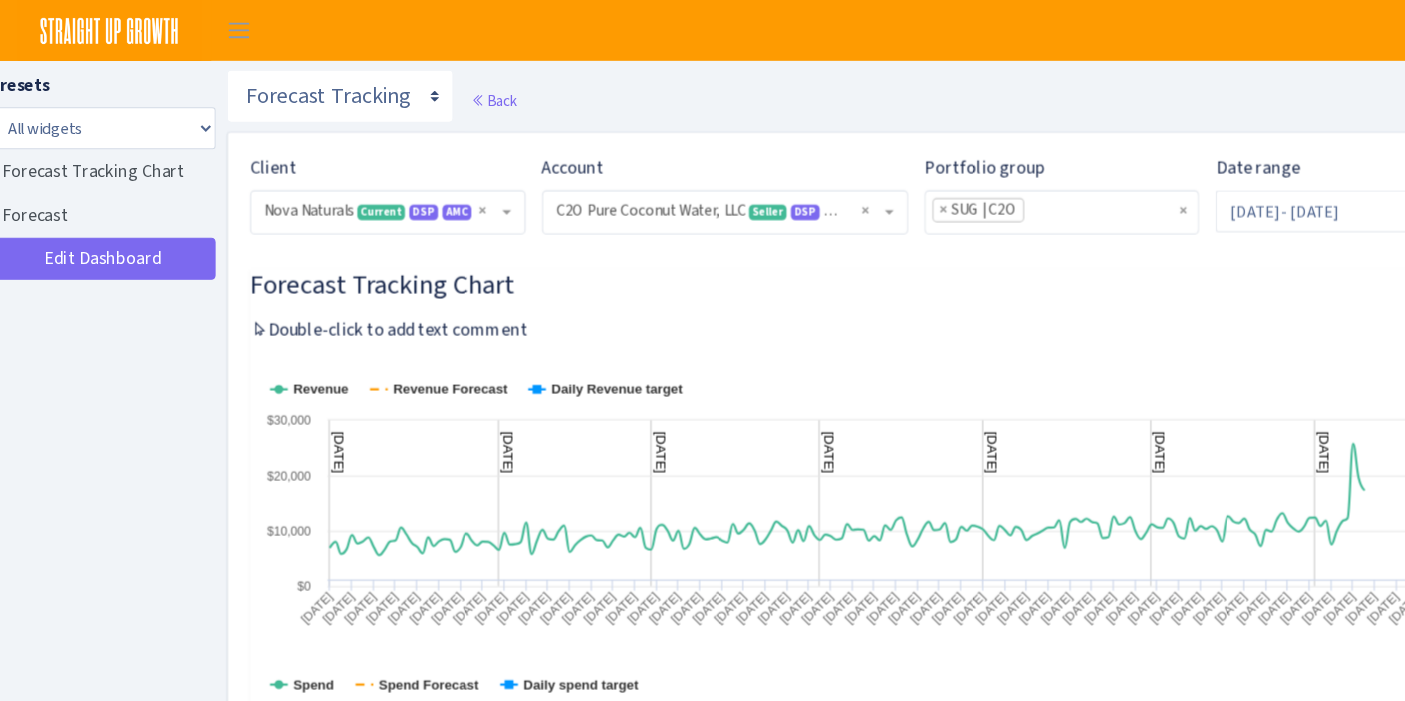 drag, startPoint x: 1194, startPoint y: 5, endPoint x: 788, endPoint y: 317, distance: 512.03516 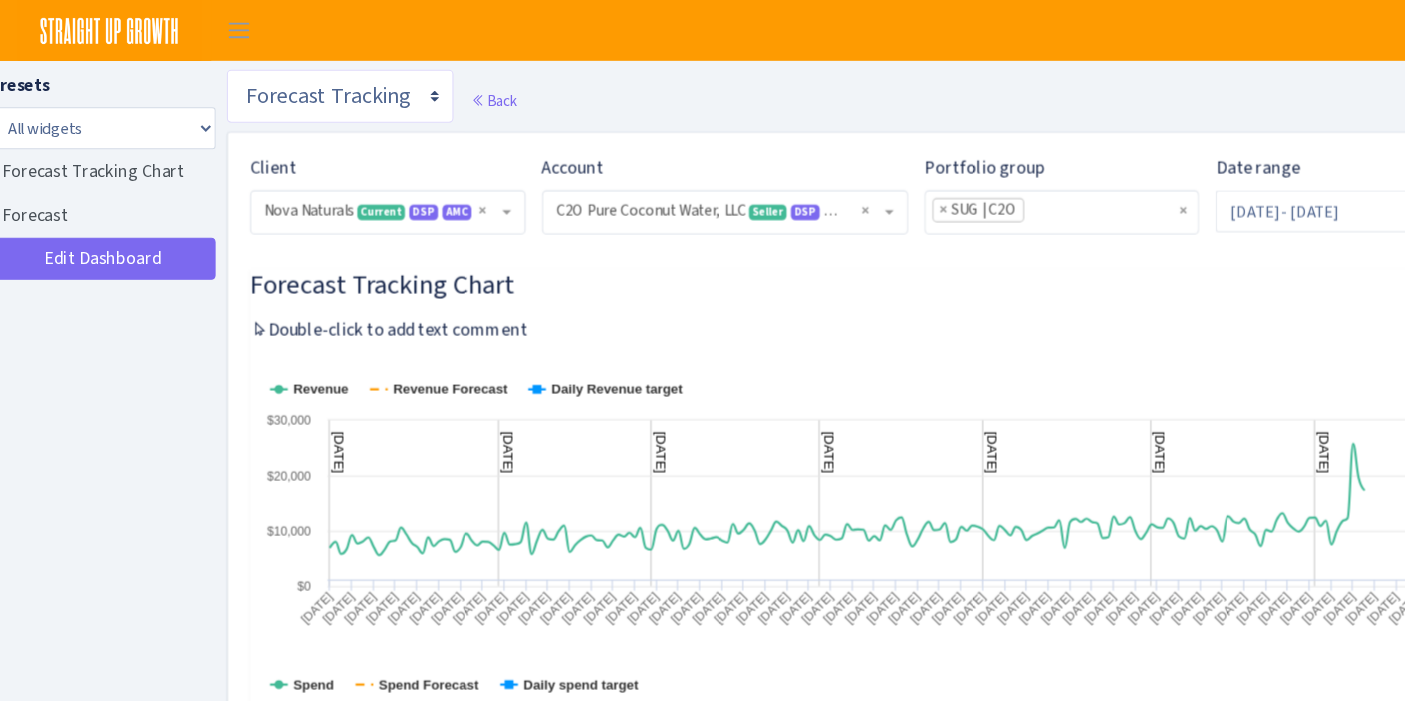 click on "Search
DSP
FBA Inventory
Forecast Tracking
Profitability
Subscribe and save
Promotions
Reviews" at bounding box center [327, 87] 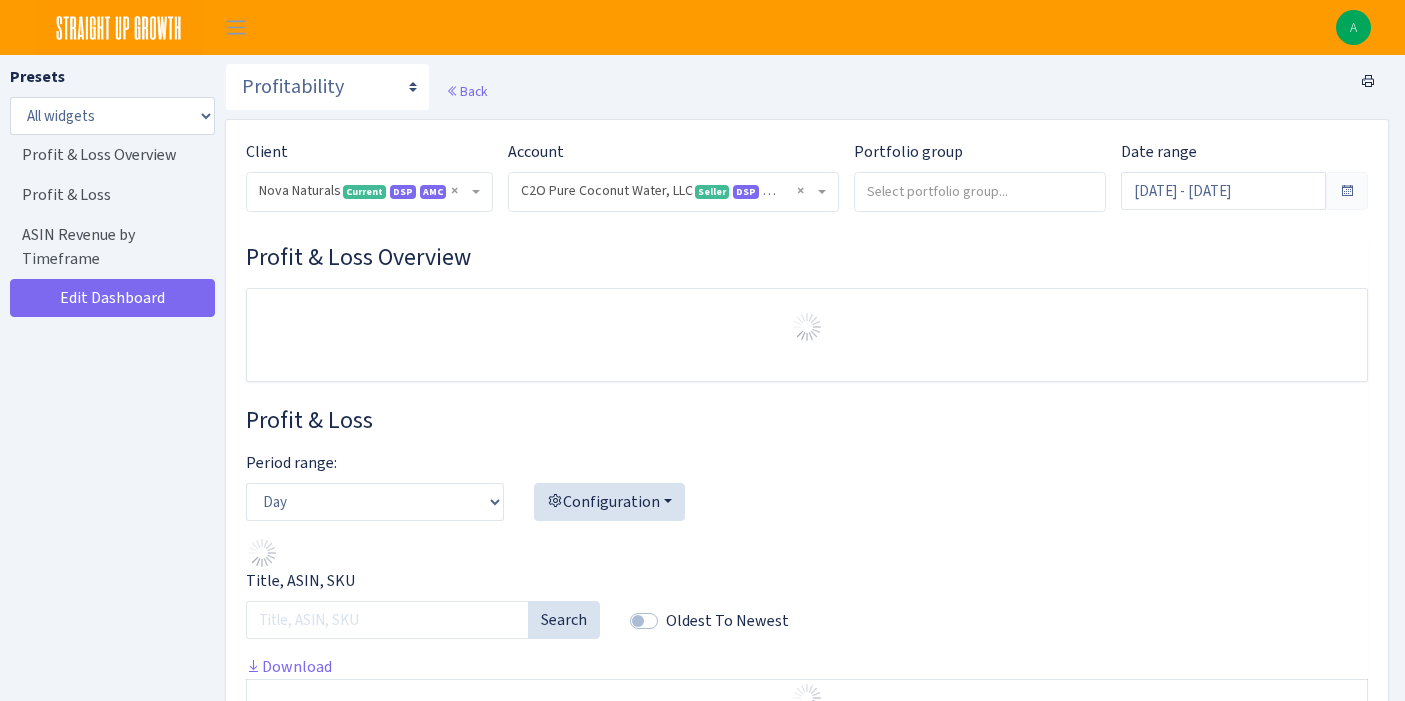 select on "3464201218381280" 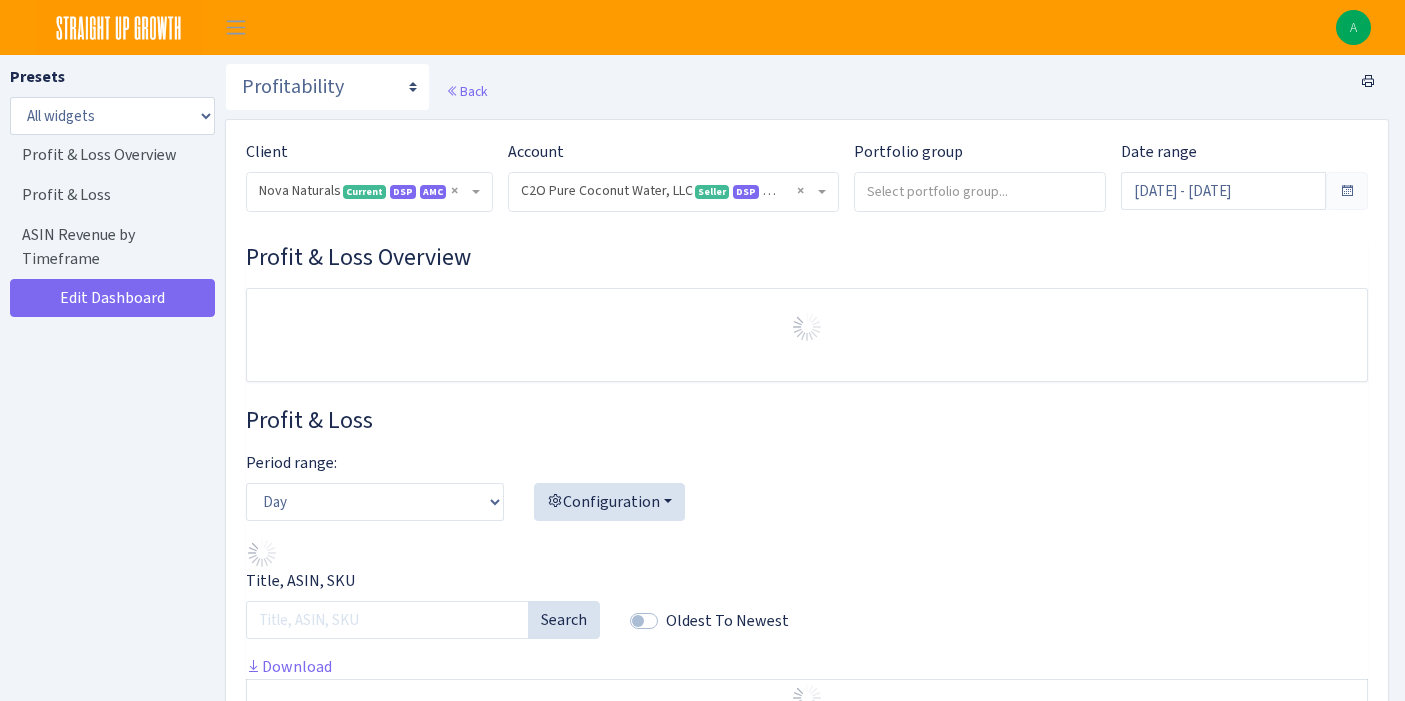 scroll, scrollTop: 0, scrollLeft: 0, axis: both 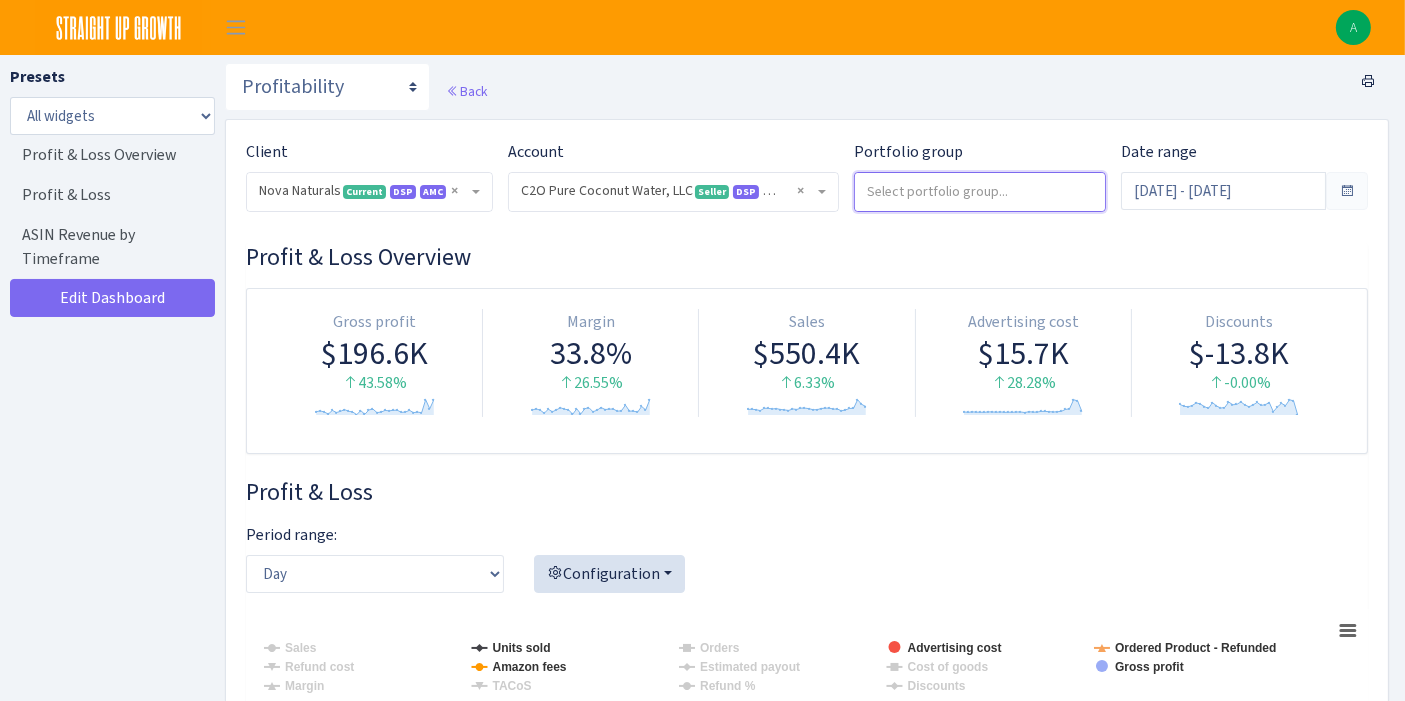 click at bounding box center [980, 191] 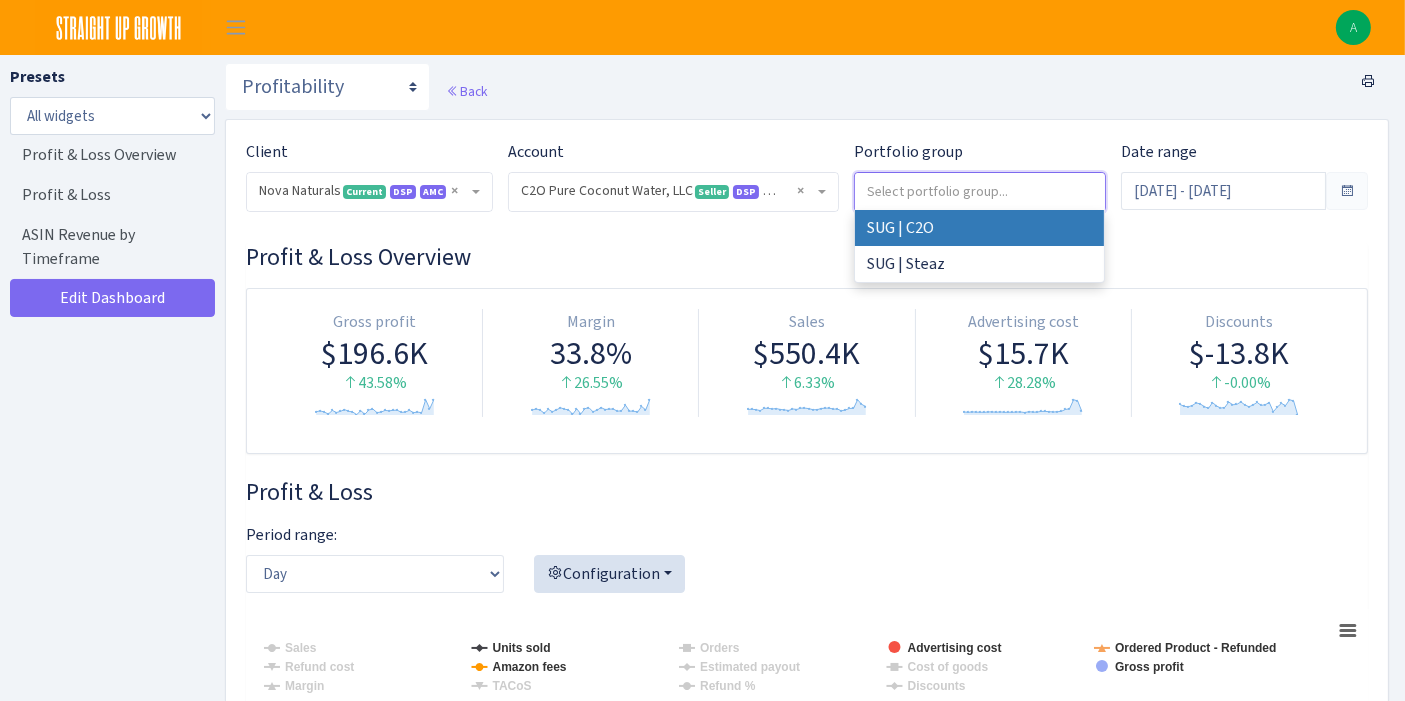 select on "SUG | C2O" 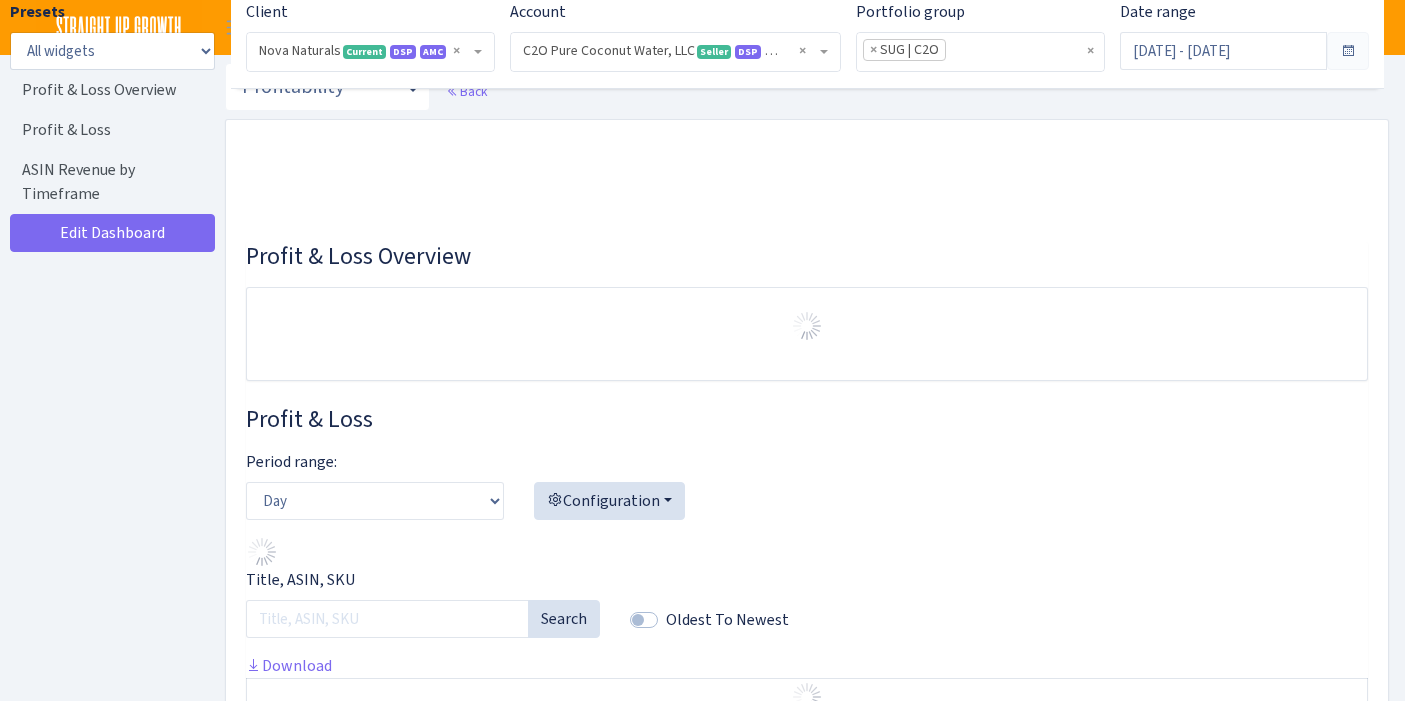 select on "3464201218381280" 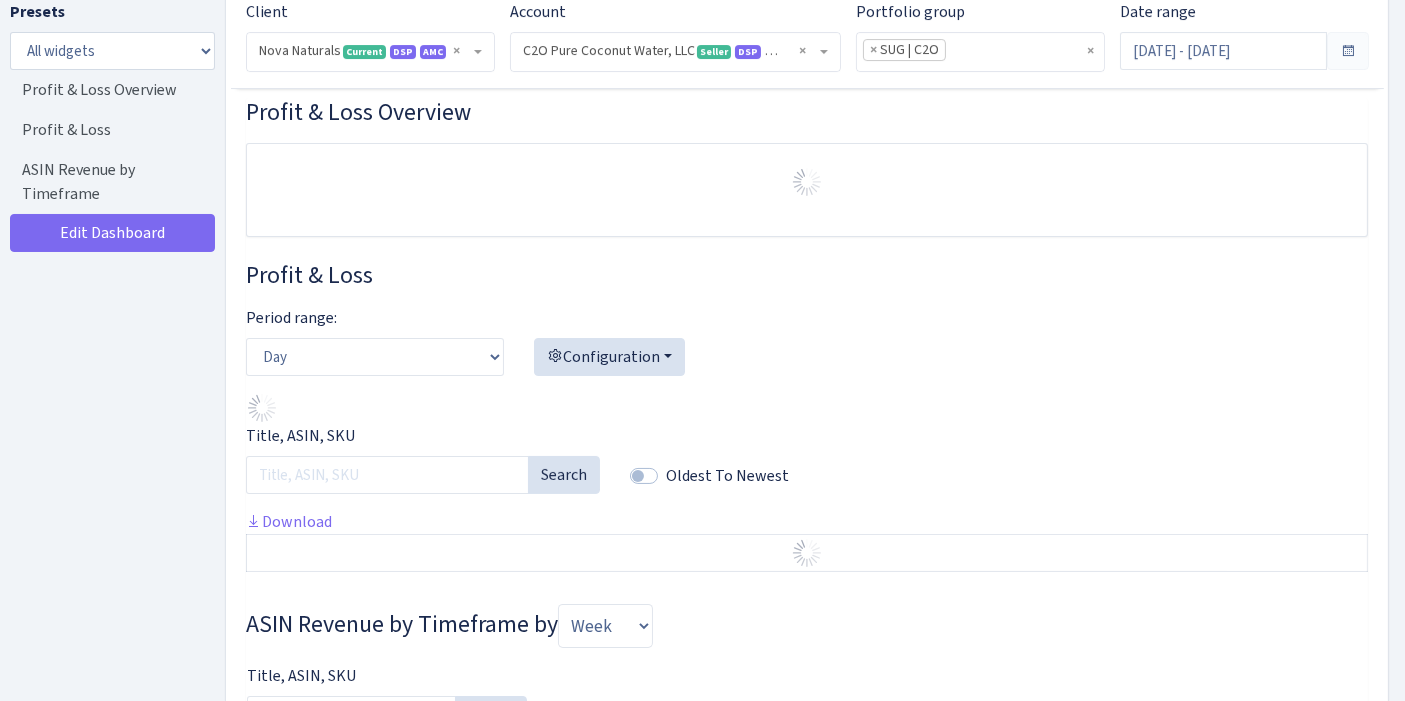 scroll, scrollTop: 0, scrollLeft: 0, axis: both 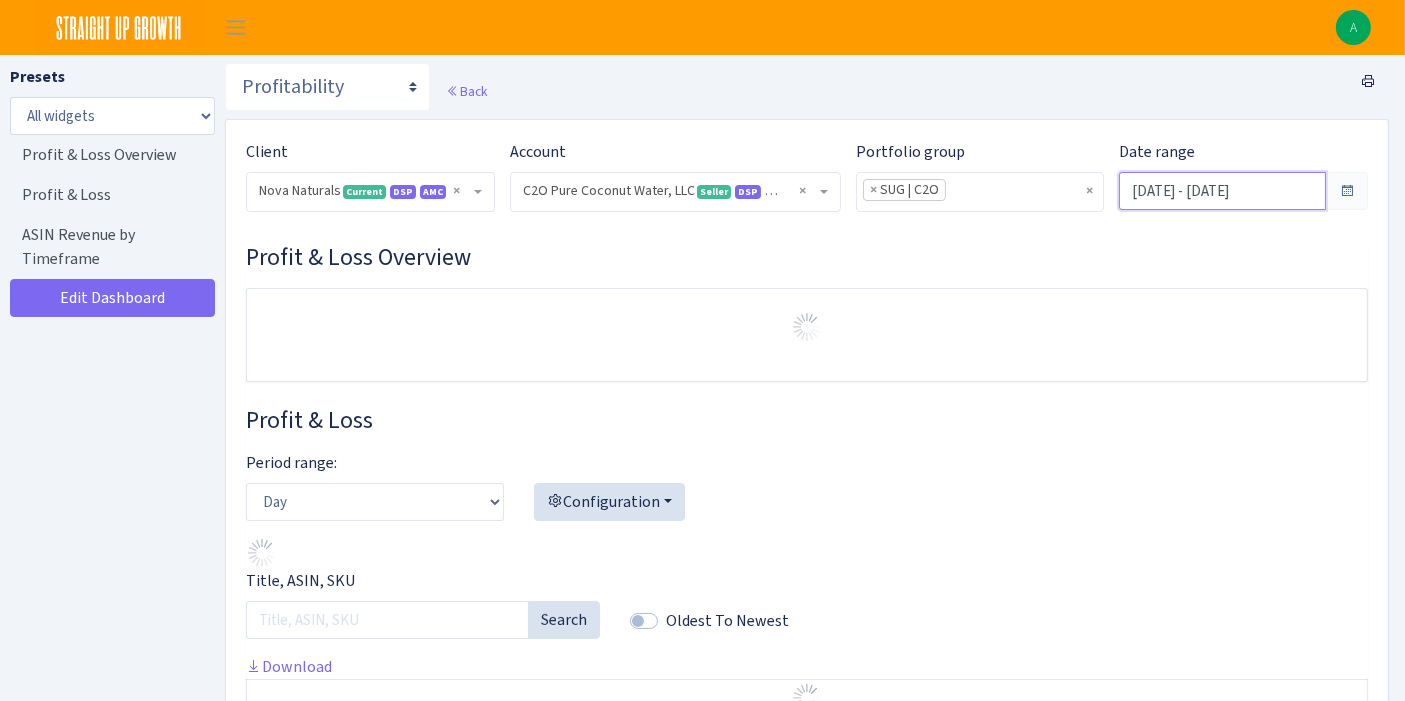click on "[DATE] - [DATE]" at bounding box center [1222, 191] 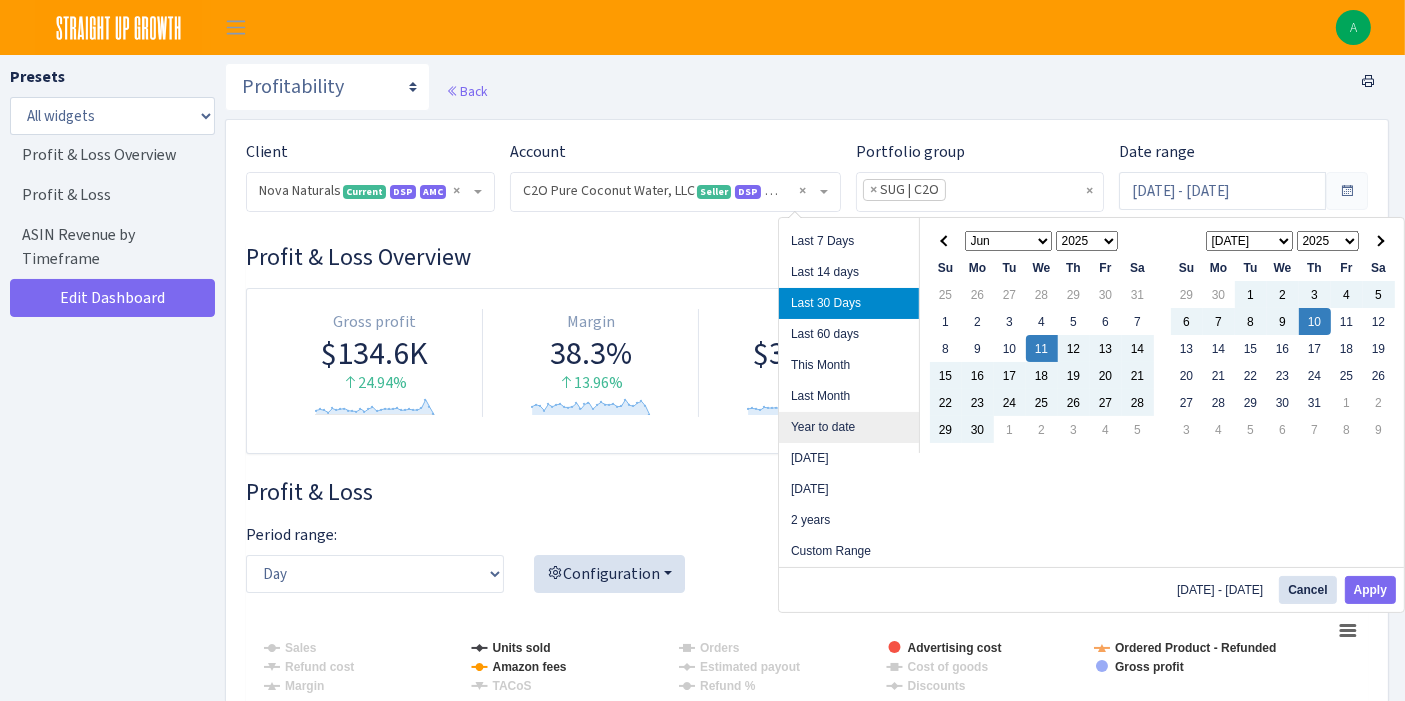 click on "Year to date" at bounding box center [849, 427] 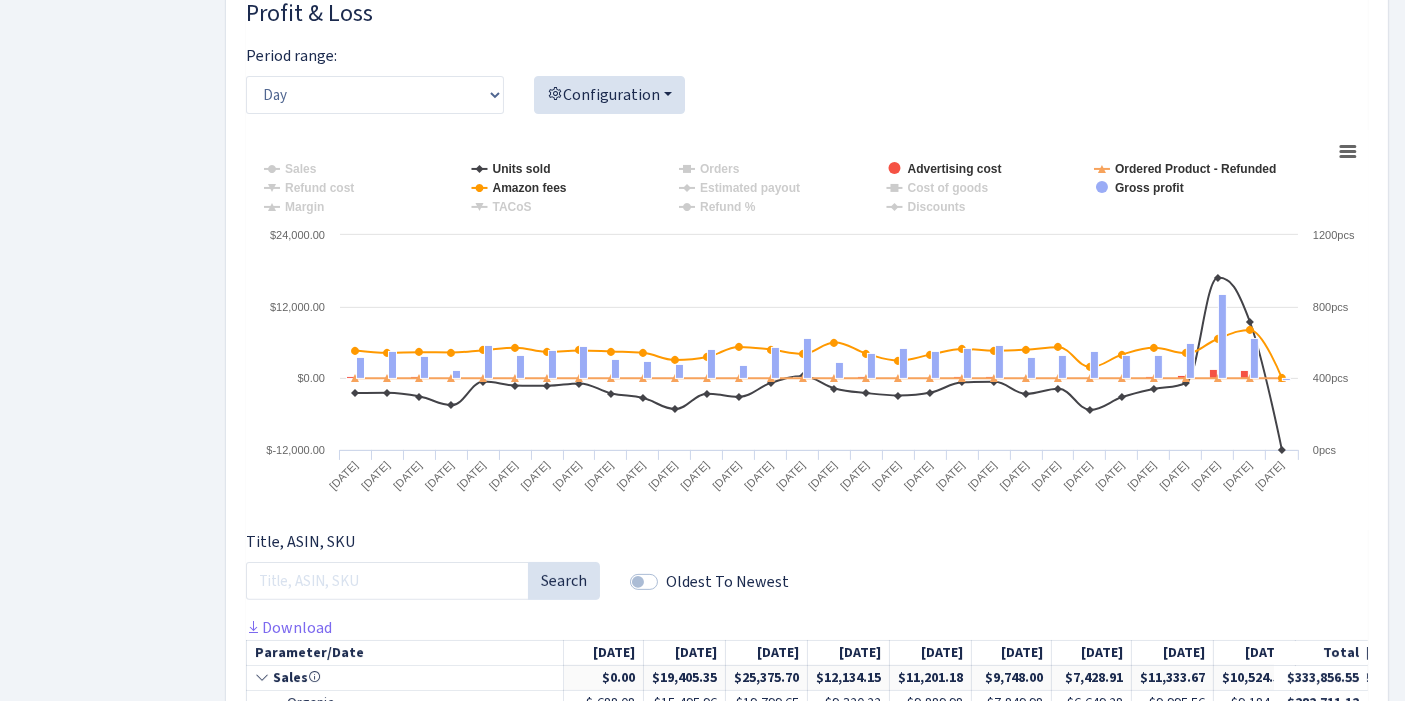 scroll, scrollTop: 480, scrollLeft: 0, axis: vertical 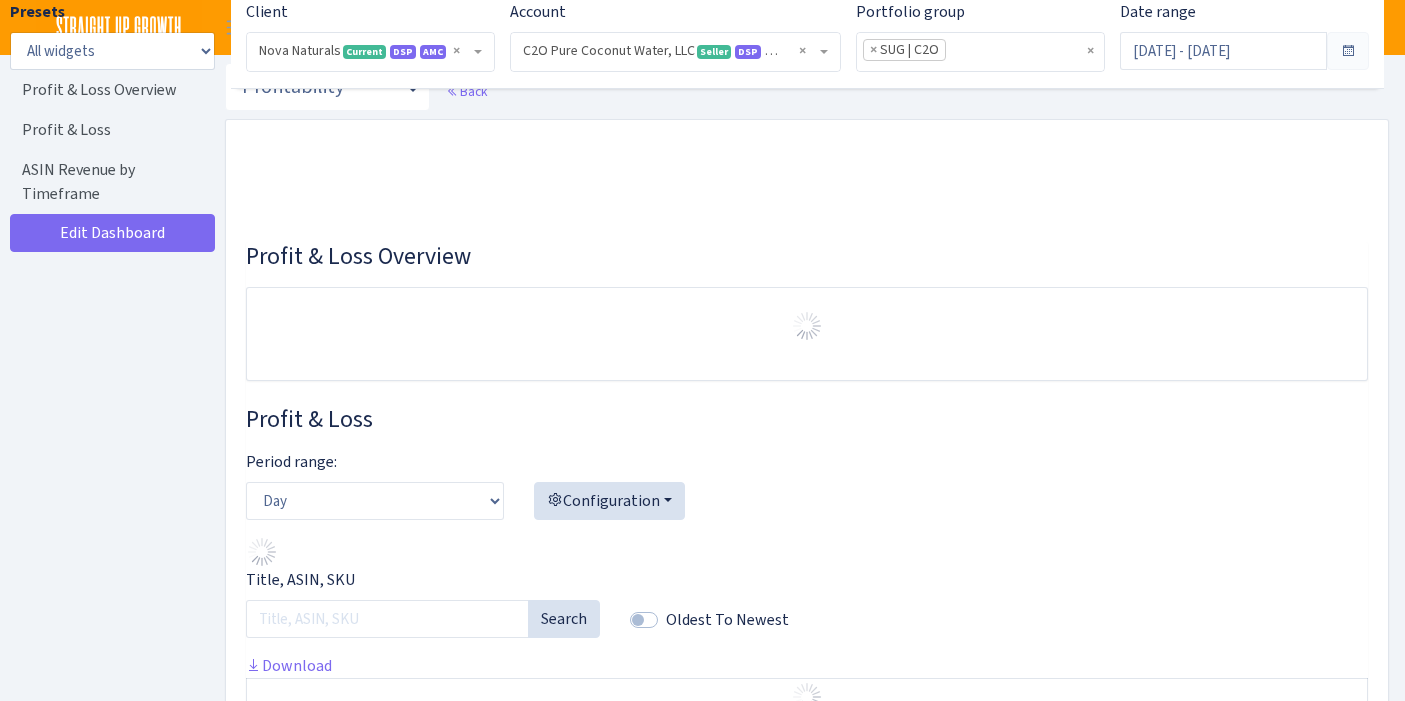 select on "3464201218381280" 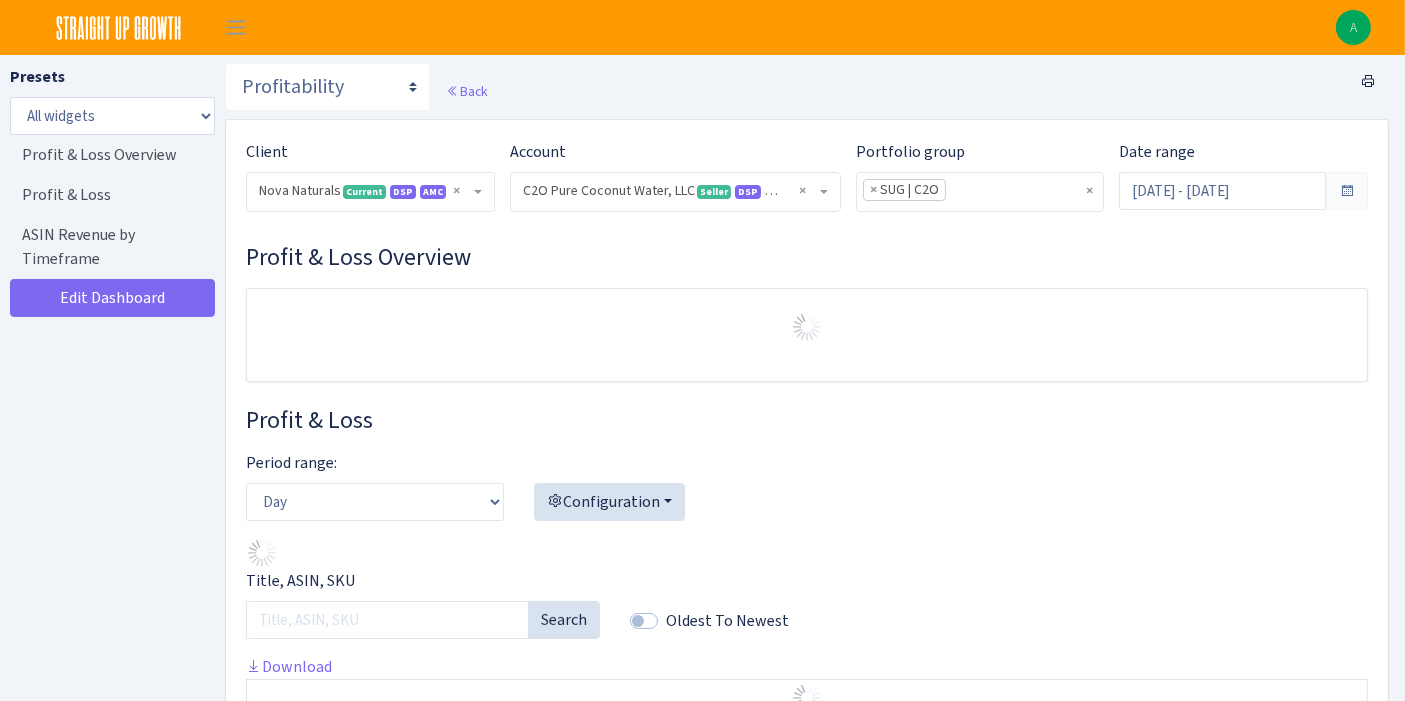 scroll, scrollTop: 447, scrollLeft: 0, axis: vertical 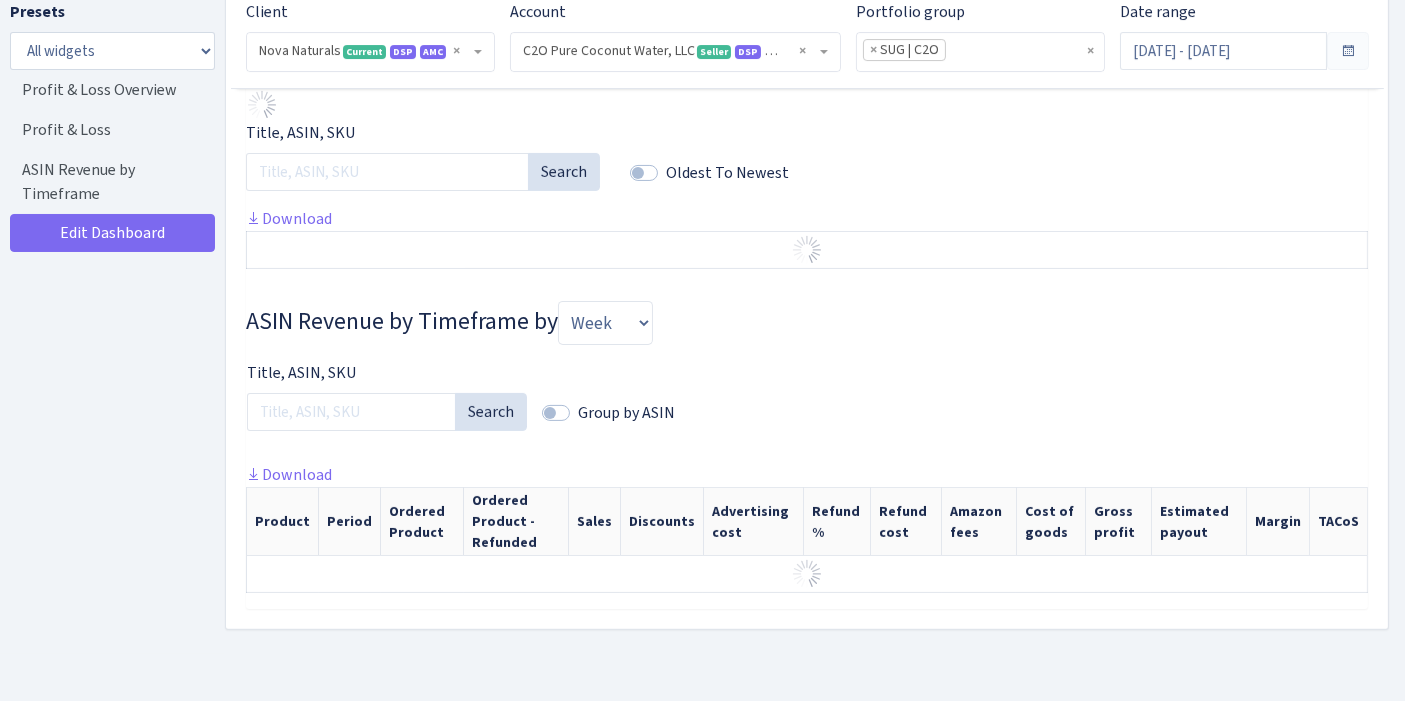 click on "Title, ASIN, SKU
Search
Group by ASIN" at bounding box center (807, 412) 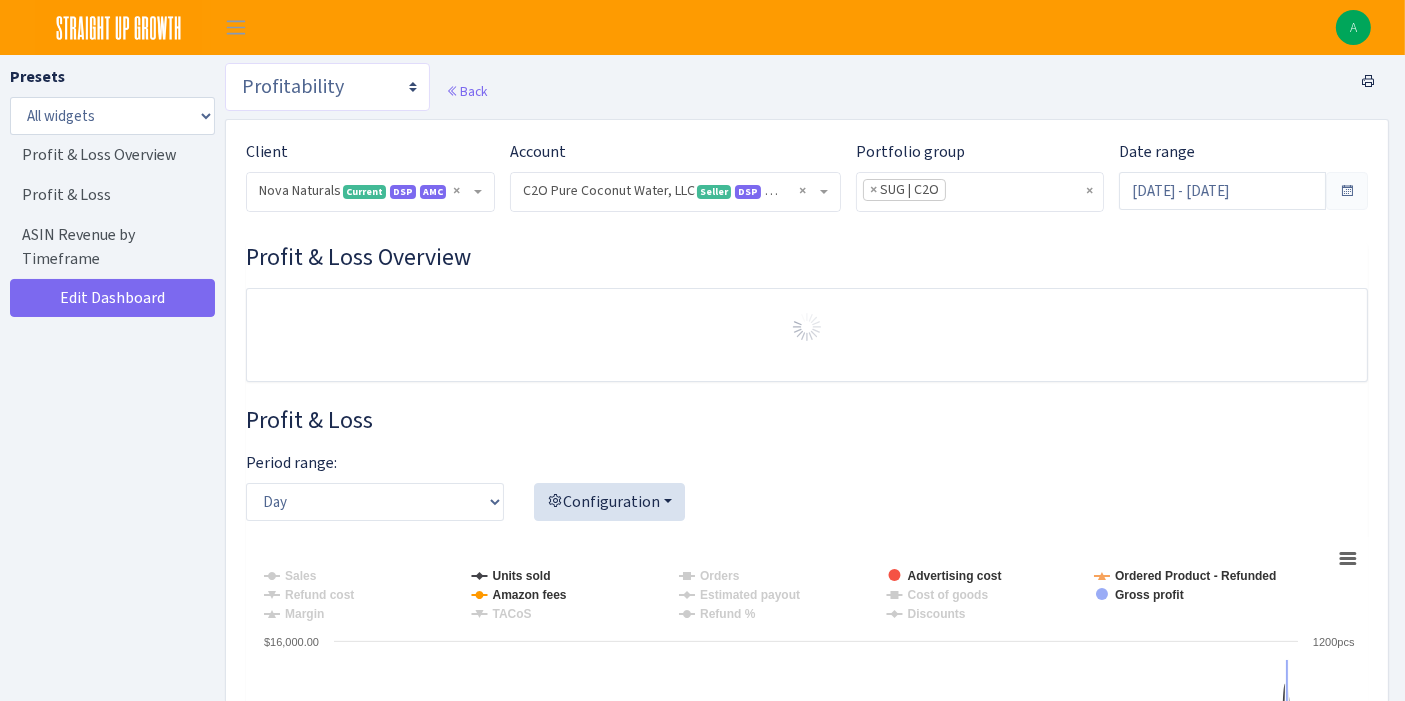 click on "Search
DSP
FBA Inventory
Forecast Tracking
Profitability
Subscribe and save
Promotions
Reviews" at bounding box center (327, 87) 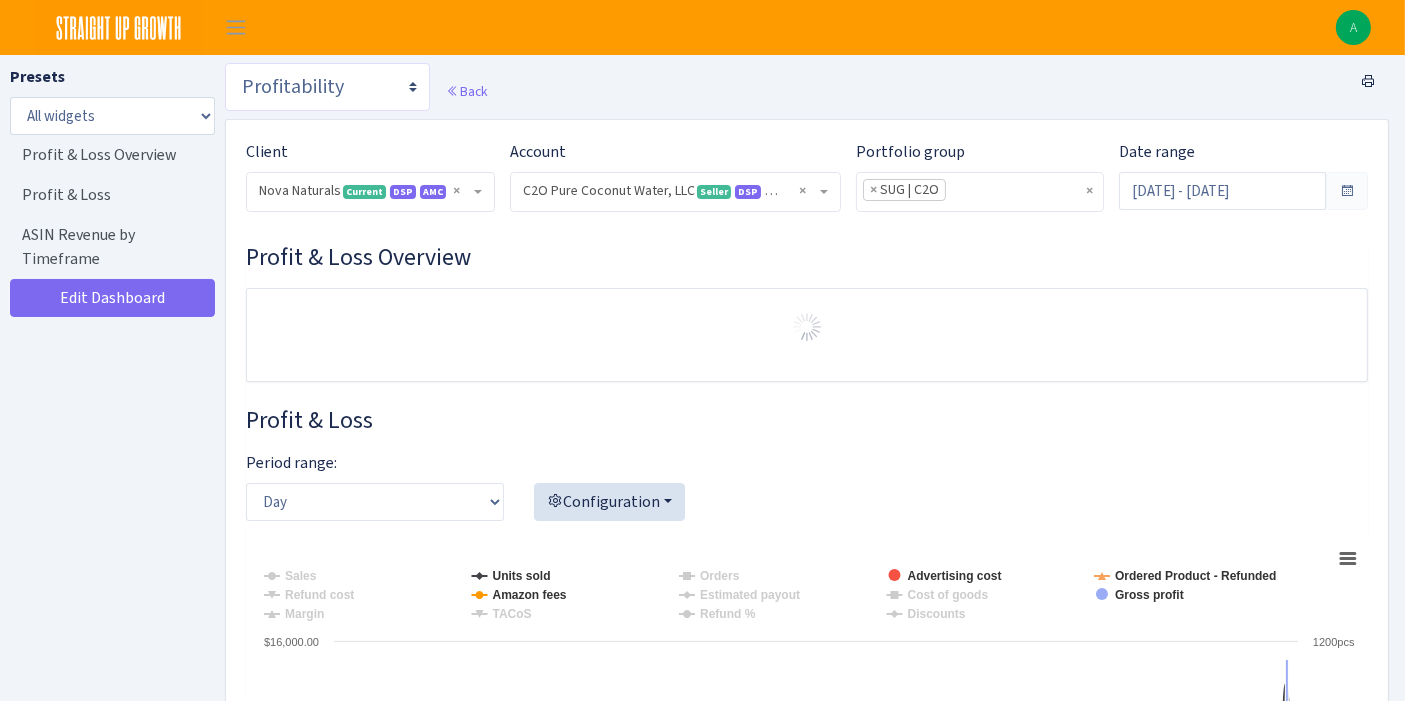 select on "https://straightupgrowth.com/admin/dashboard/21/show" 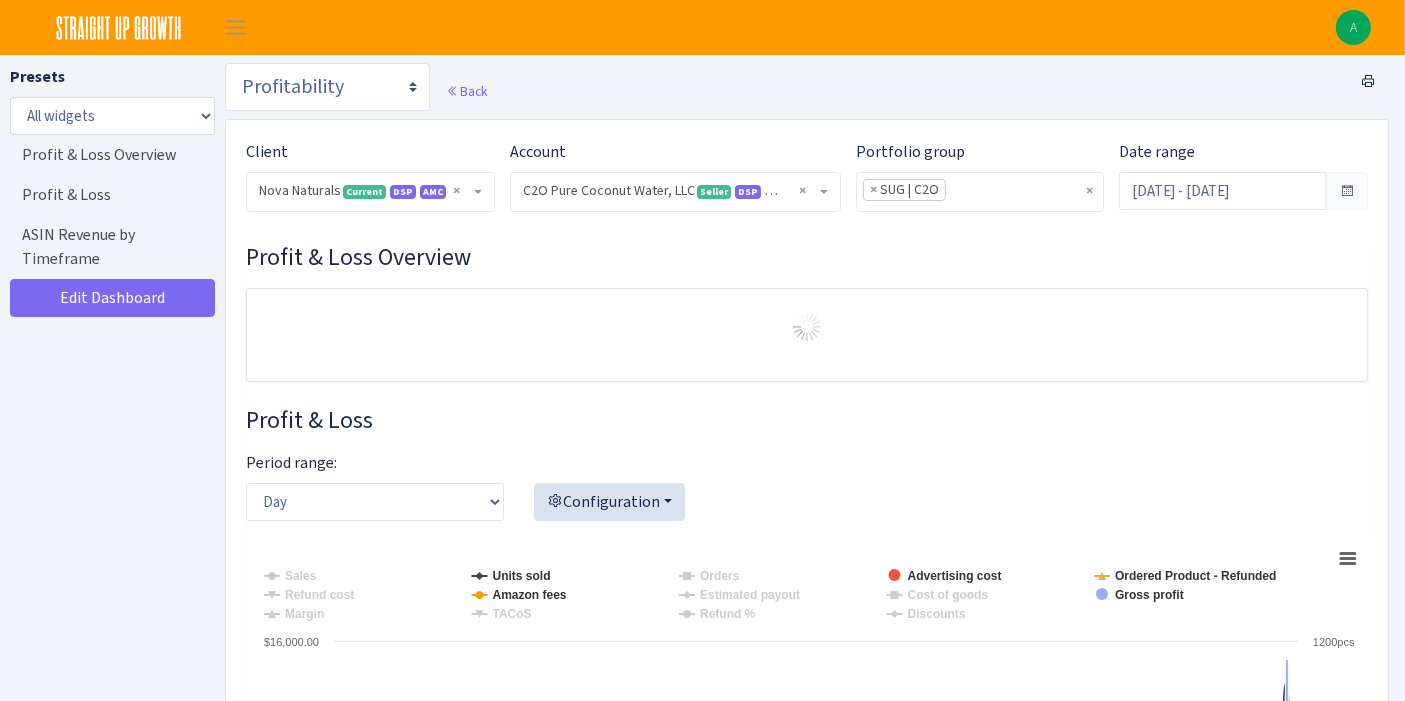click on "Search
DSP
FBA Inventory
Forecast Tracking
Profitability
Subscribe and save
Promotions
Reviews" at bounding box center [327, 87] 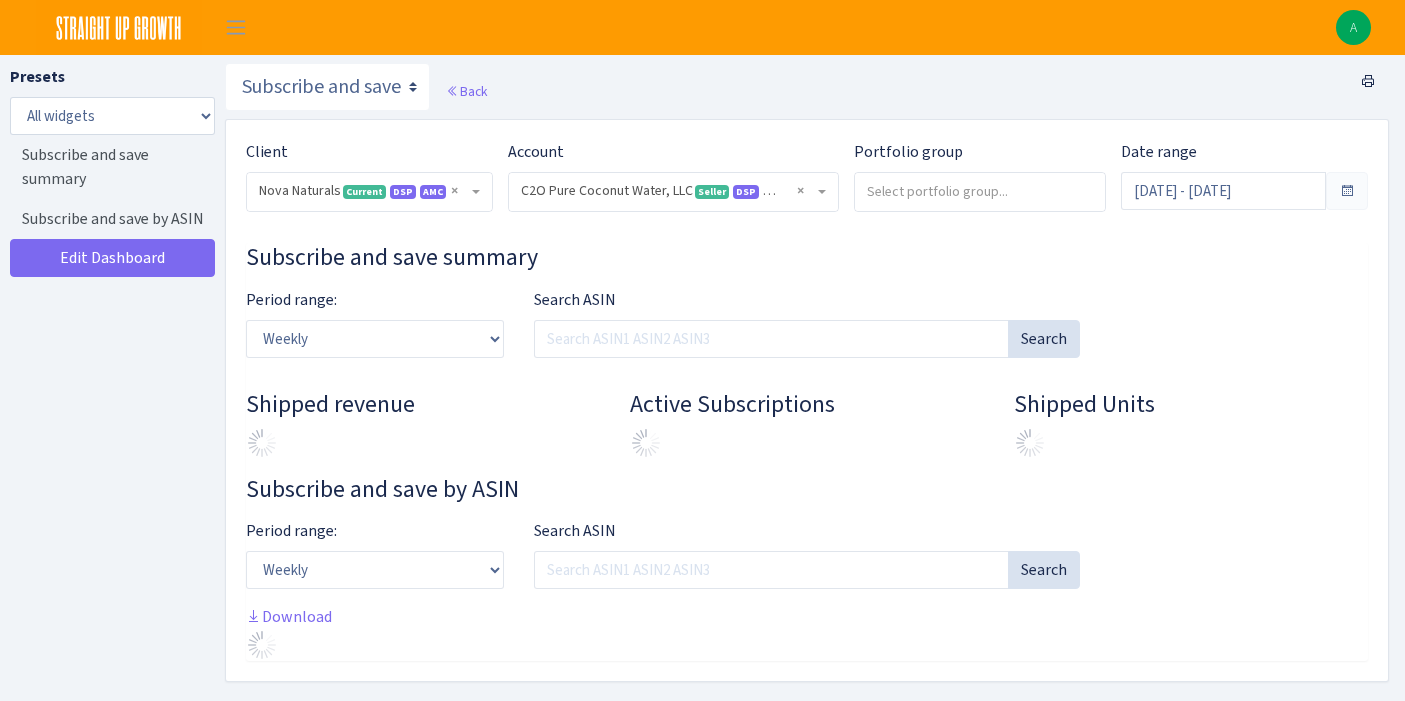 select on "3464201218381280" 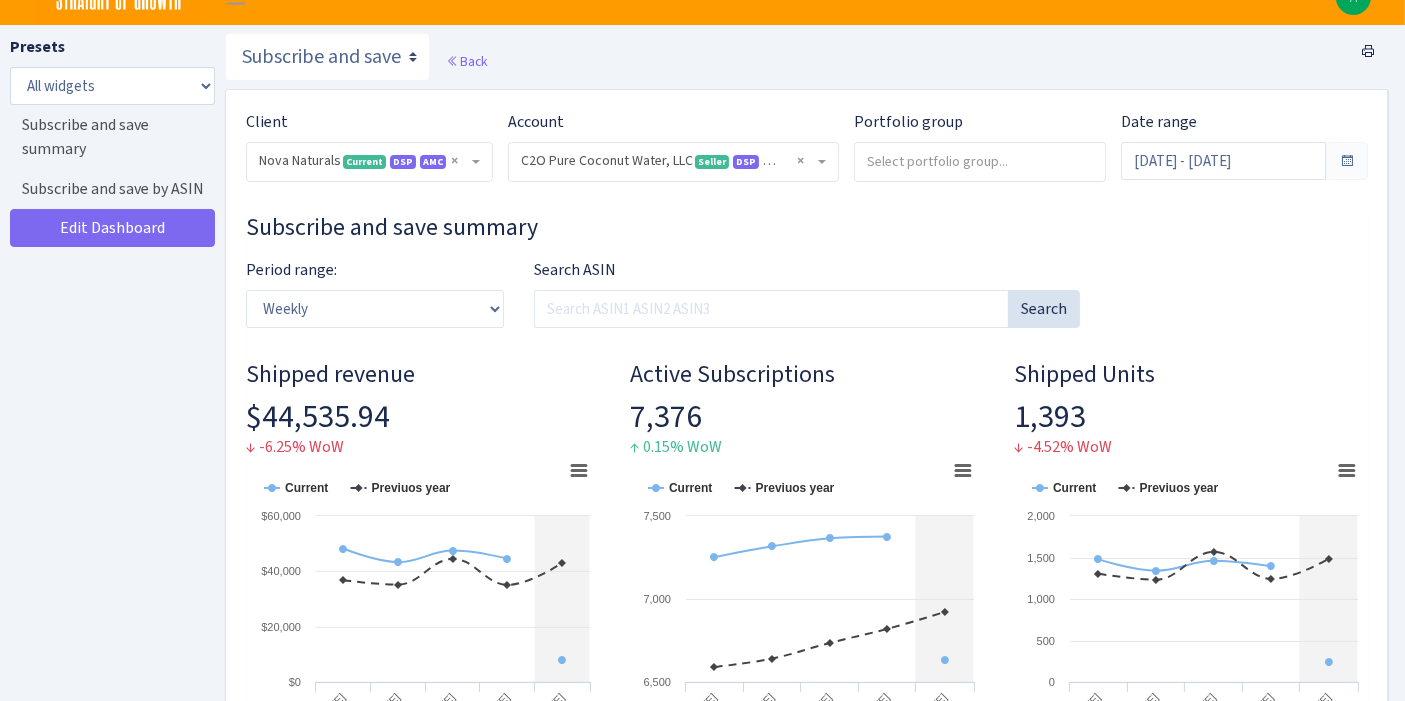 scroll, scrollTop: 0, scrollLeft: 0, axis: both 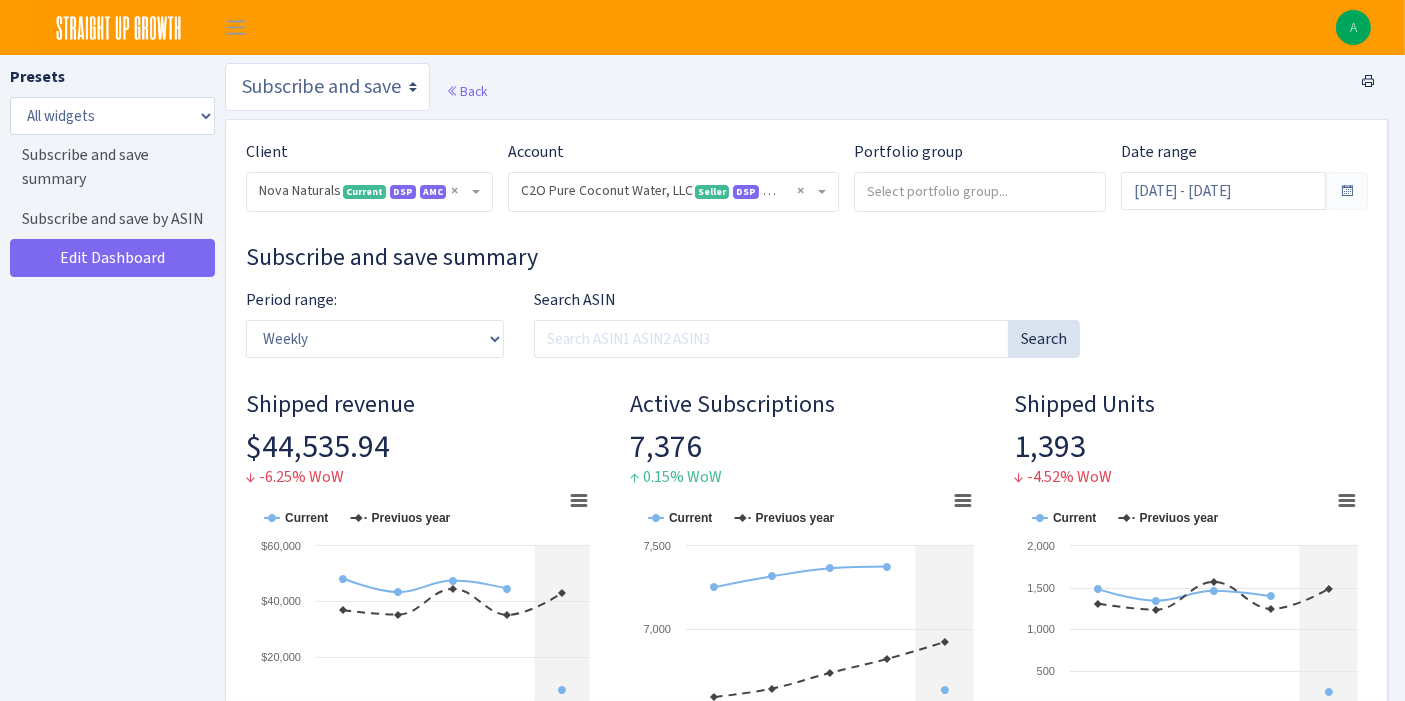 click on "Search
DSP
FBA Inventory
Forecast Tracking
Profitability
Subscribe and save
Promotions
Reviews" at bounding box center (327, 87) 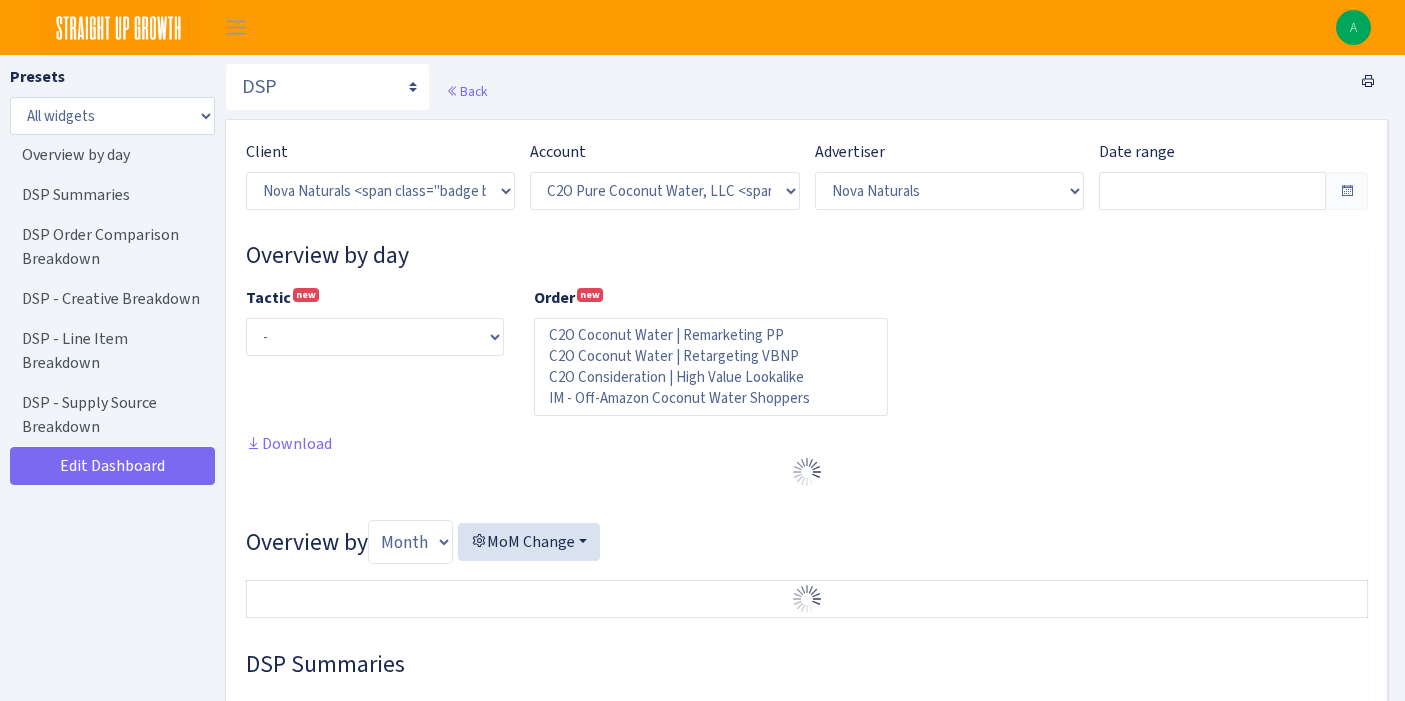 select on "3464201218381280" 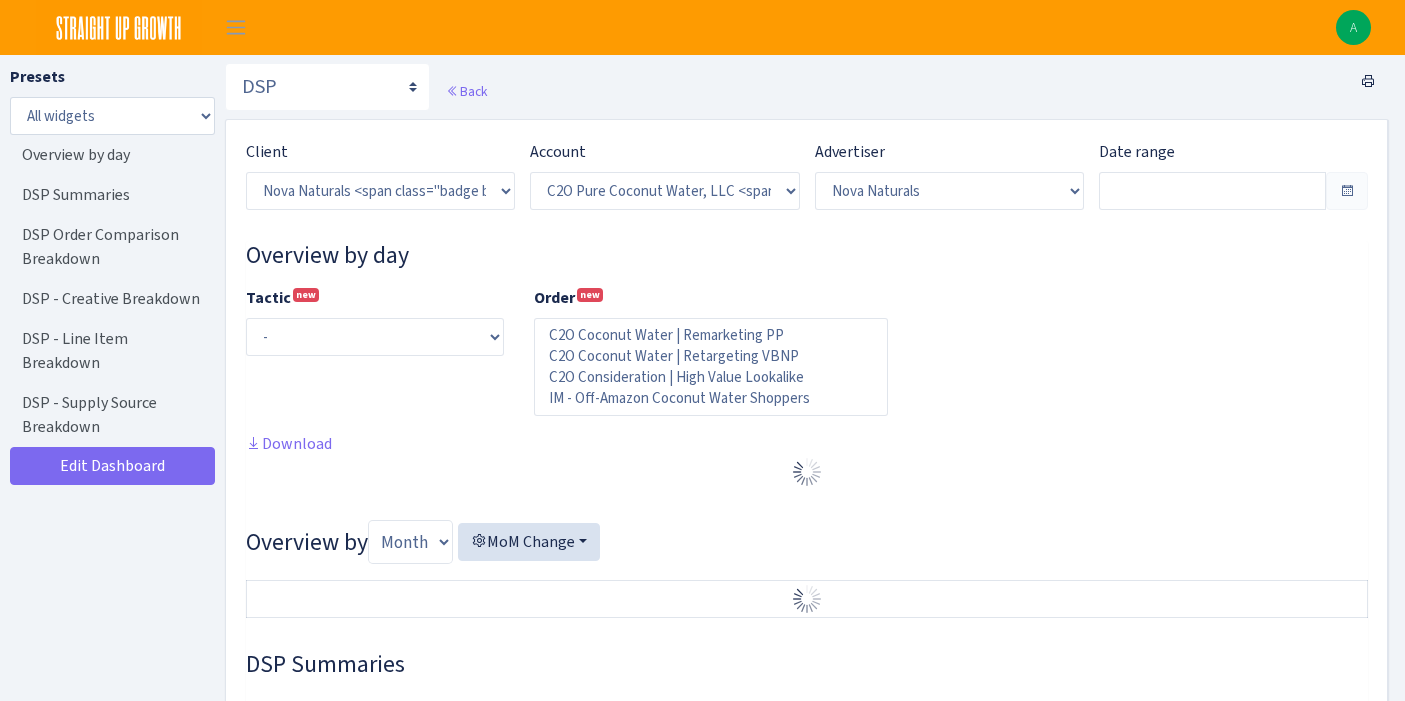 select on "593451382220682659" 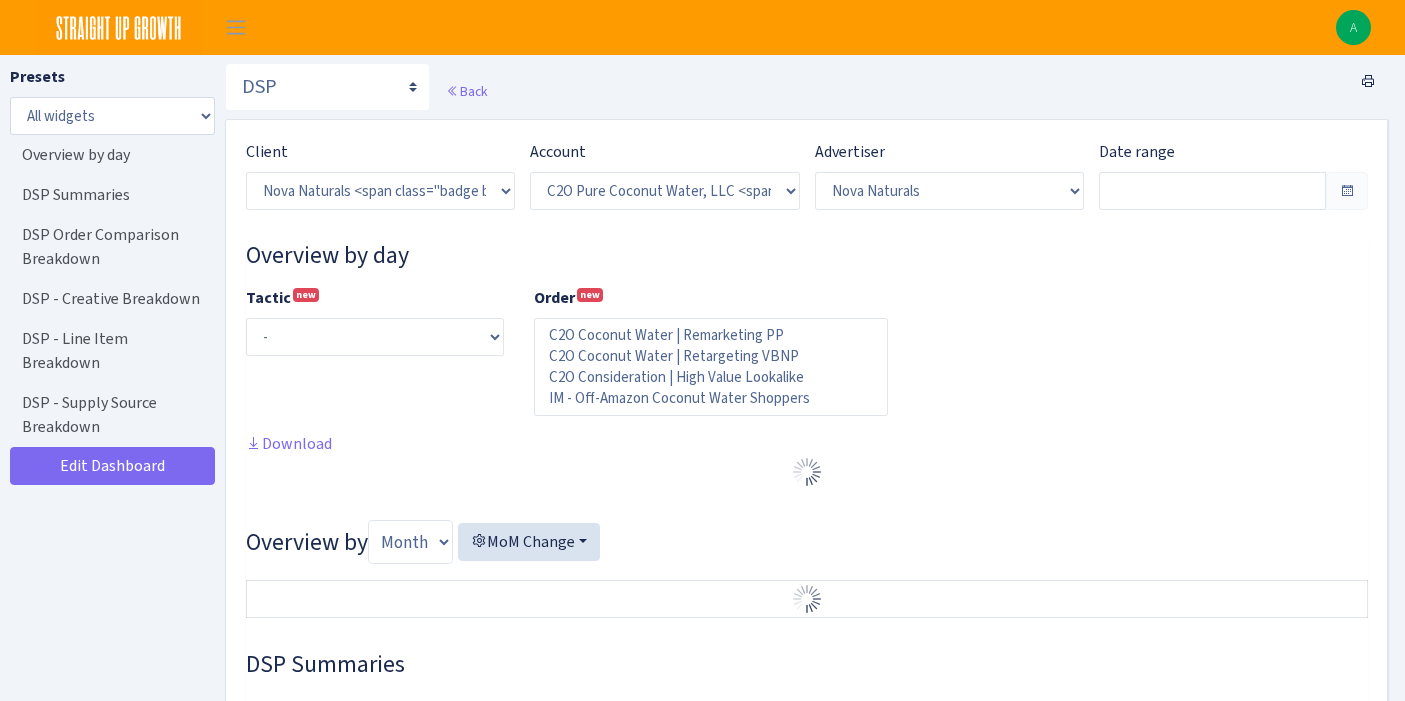 select 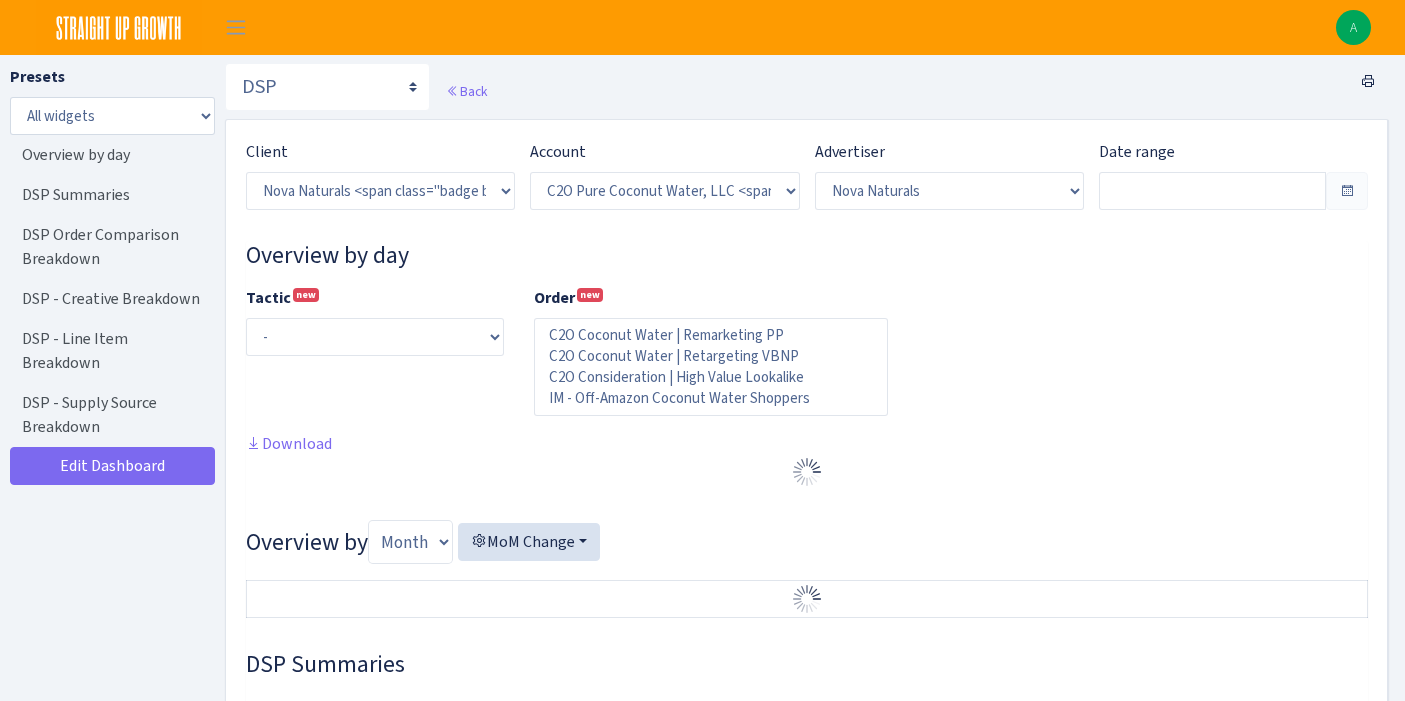 type on "[DATE] - [DATE]" 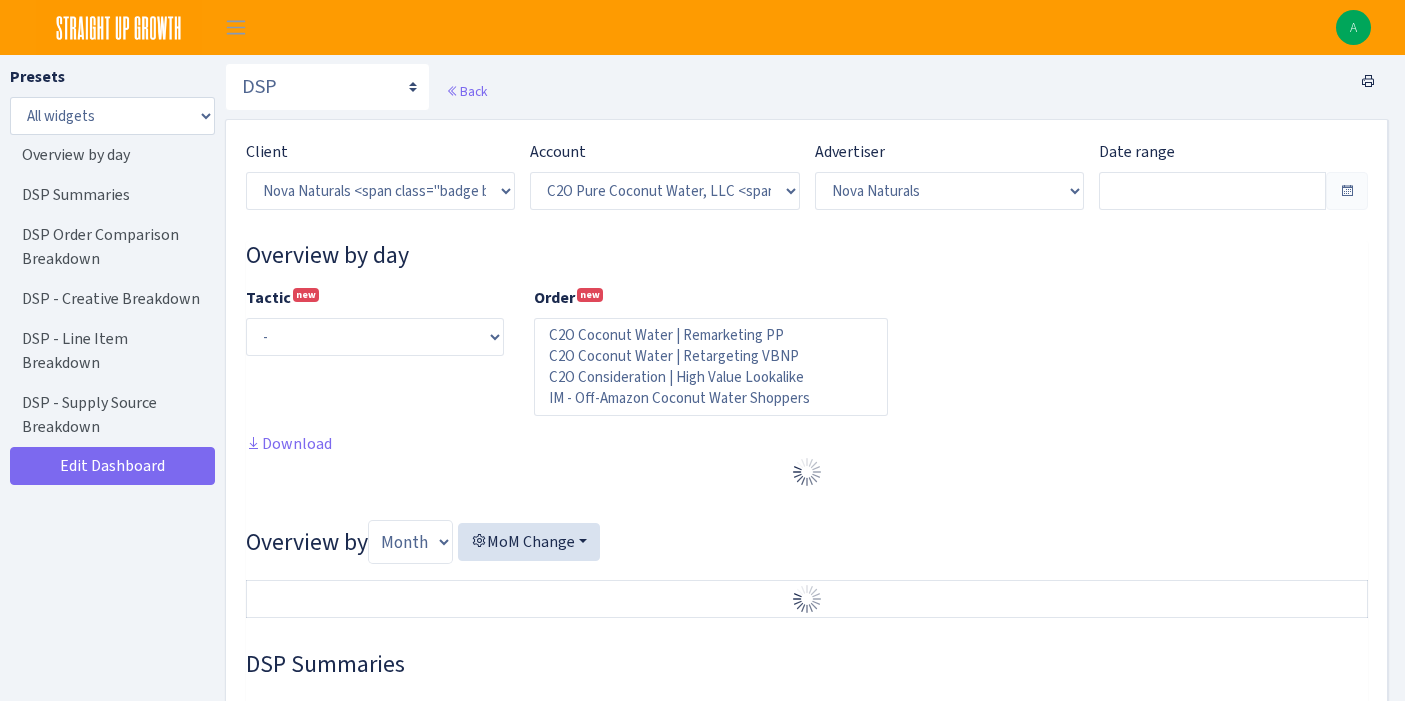 type on "[DATE] - [DATE]" 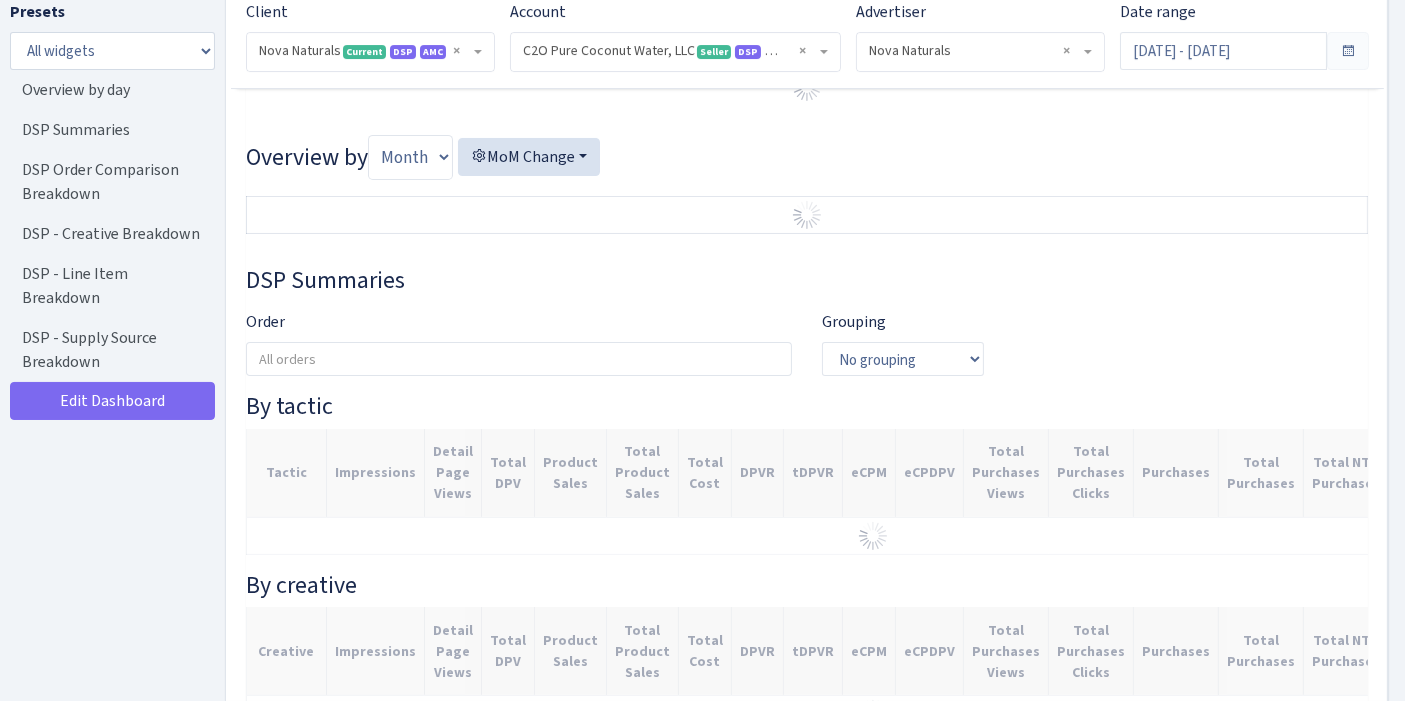 scroll, scrollTop: 325, scrollLeft: 0, axis: vertical 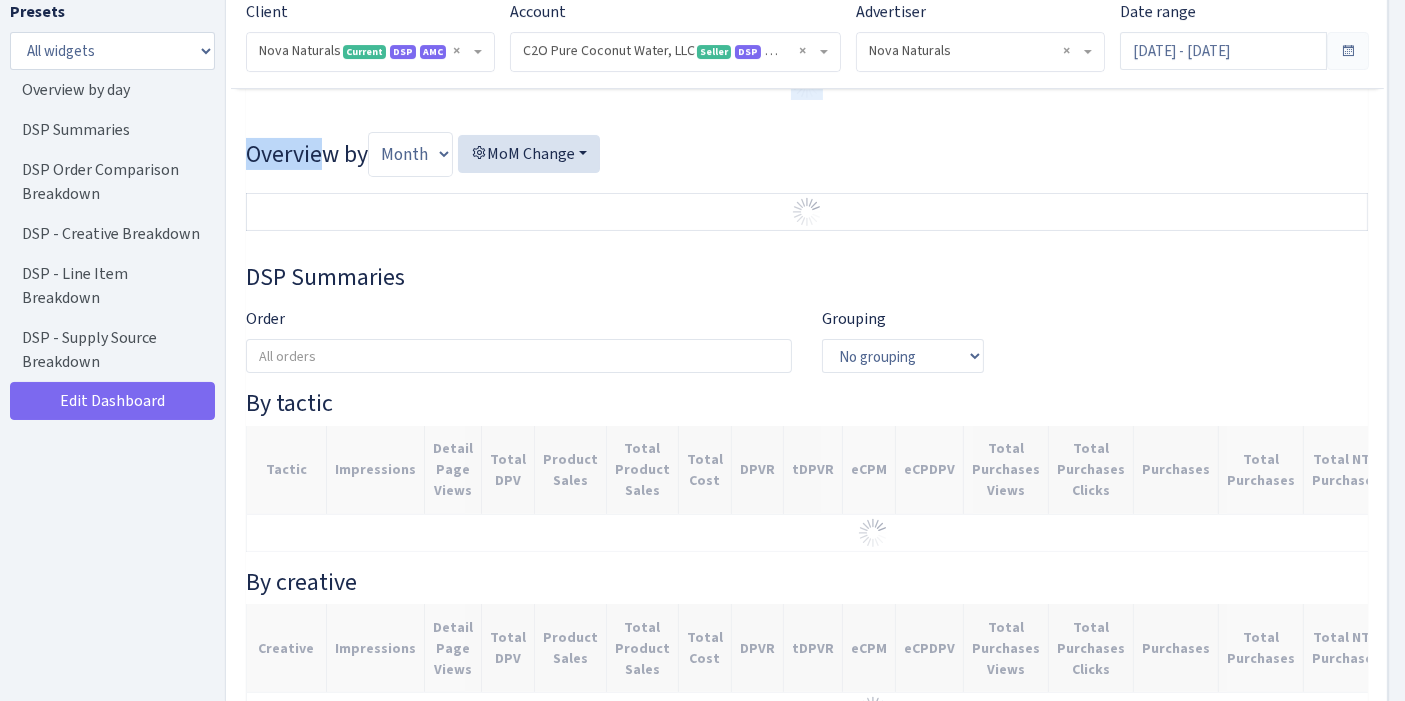 drag, startPoint x: 0, startPoint y: 0, endPoint x: 428, endPoint y: -96, distance: 438.63425 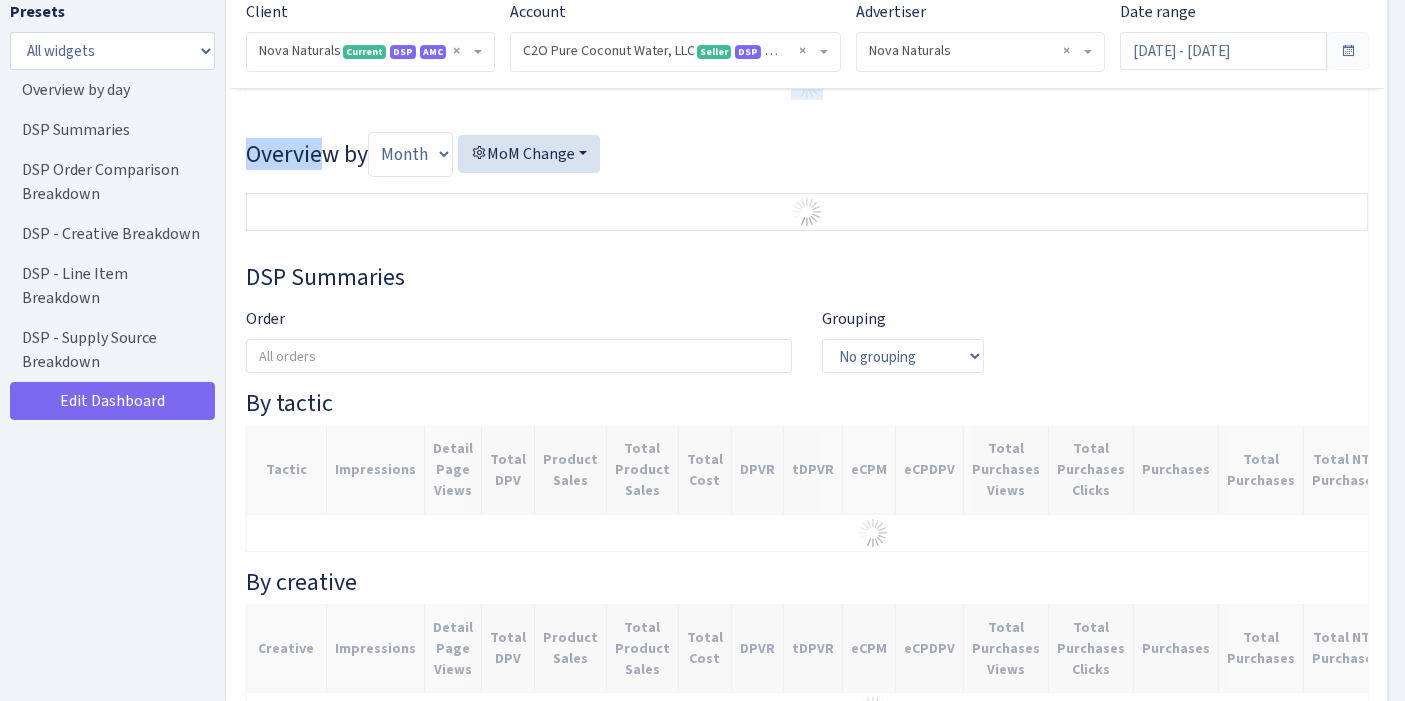 click on "A
My Account
Logout
Presets
All widgets
☰
Overview by day
☰
DSP Summaries
☰
DSP Order Comparison Breakdown
☰" at bounding box center [702, 1433] 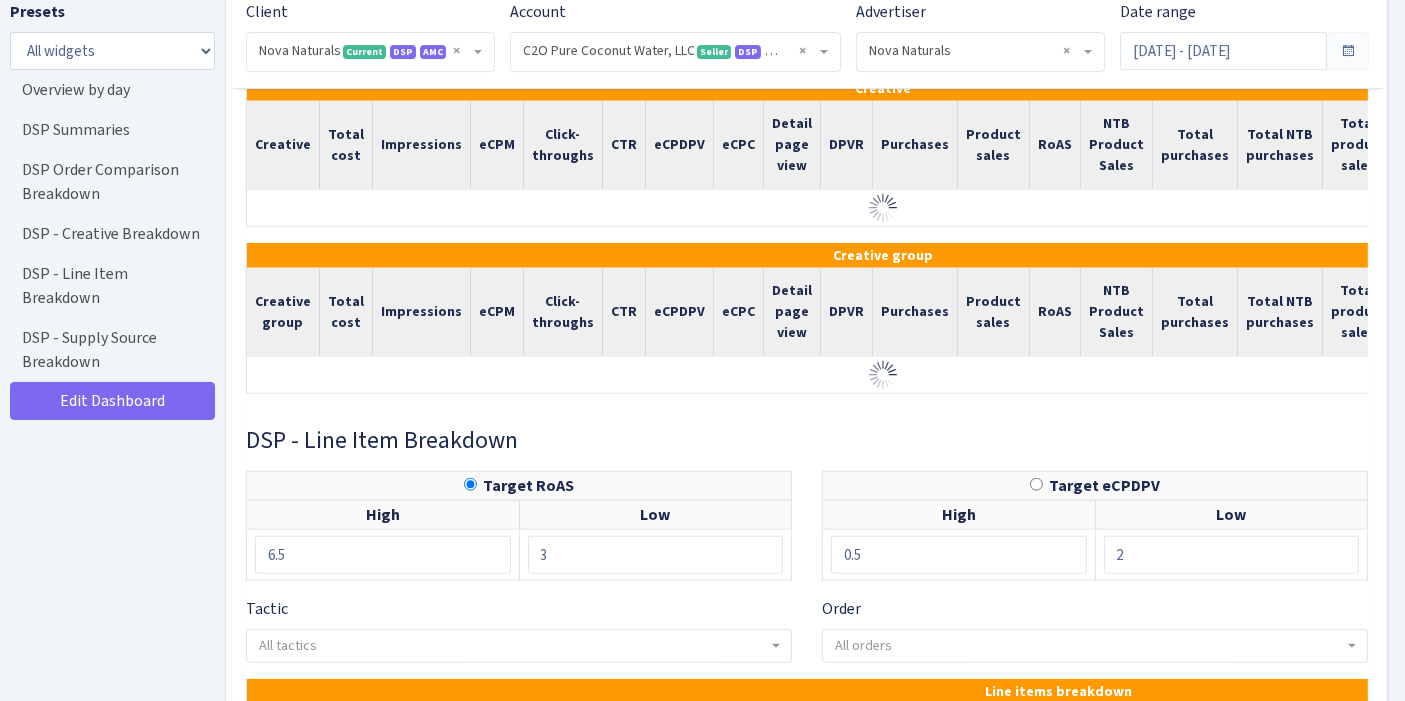 scroll, scrollTop: 2126, scrollLeft: 0, axis: vertical 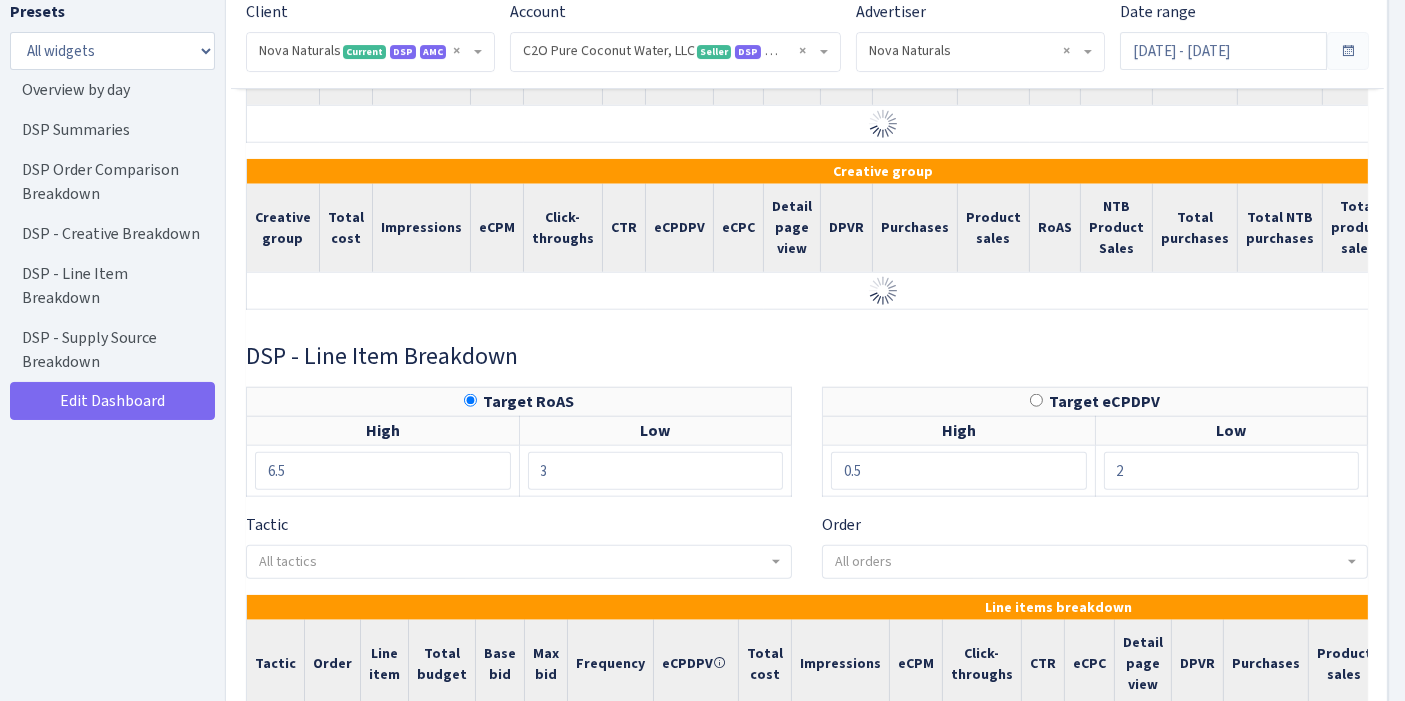 drag, startPoint x: 488, startPoint y: 332, endPoint x: 511, endPoint y: 122, distance: 211.25577 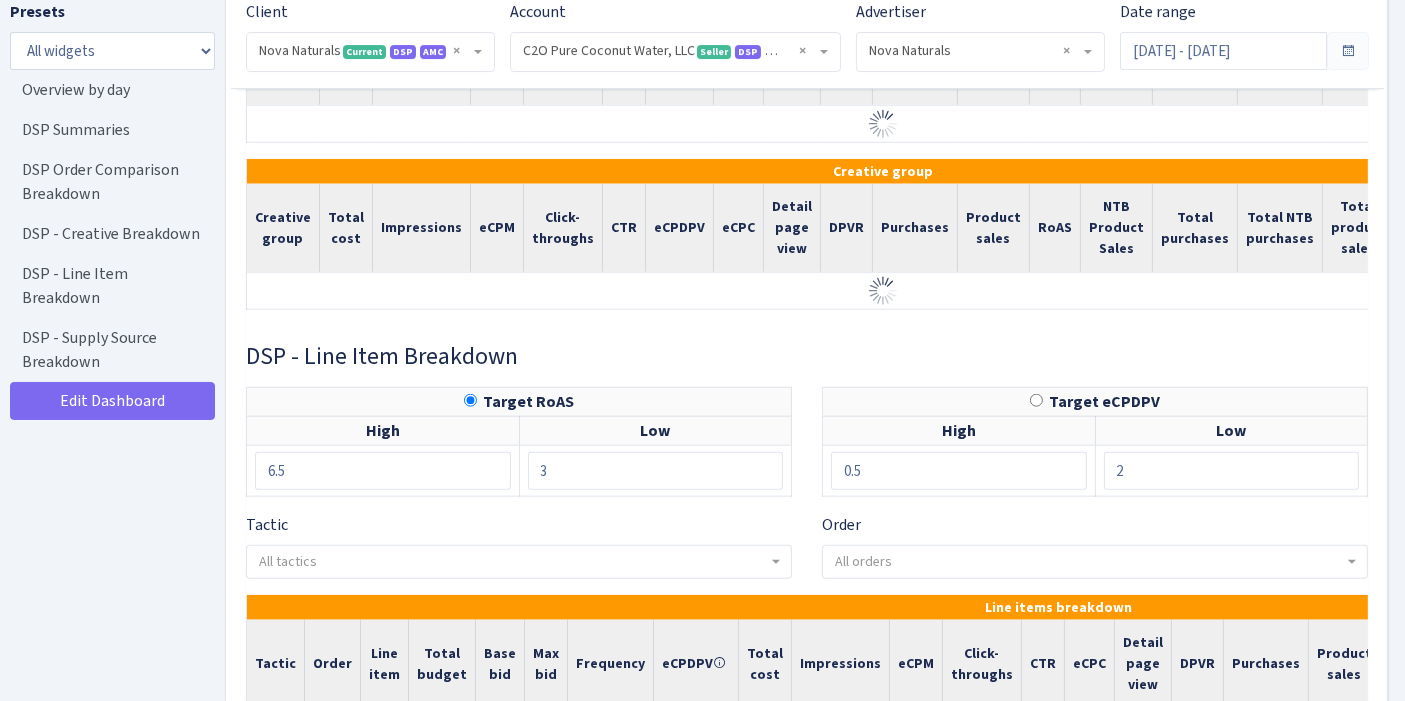 click on "DSP - Creative Breakdown
Tactic
-
Retargeting
Prospecting
Remarketing
Cross promo
All tactics
Order
-
All orders
C2O Coconut Water | Remarketing PP
C2O Coconut Water | Retargeting VBNP
C2O Consideration | High Value Lookalike
IM - Off-Amazon Coconut Water Shoppers
All orders
Line item
-" at bounding box center (807, -51) 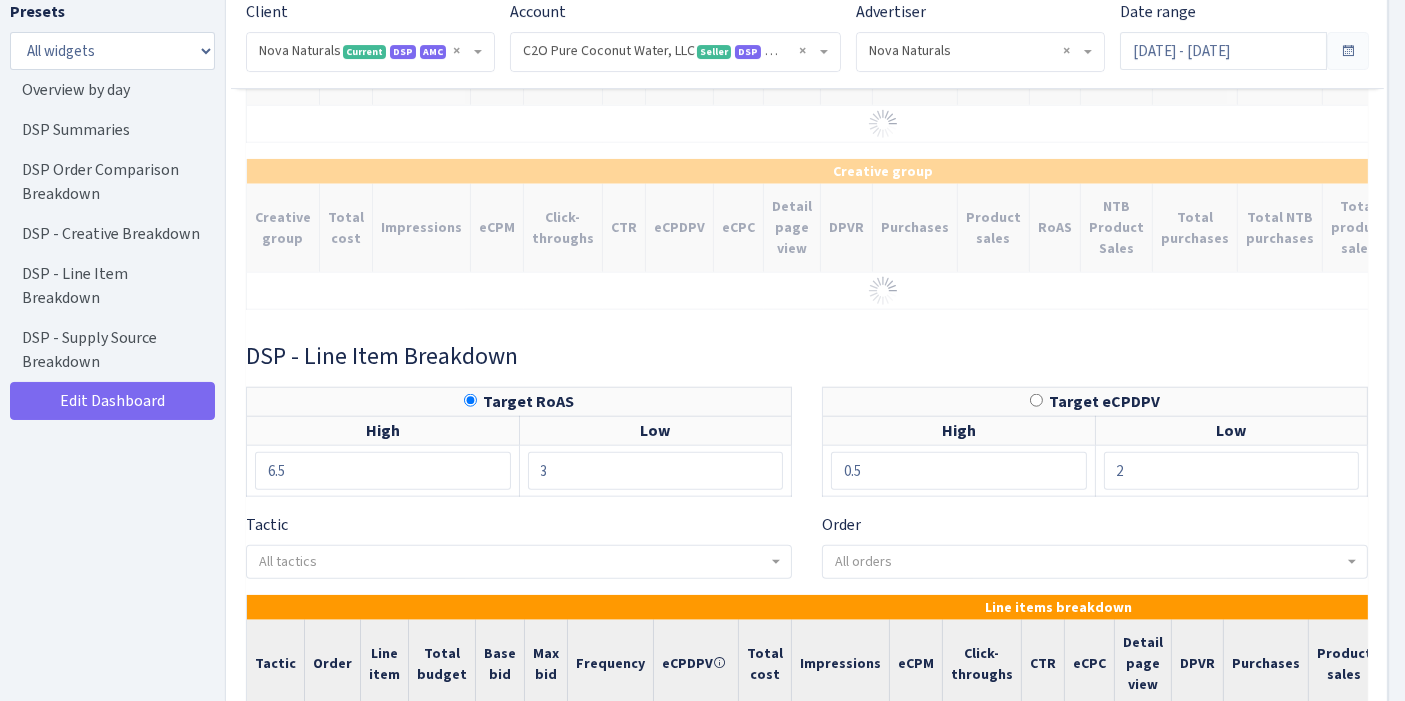 click on "Creative group" at bounding box center (883, 171) 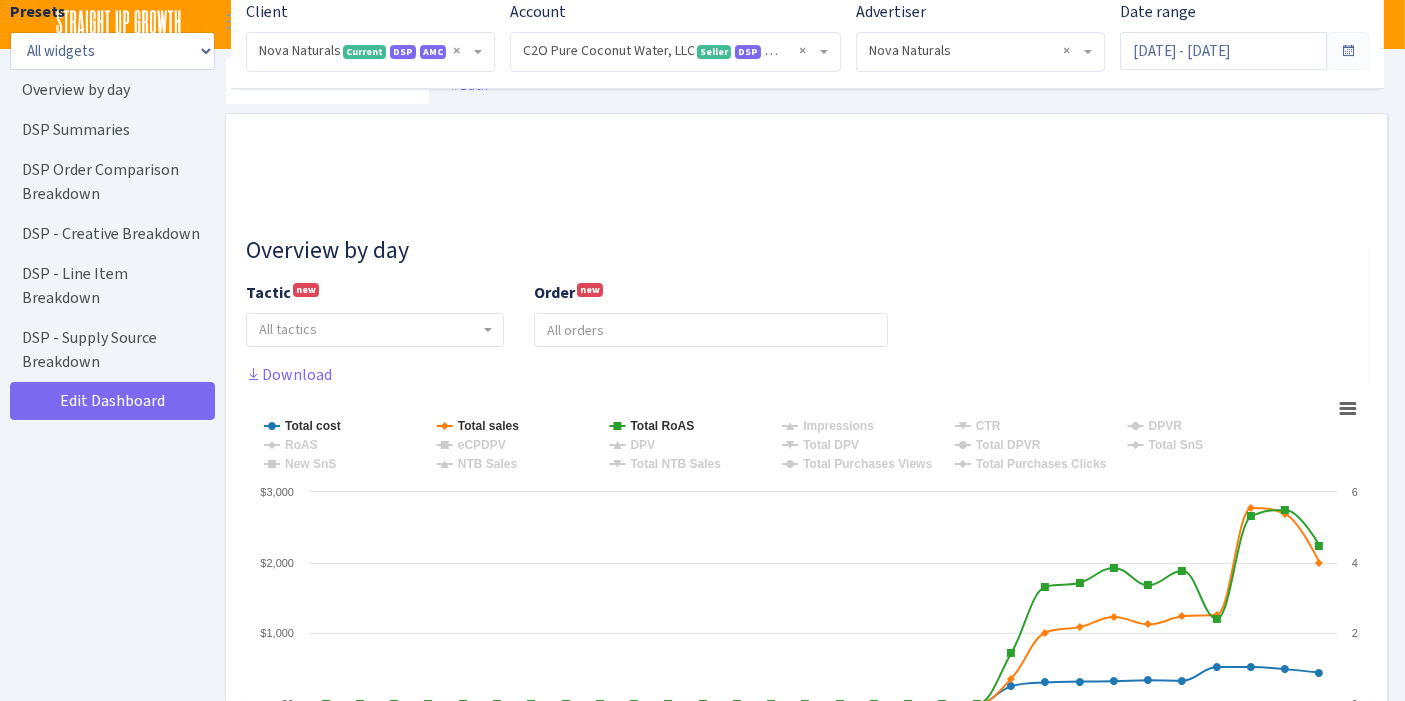 scroll, scrollTop: 0, scrollLeft: 0, axis: both 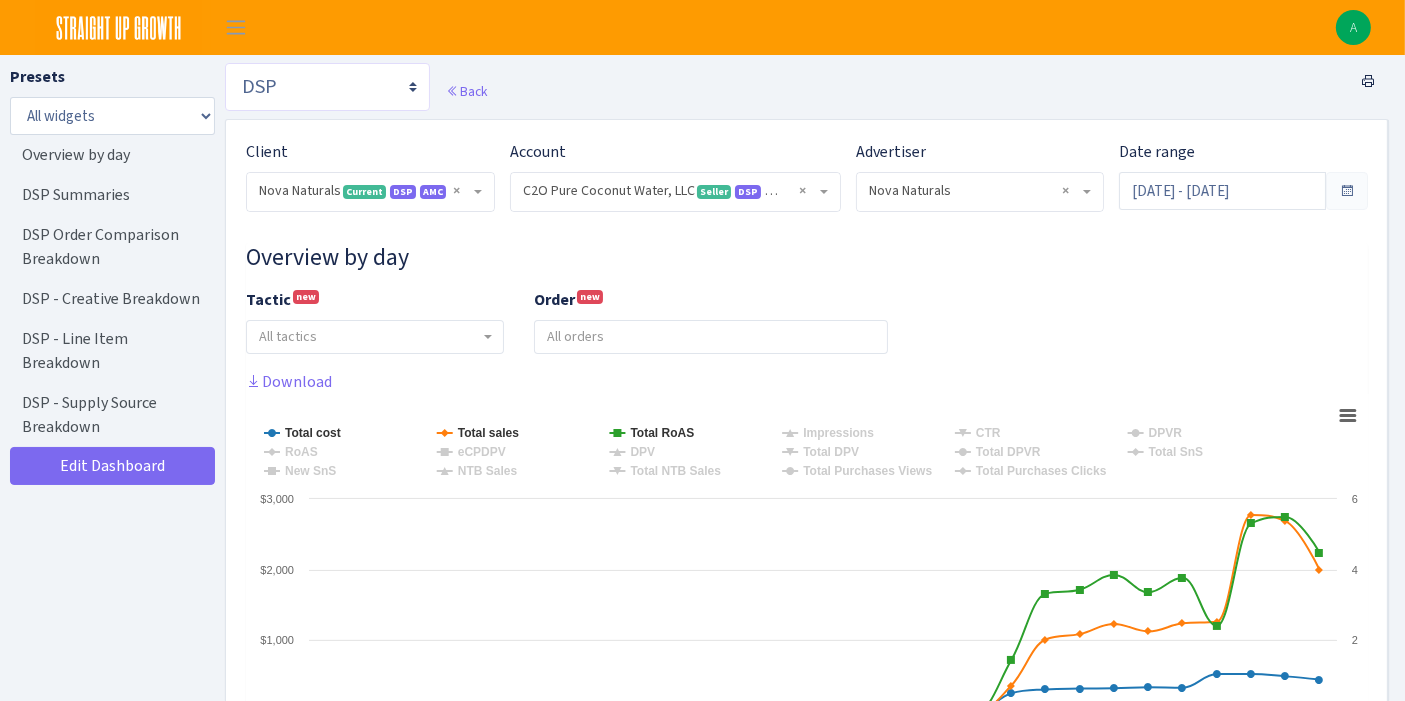 click on "Search
DSP
FBA Inventory
Forecast Tracking
Profitability
Subscribe and save
Promotions
Reviews" at bounding box center (327, 87) 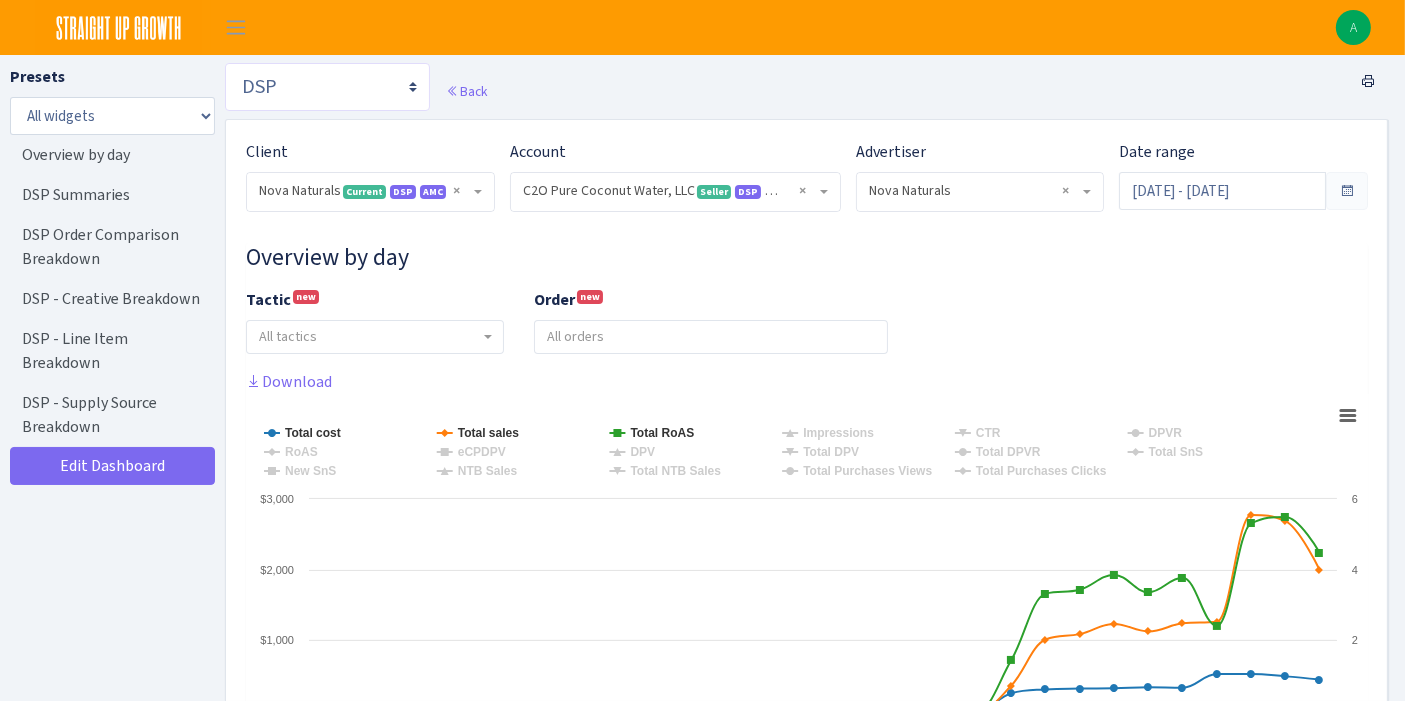 select on "https://straightupgrowth.com/admin/dashboard/2/show" 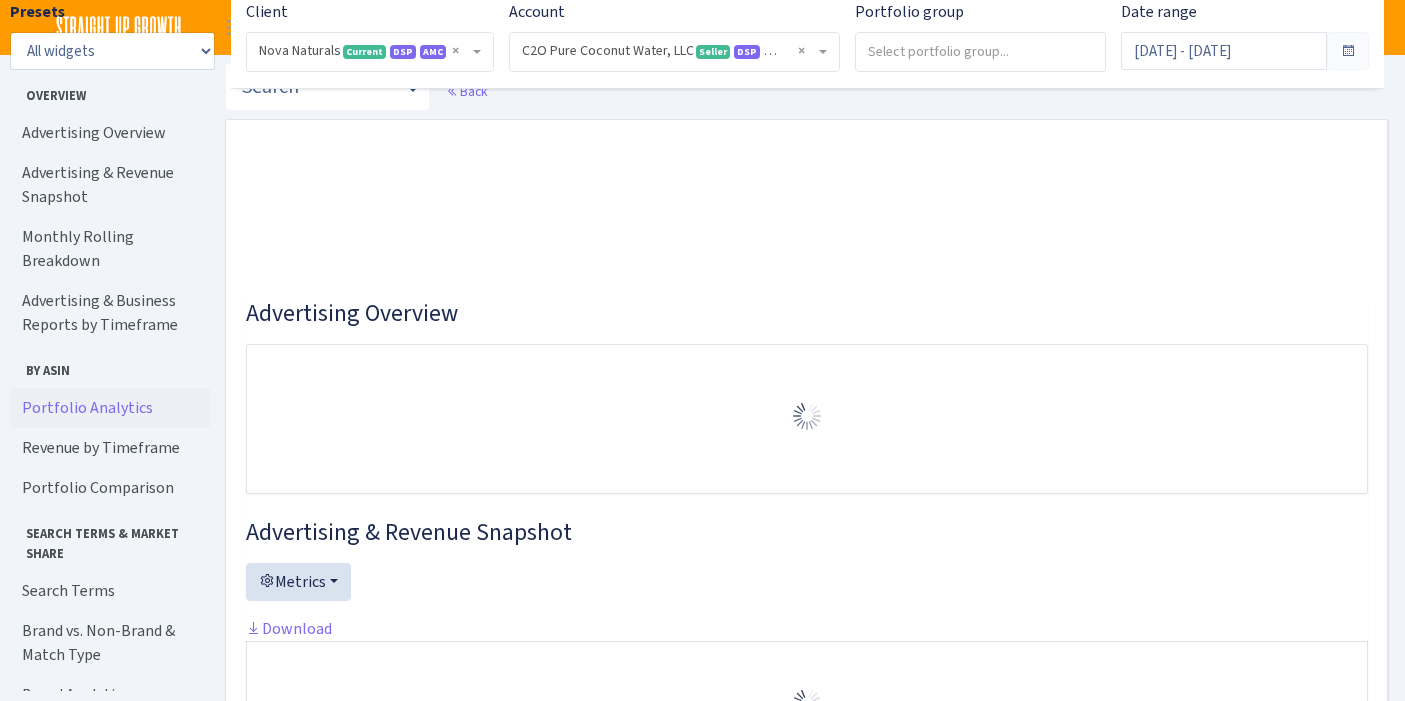 select on "3464201218381280" 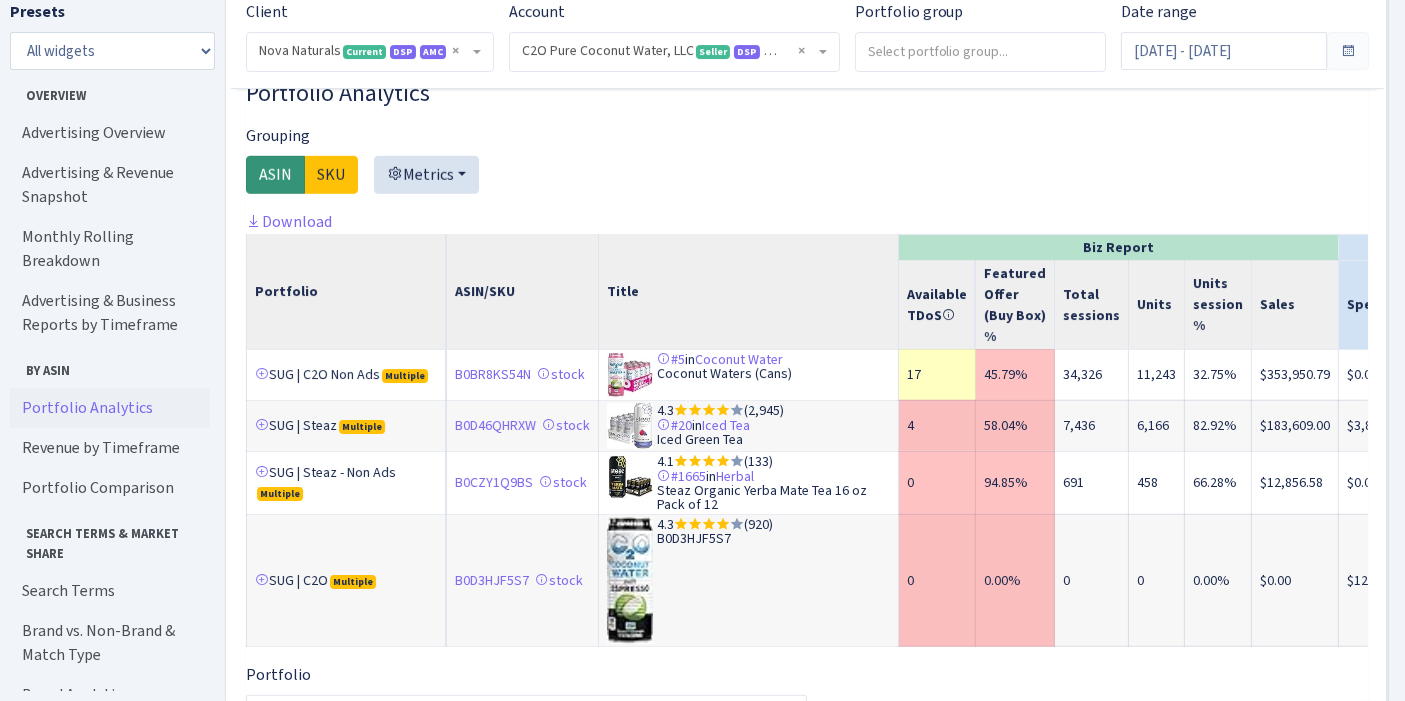scroll, scrollTop: 1537, scrollLeft: 0, axis: vertical 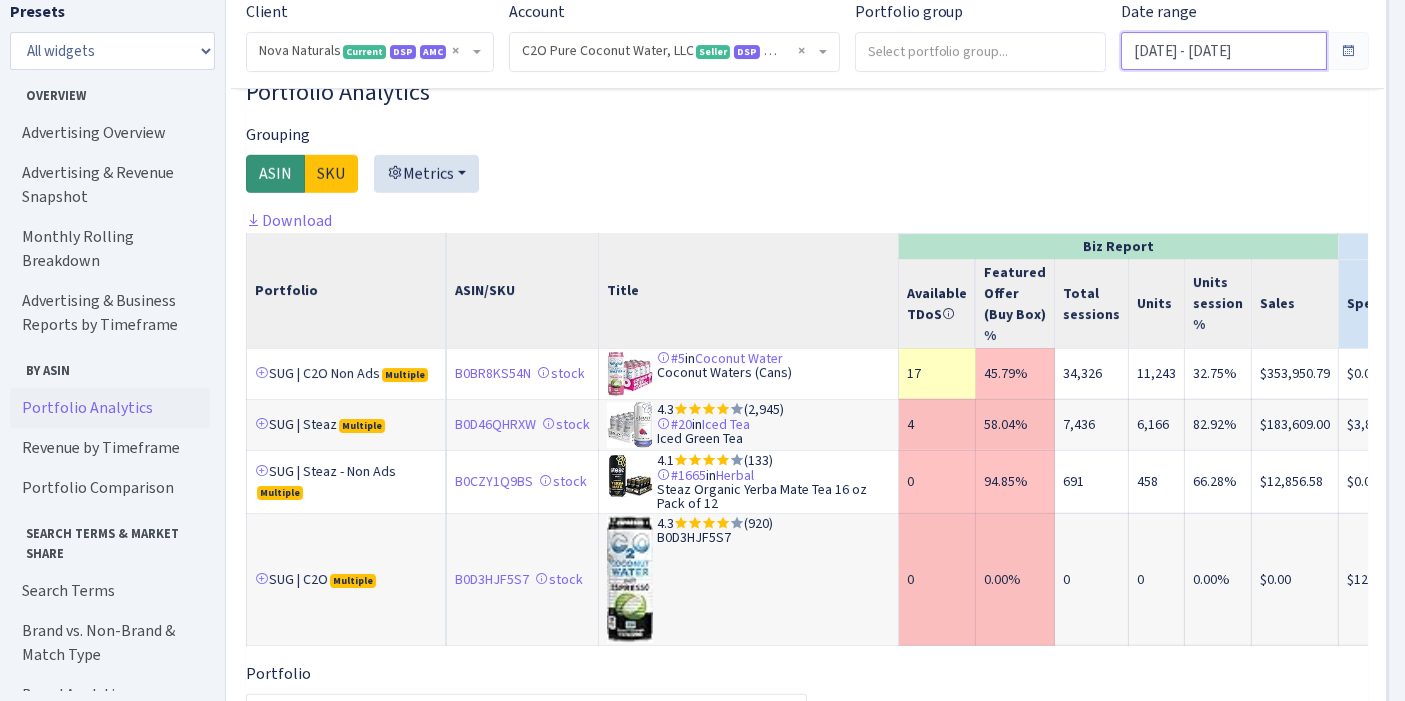 click on "[DATE] - [DATE]" at bounding box center [1224, 51] 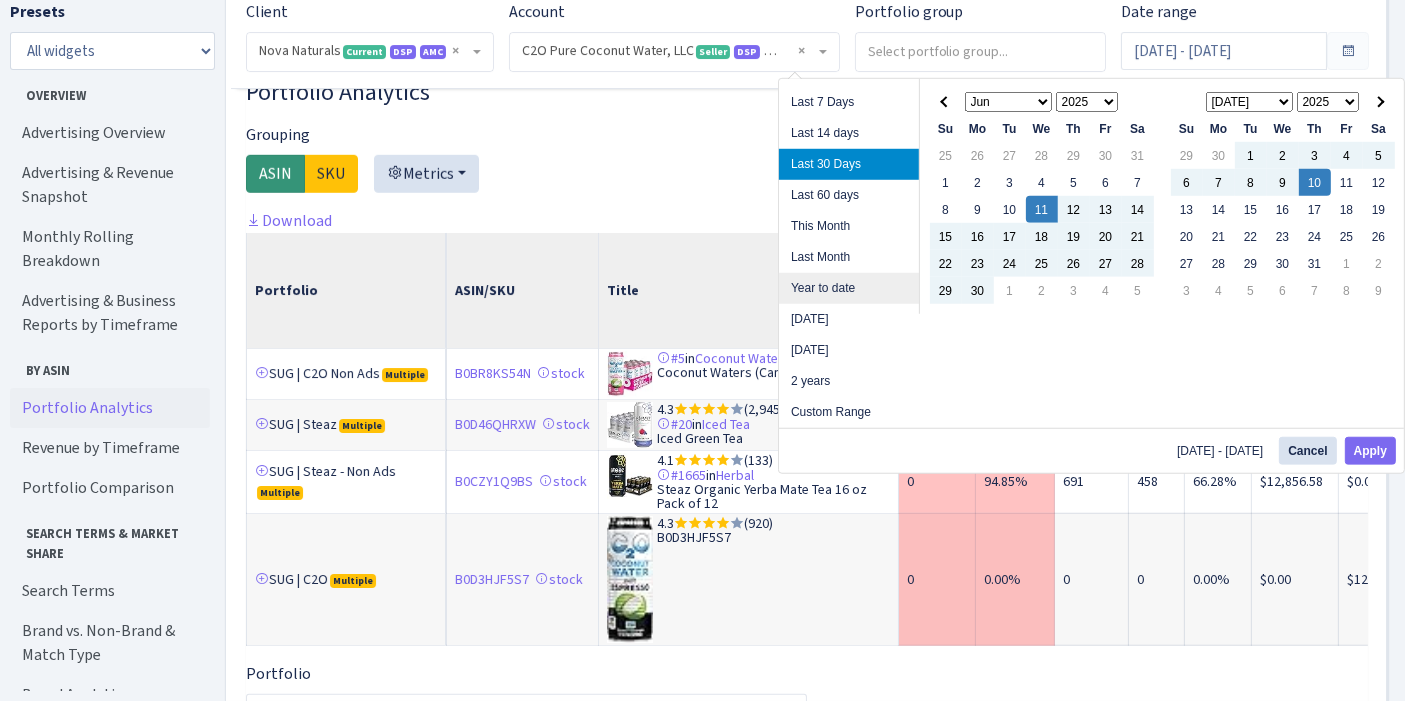 click on "Year to date" at bounding box center [849, 288] 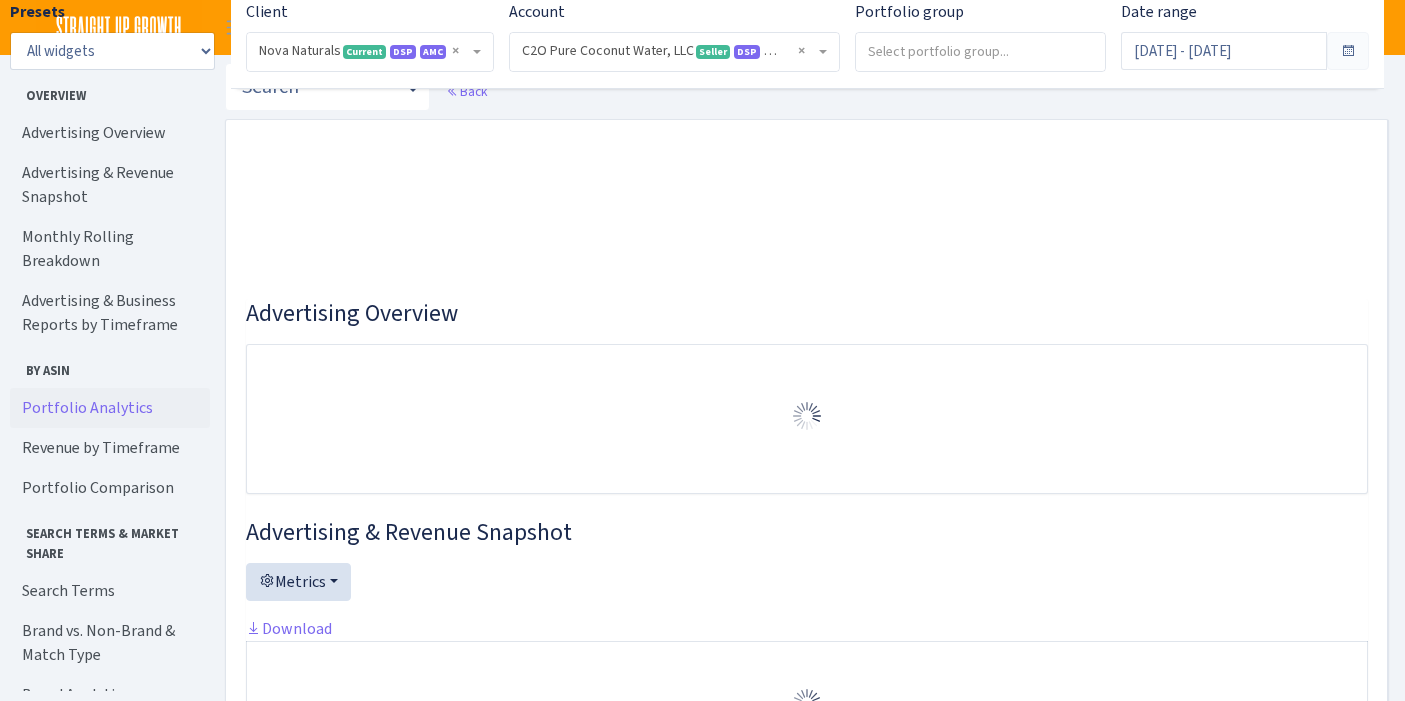 select on "3464201218381280" 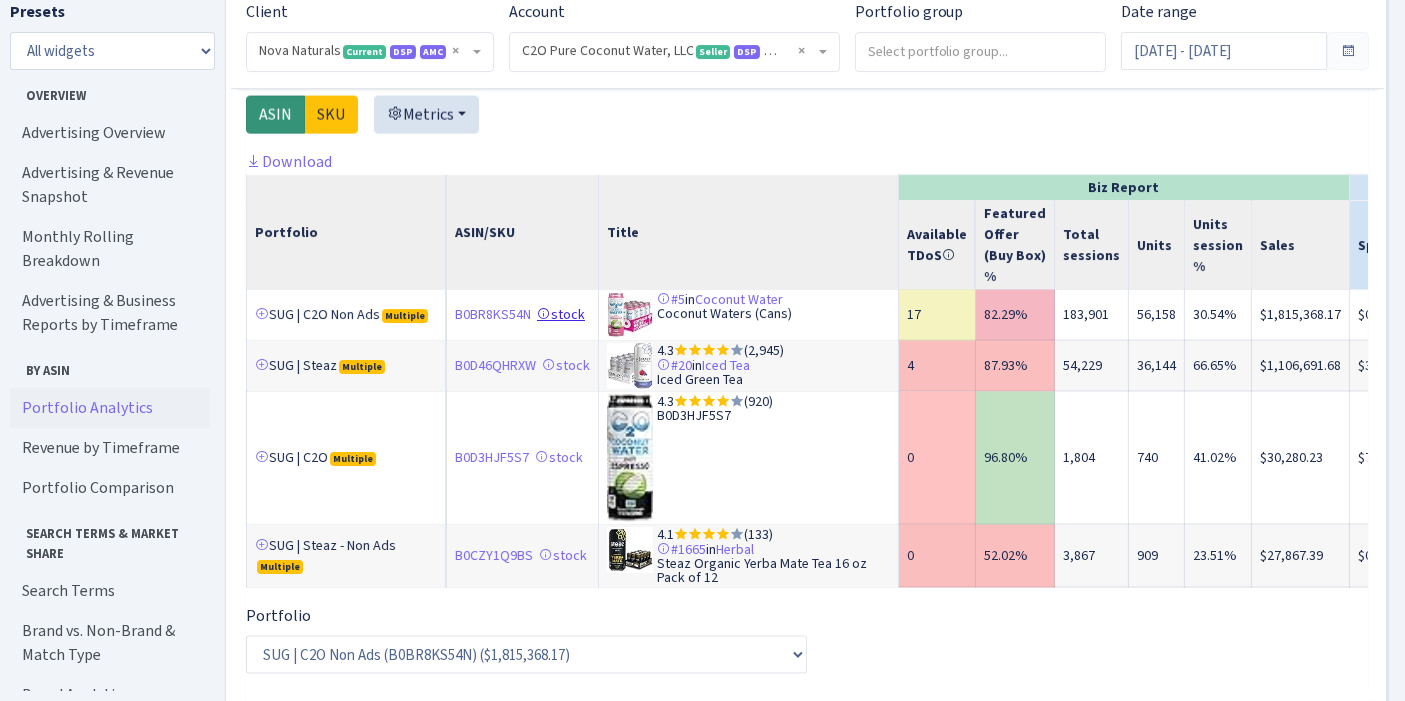 scroll, scrollTop: 3250, scrollLeft: 0, axis: vertical 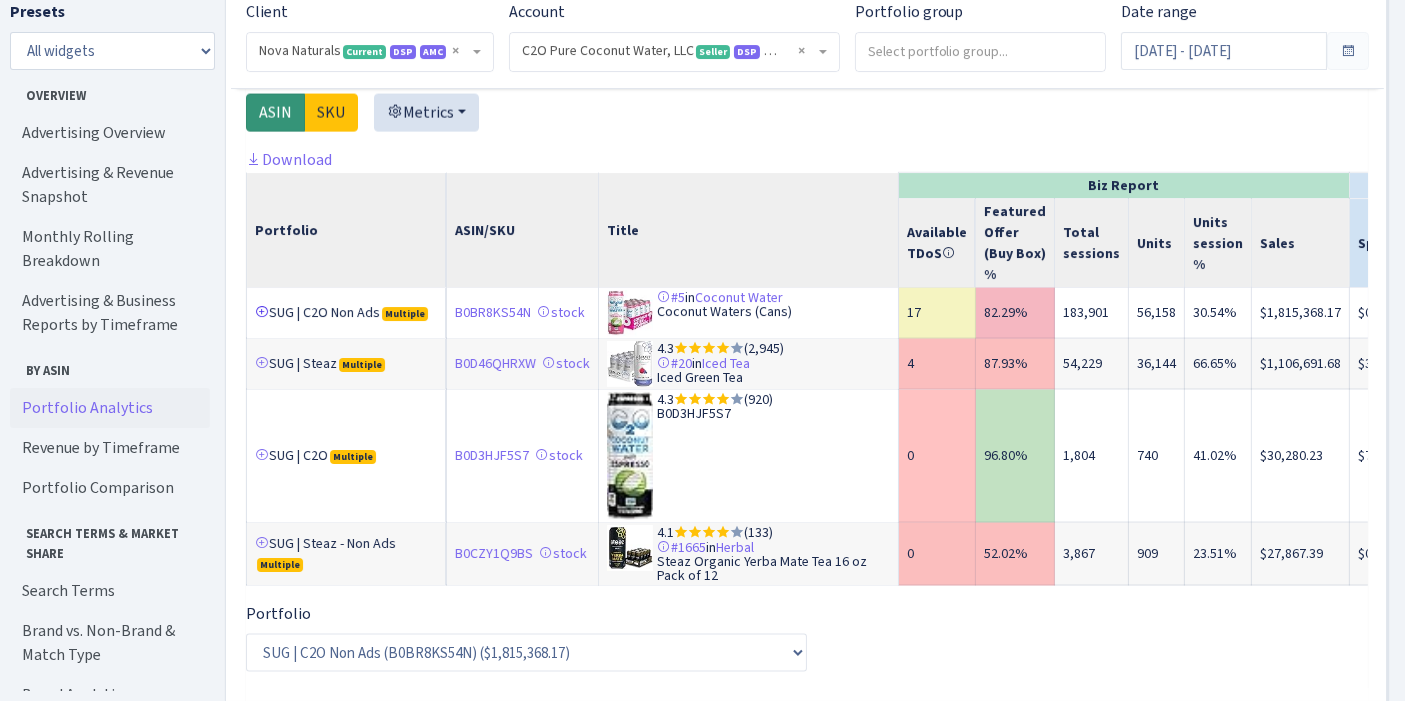 click at bounding box center [262, 312] 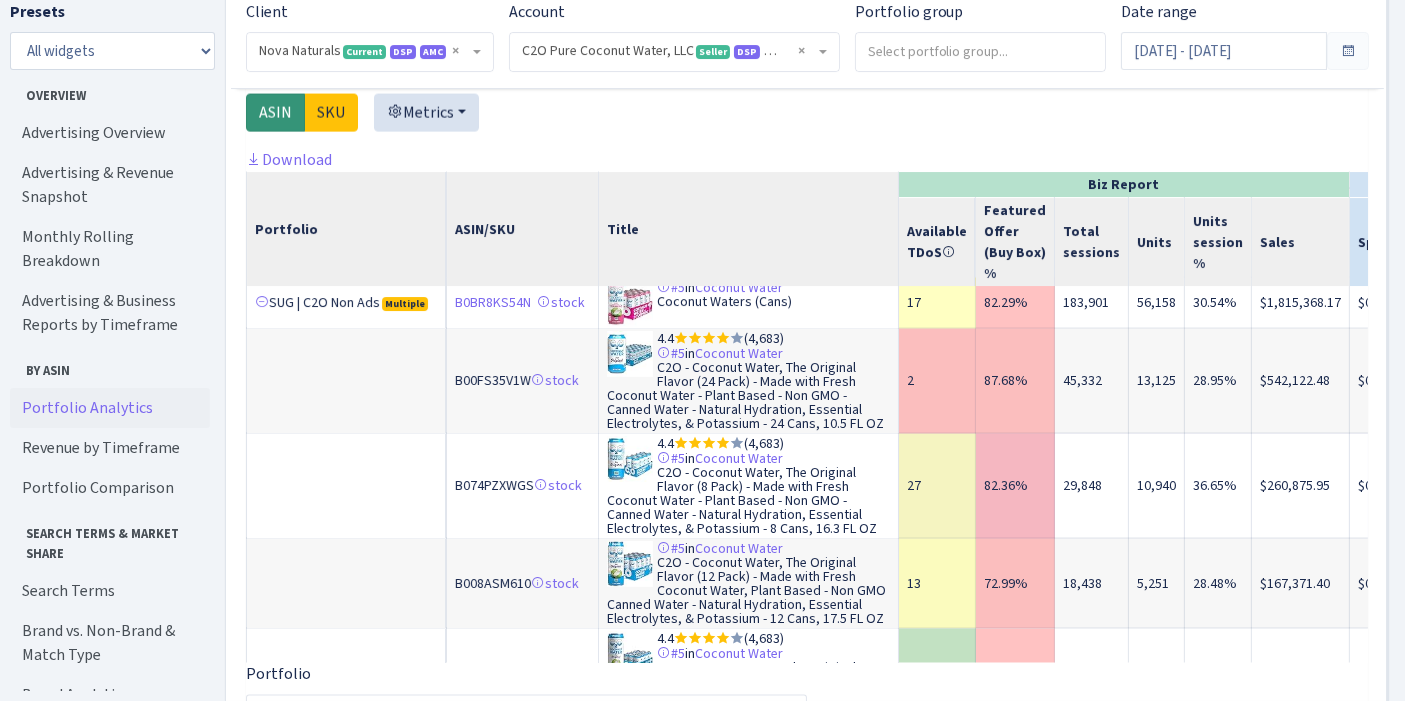 scroll, scrollTop: 0, scrollLeft: 0, axis: both 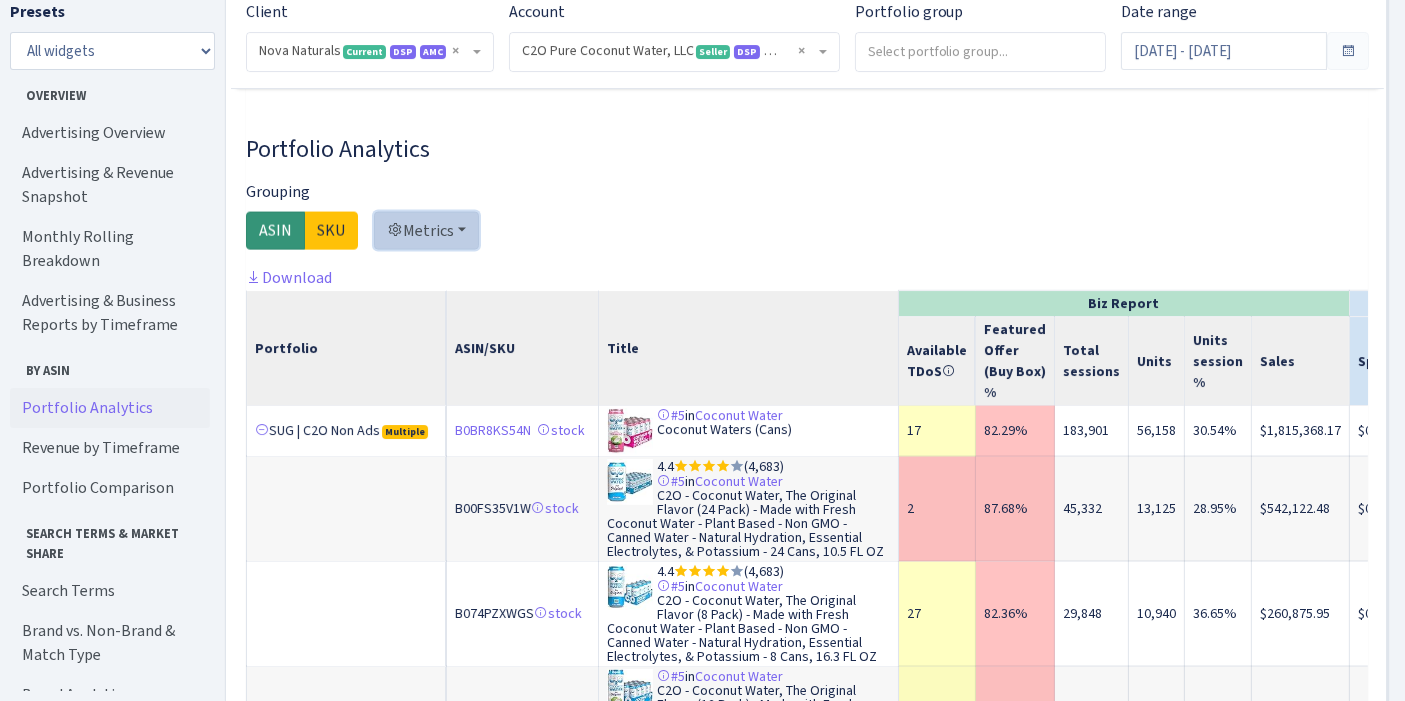 drag, startPoint x: 453, startPoint y: 235, endPoint x: 414, endPoint y: 238, distance: 39.115215 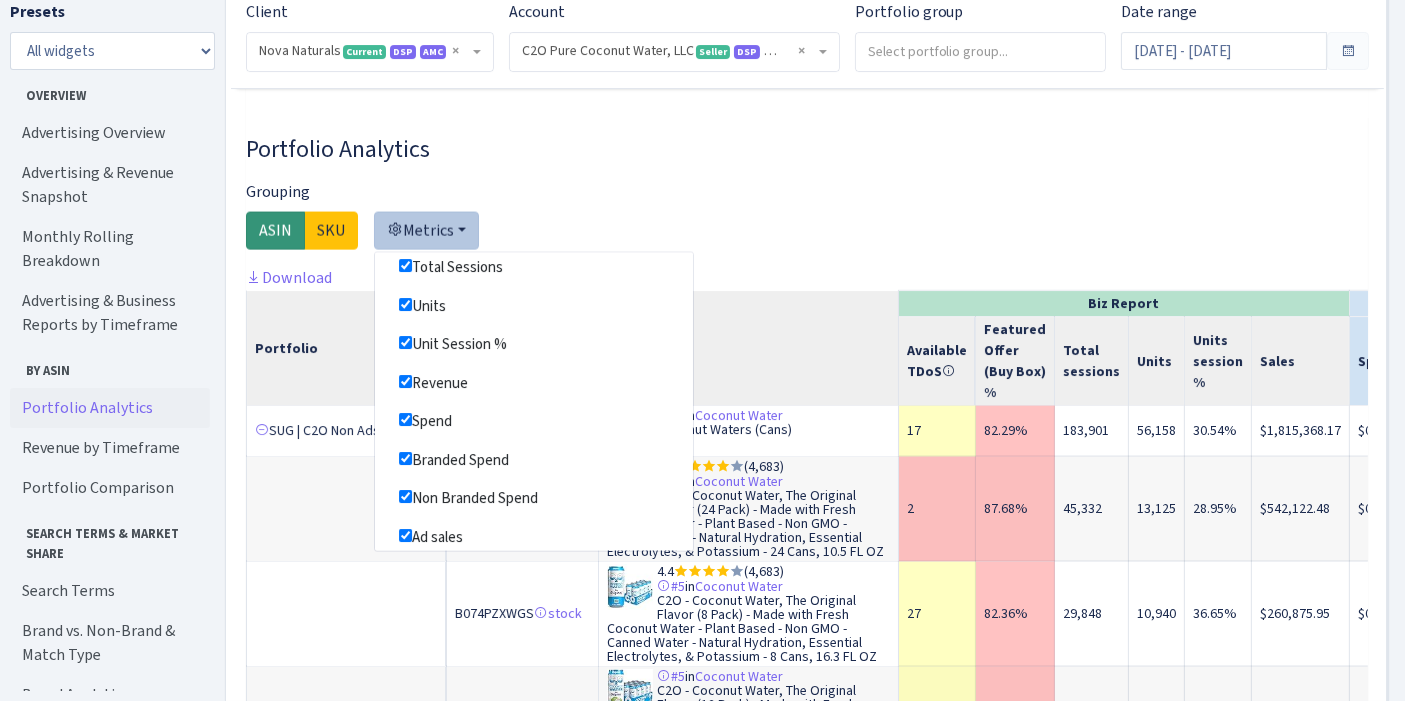 scroll, scrollTop: 0, scrollLeft: 0, axis: both 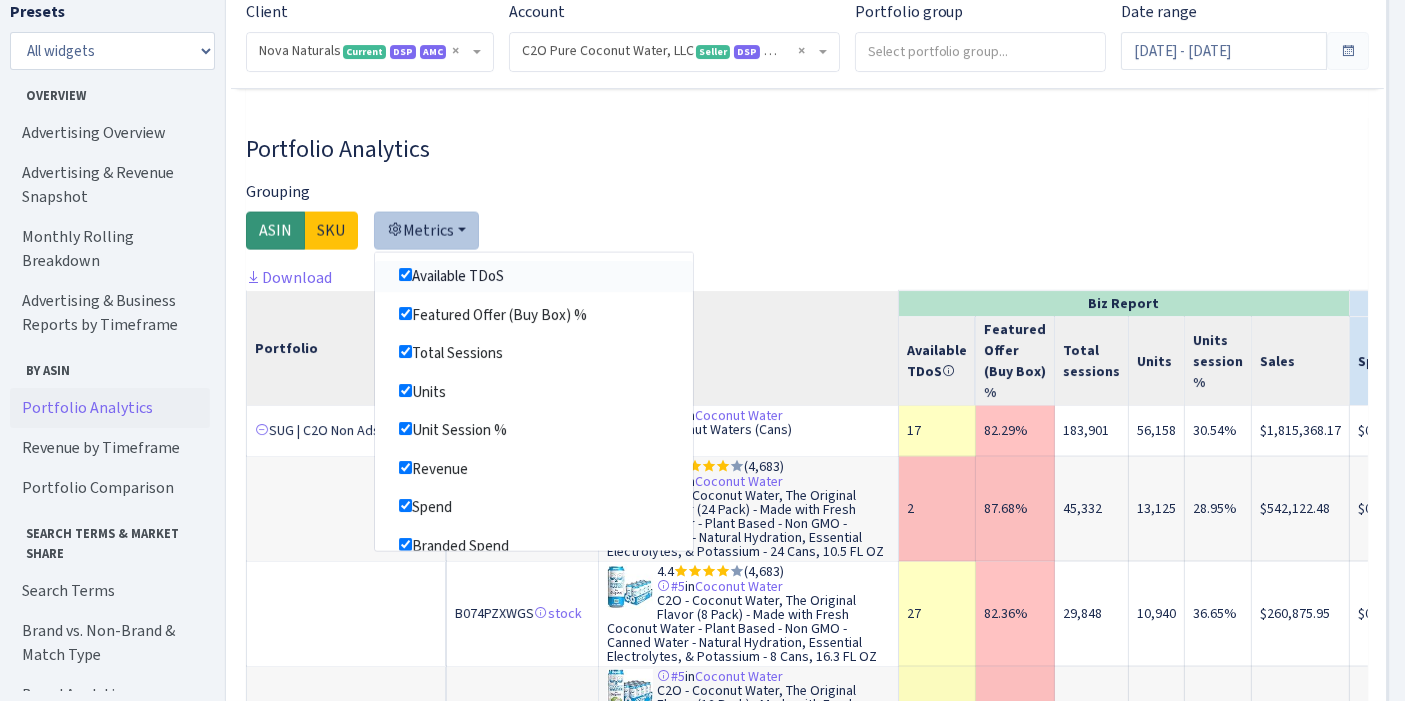 click on "Available TDoS" at bounding box center [405, 274] 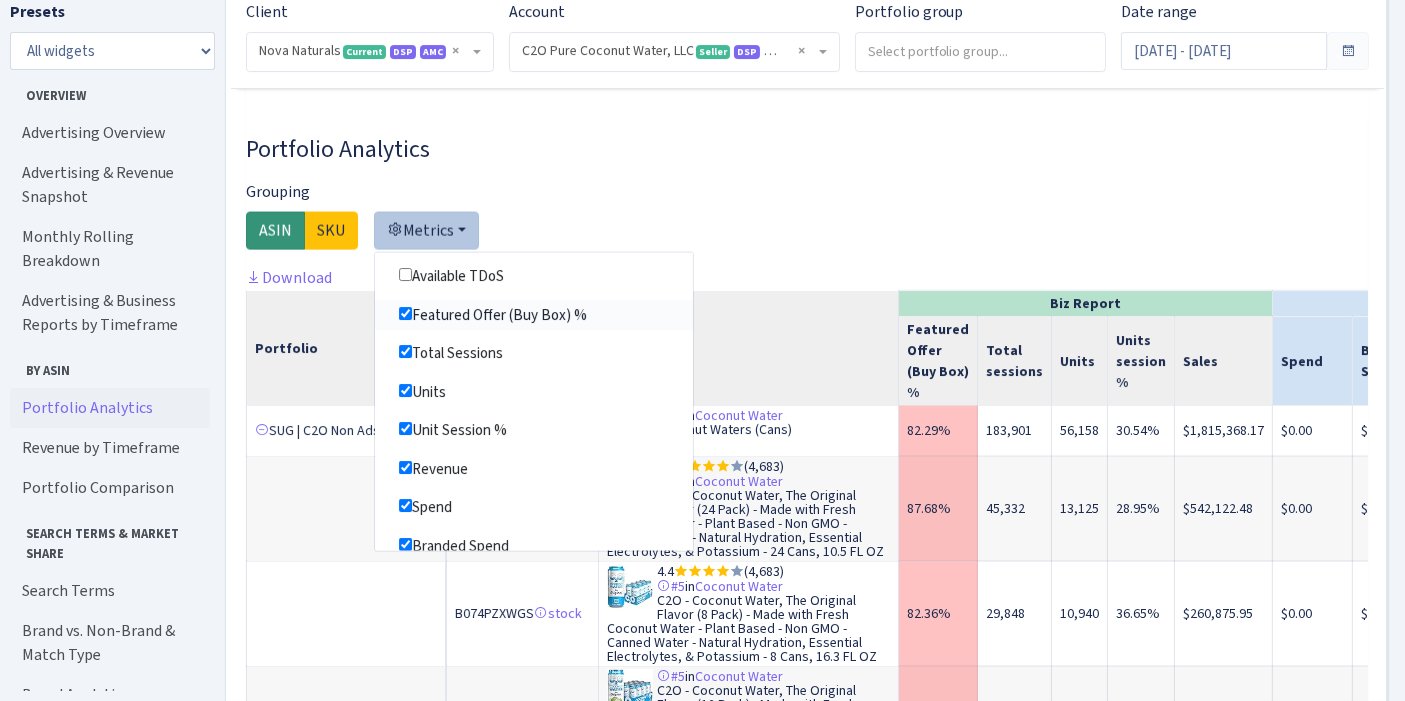 click on "Featured Offer (Buy Box) %" at bounding box center (405, 313) 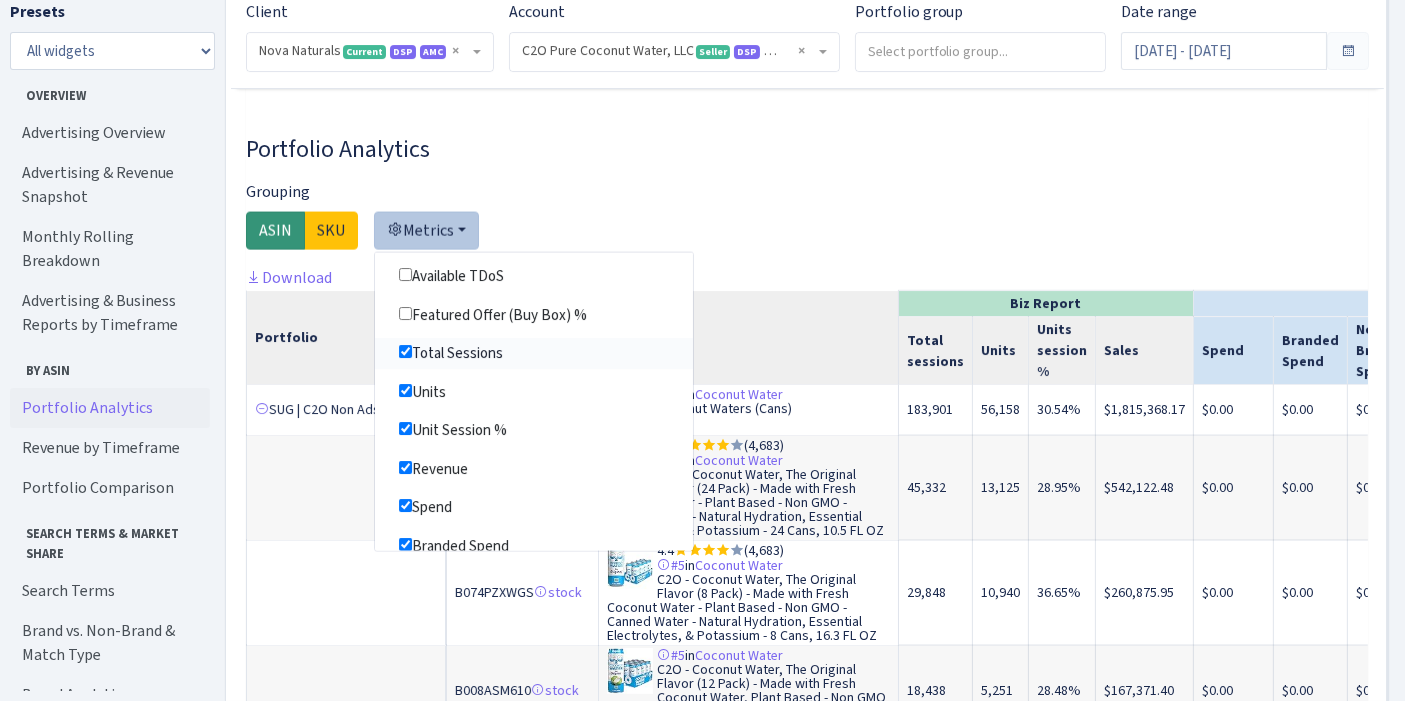 click on "Total Sessions" at bounding box center [405, 351] 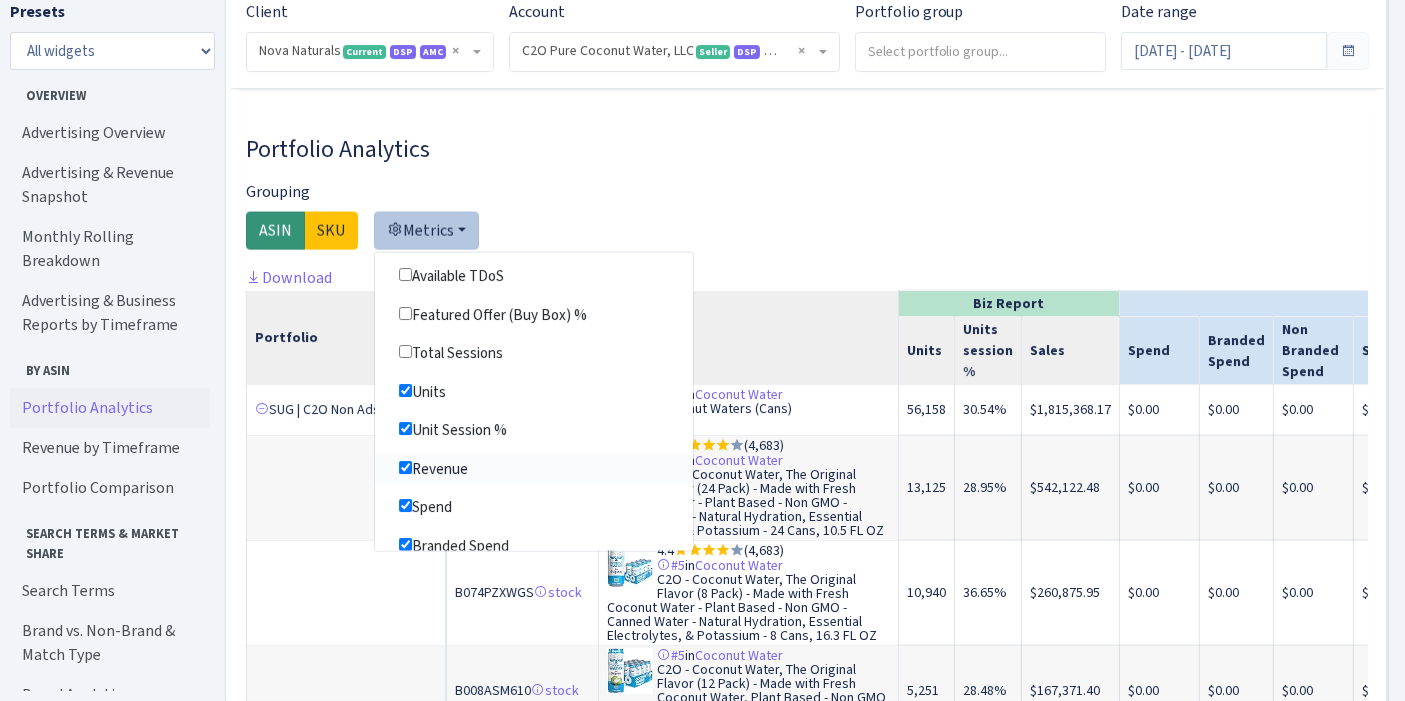 click on "Revenue" at bounding box center (405, 467) 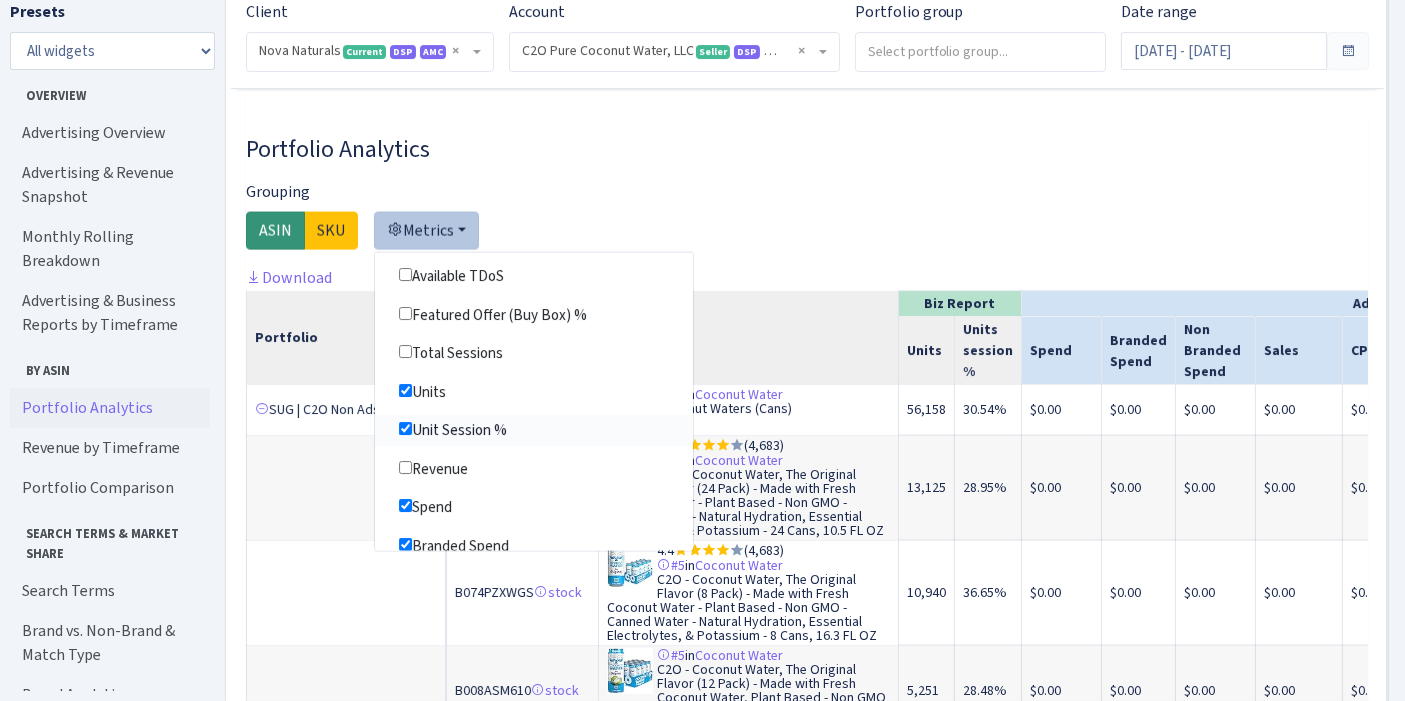 click on "Unit Session %" at bounding box center (534, 430) 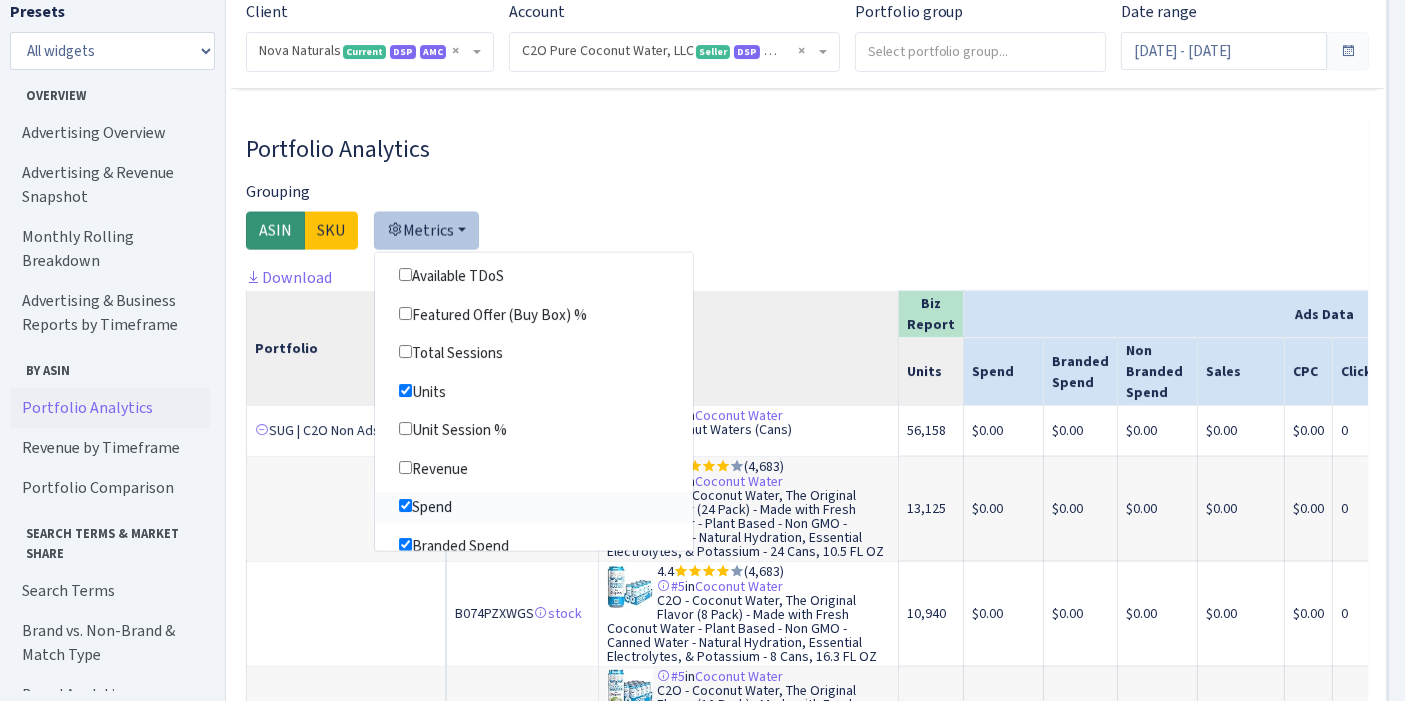 click on "Spend" at bounding box center (405, 505) 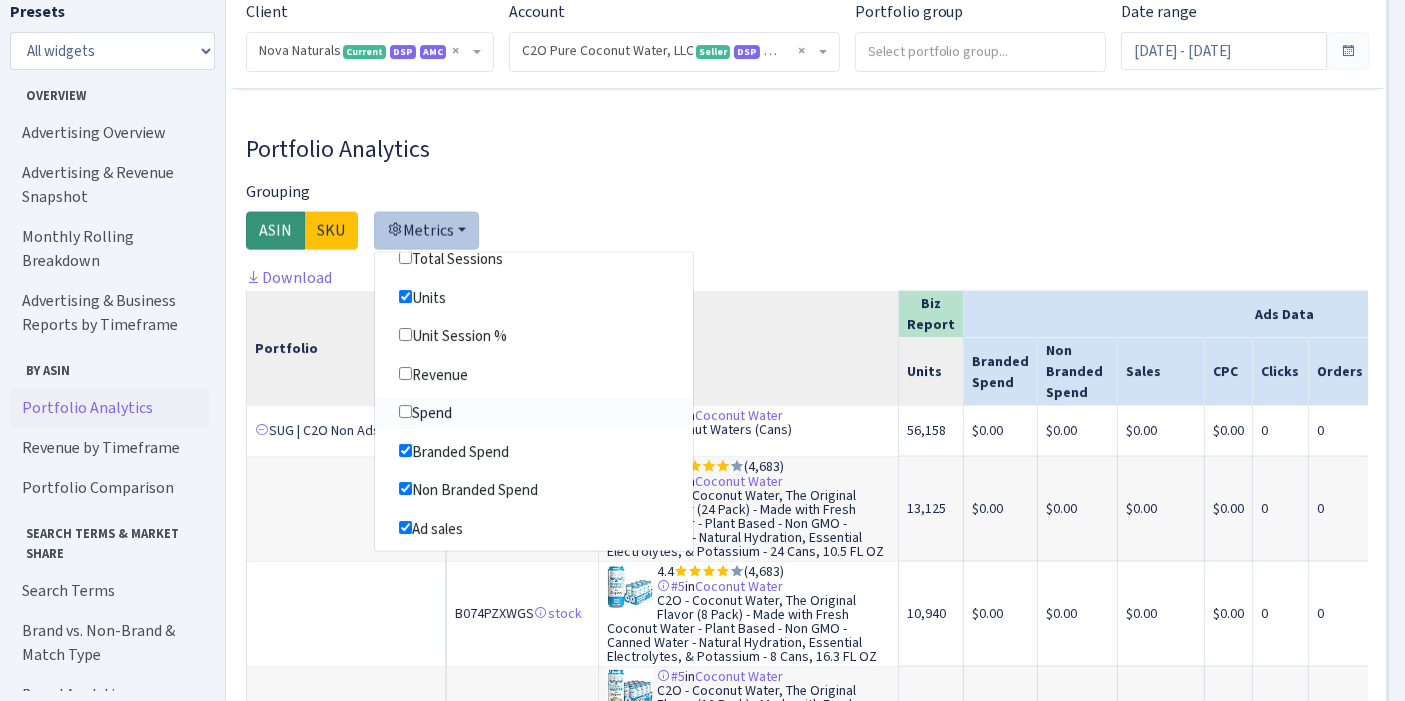 scroll, scrollTop: 95, scrollLeft: 0, axis: vertical 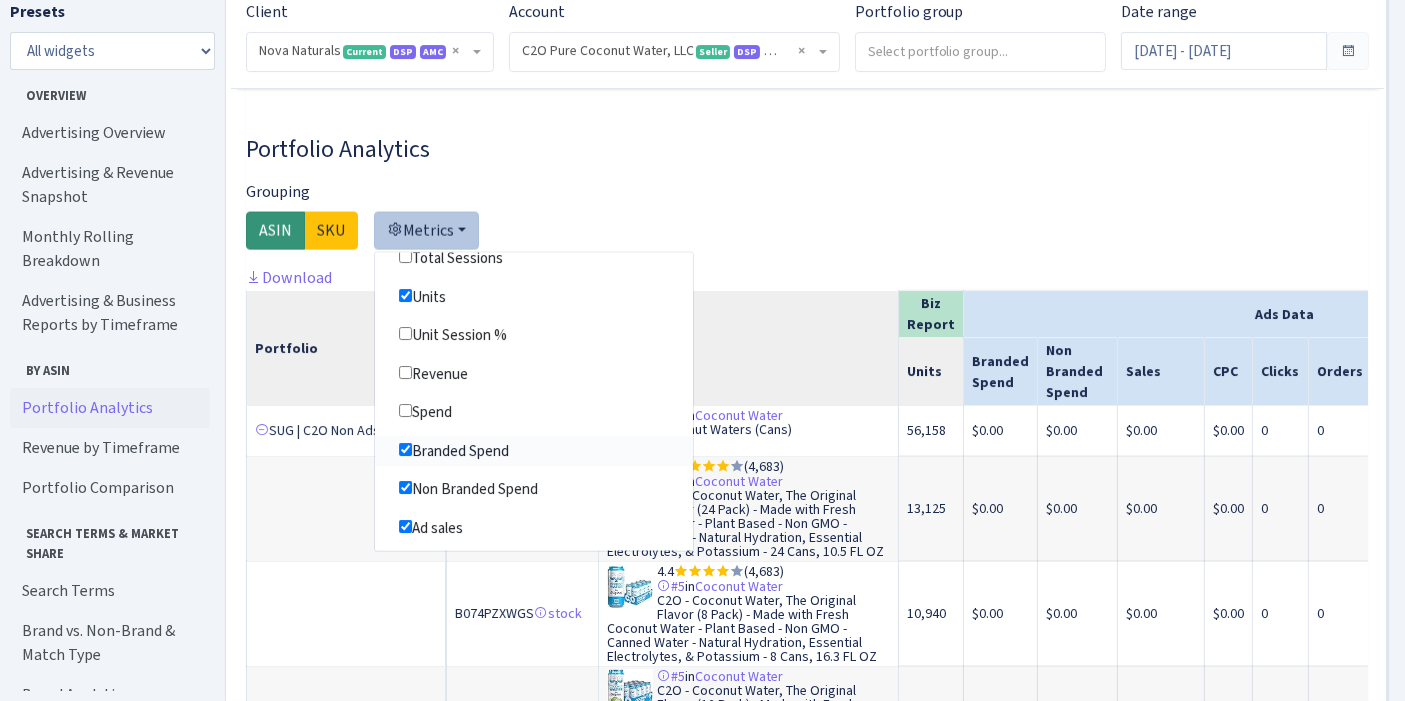 click on "Branded Spend" at bounding box center (534, 451) 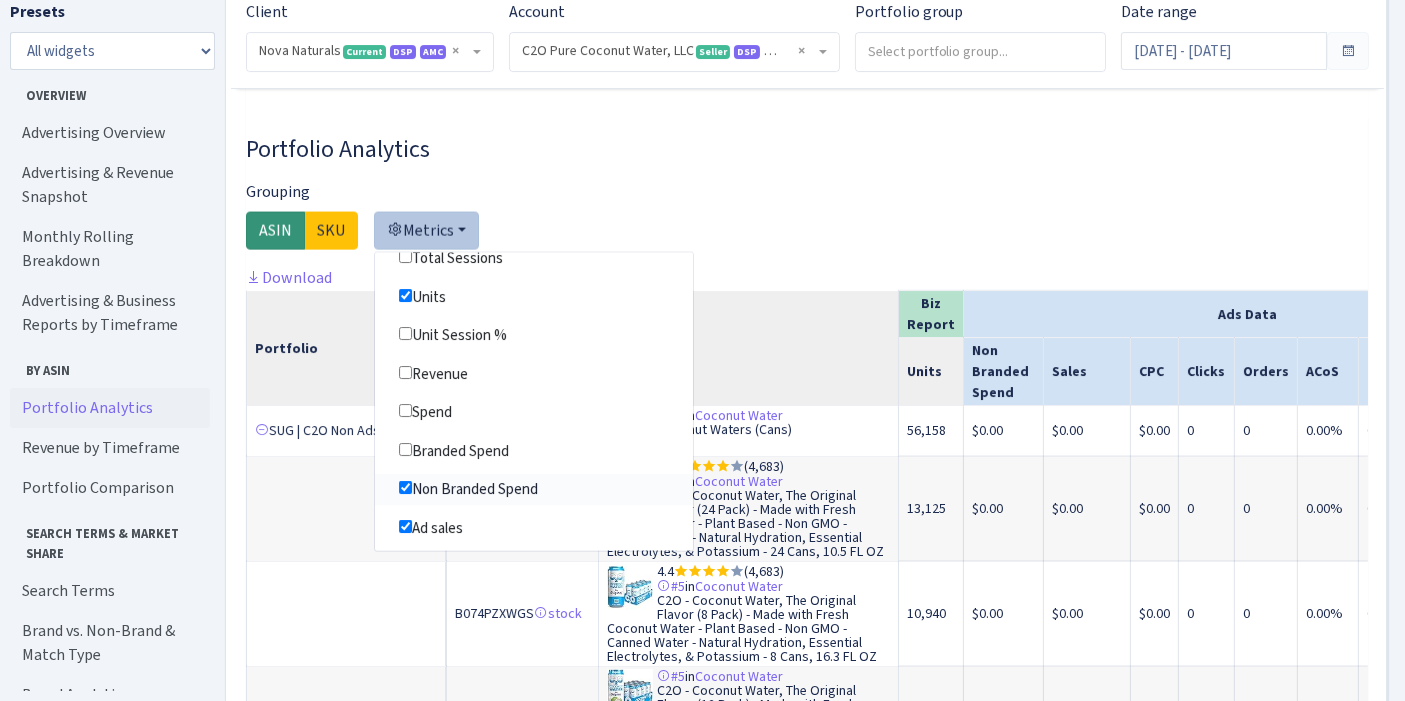click on "Non Branded Spend" at bounding box center (534, 489) 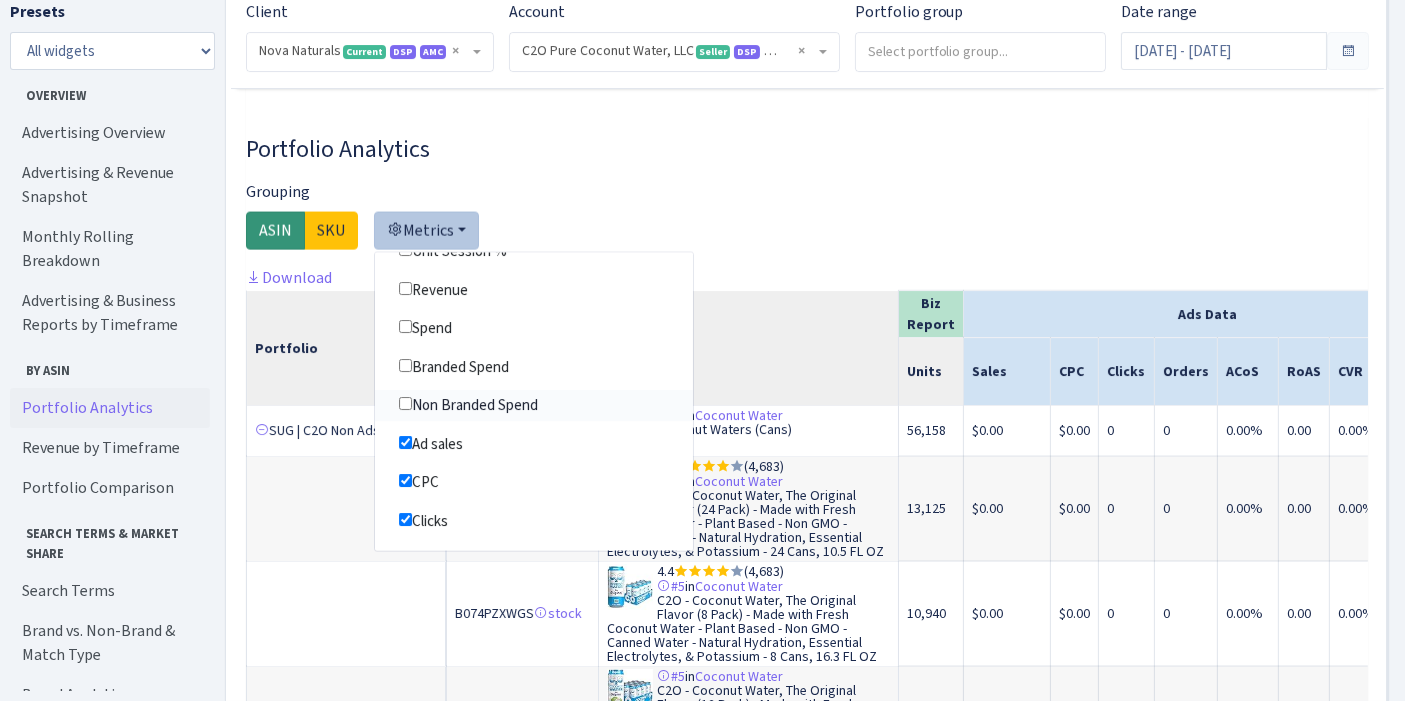 scroll, scrollTop: 180, scrollLeft: 0, axis: vertical 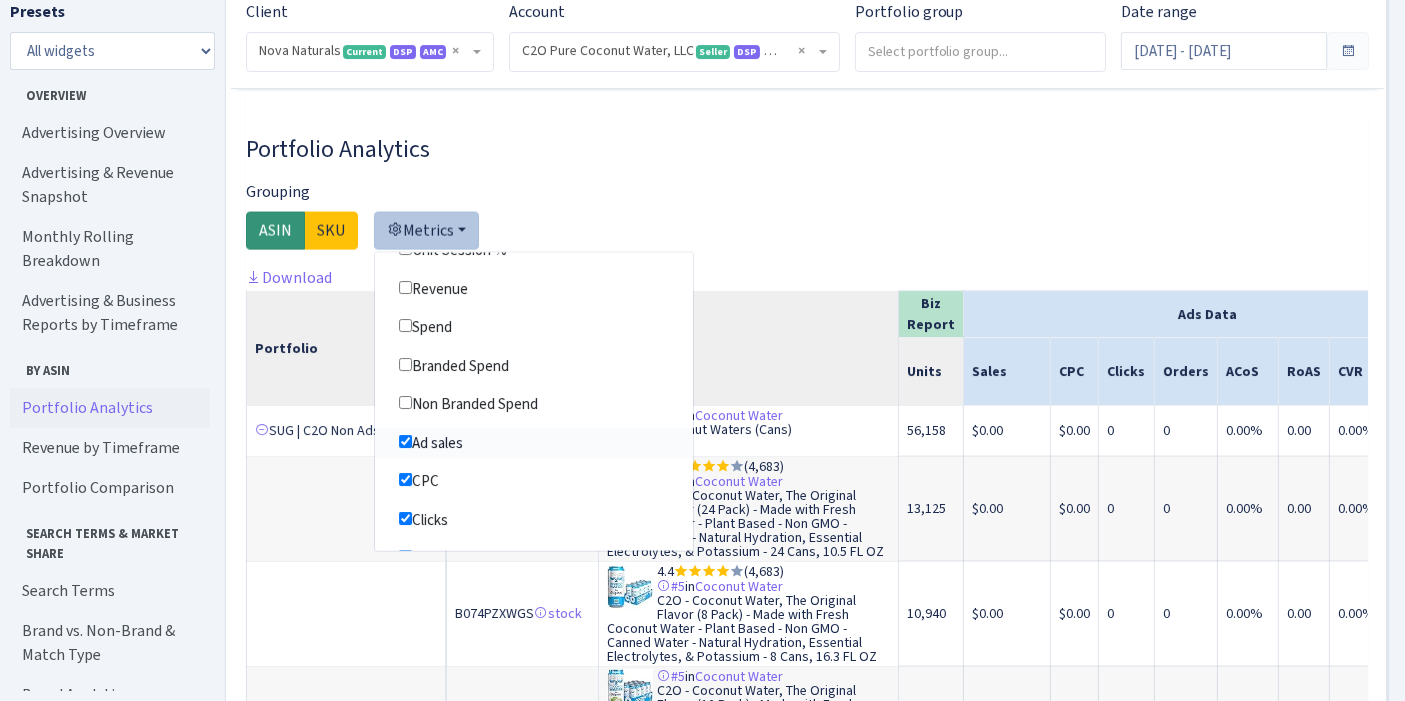 click on "Ad sales" at bounding box center (405, 441) 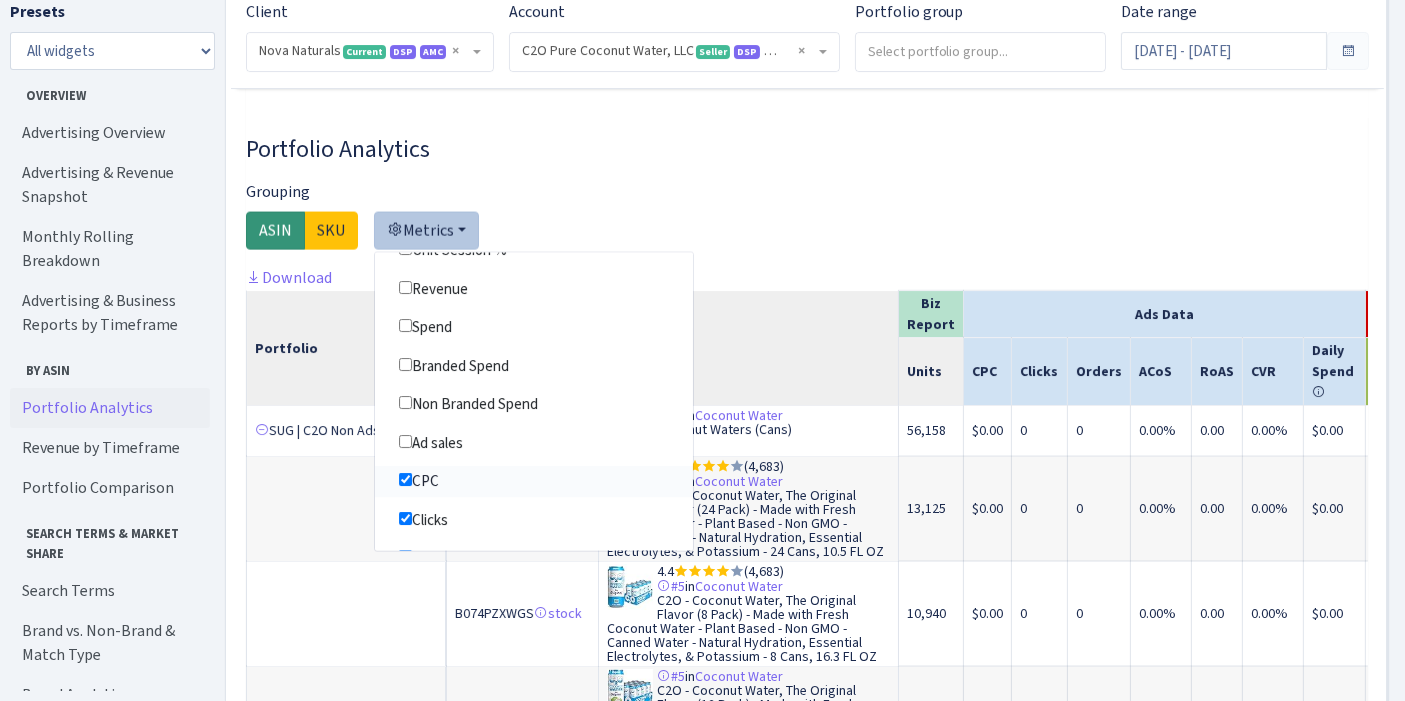 click on "CPC" at bounding box center (534, 481) 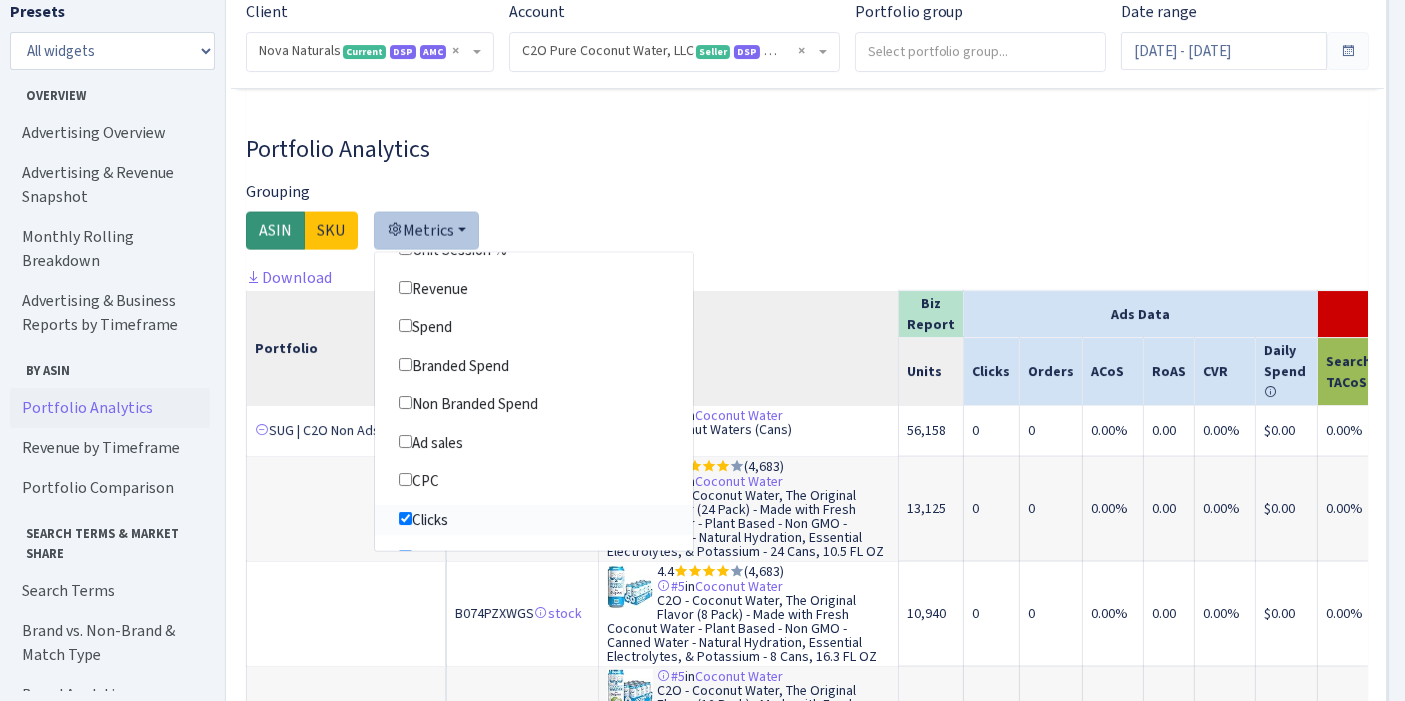 click on "Clicks" at bounding box center [405, 518] 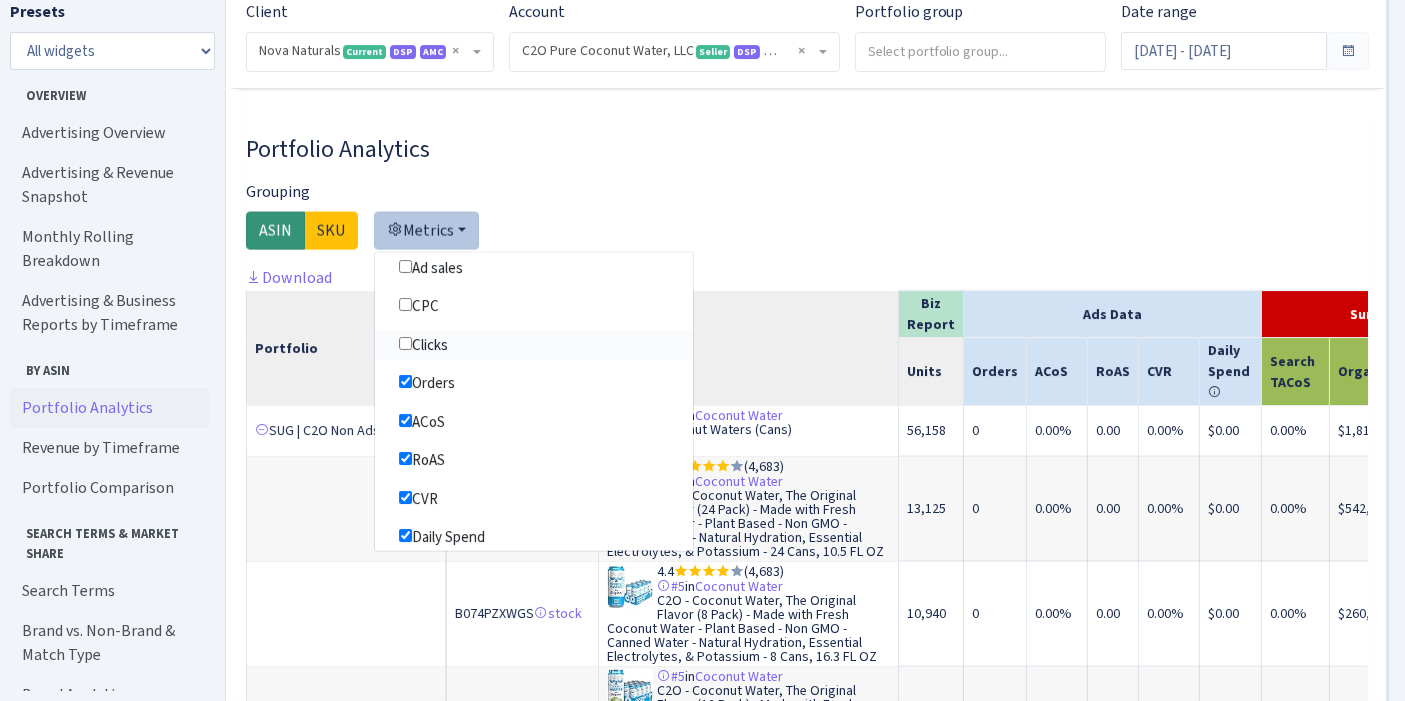 scroll, scrollTop: 357, scrollLeft: 0, axis: vertical 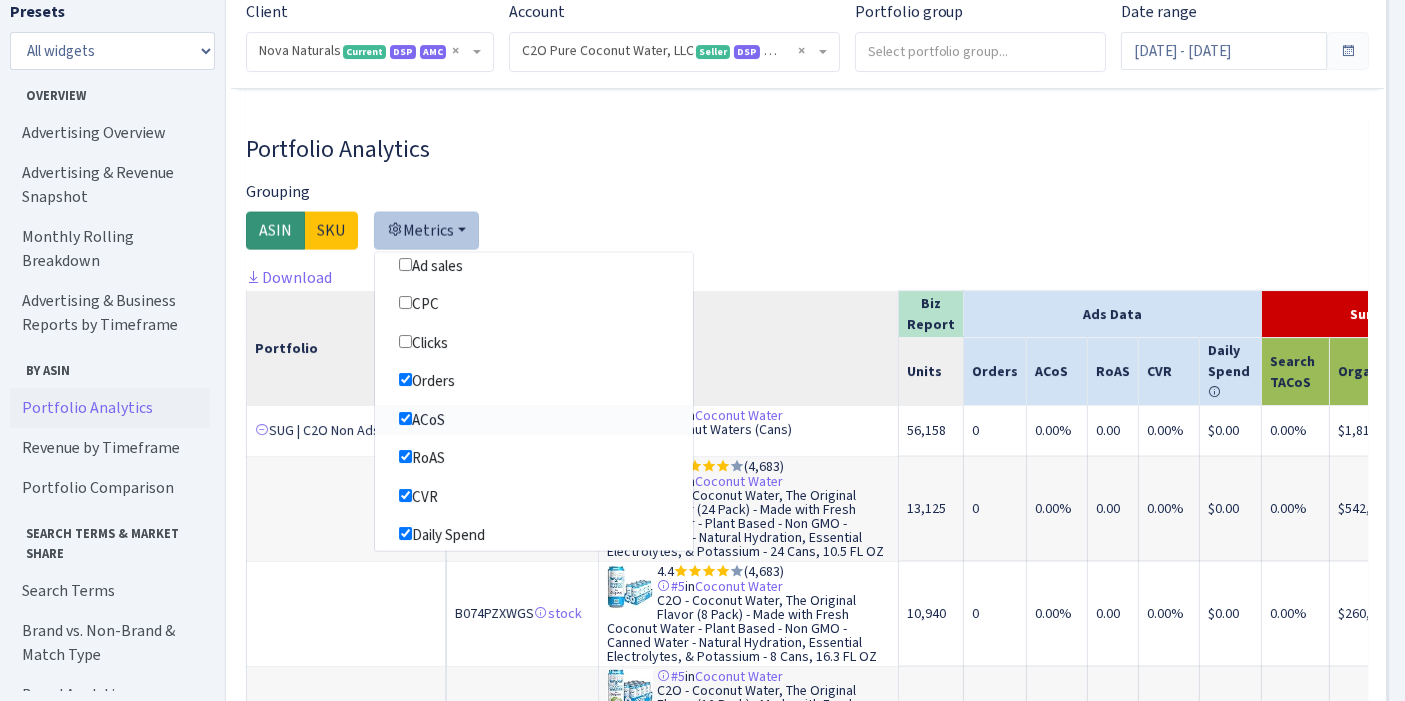 click on "ACoS" at bounding box center [534, 420] 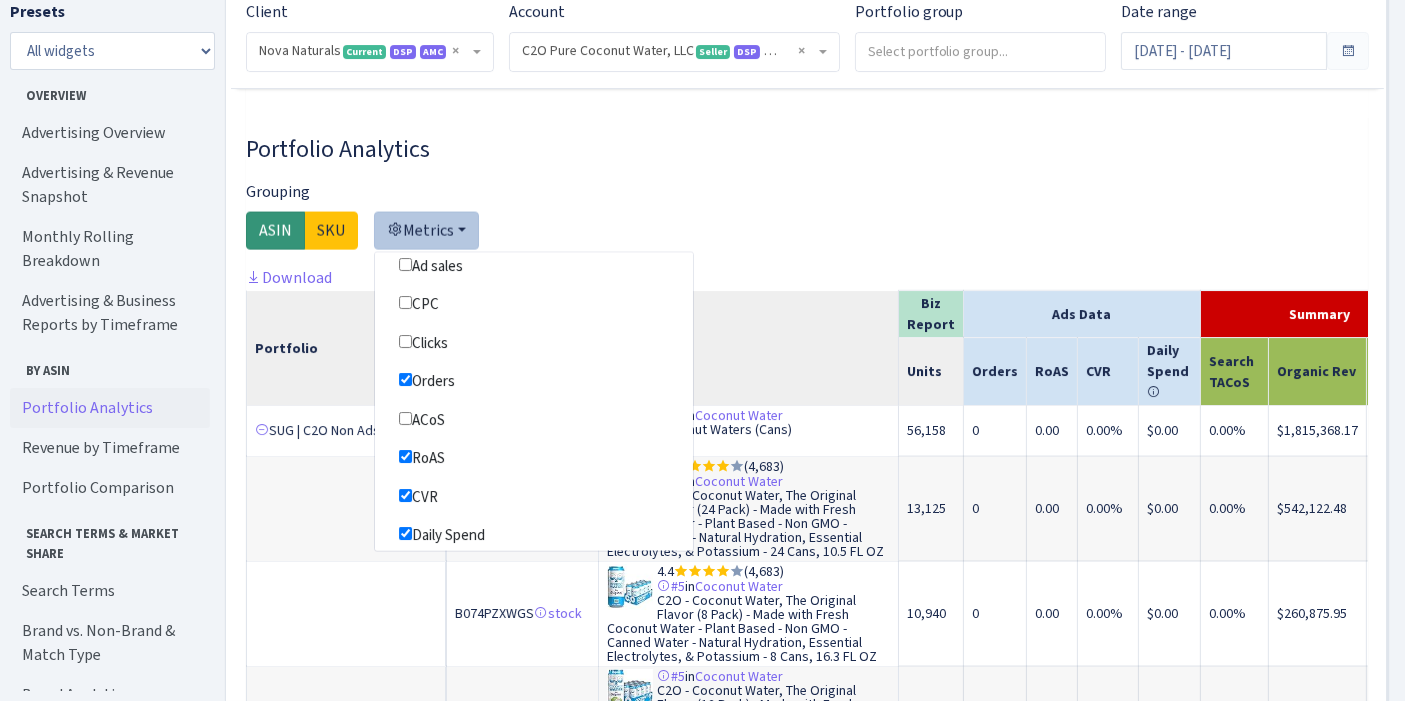 click on "Available TDoS
Featured Offer (Buy Box) %
Total Sessions
Units
Unit Session %
Revenue
Spend
Branded Spend
Non Branded Spend
Ad sales
CPC
Clicks
Orders
ACoS
RoAS
CVR
Daily Spend  Search TACoS  DSP Spend" at bounding box center [534, 402] 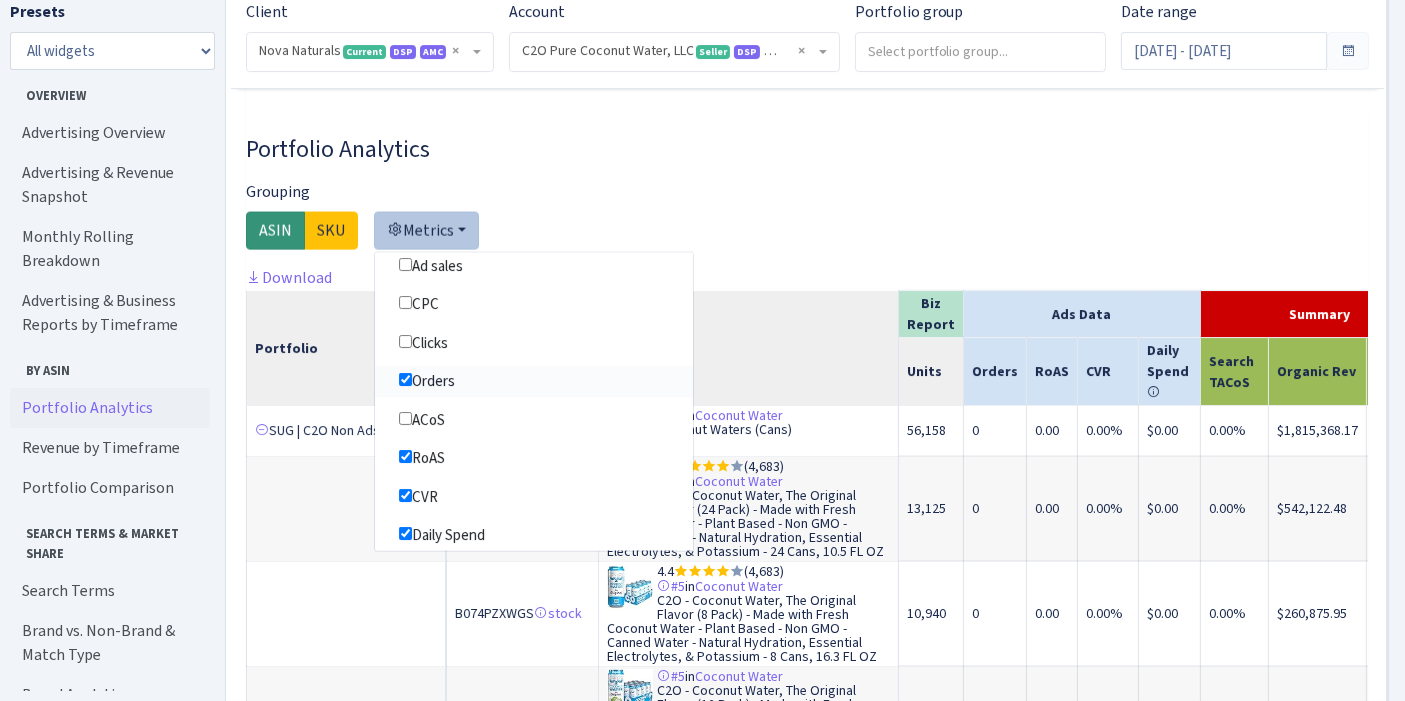 click on "Orders" at bounding box center [534, 381] 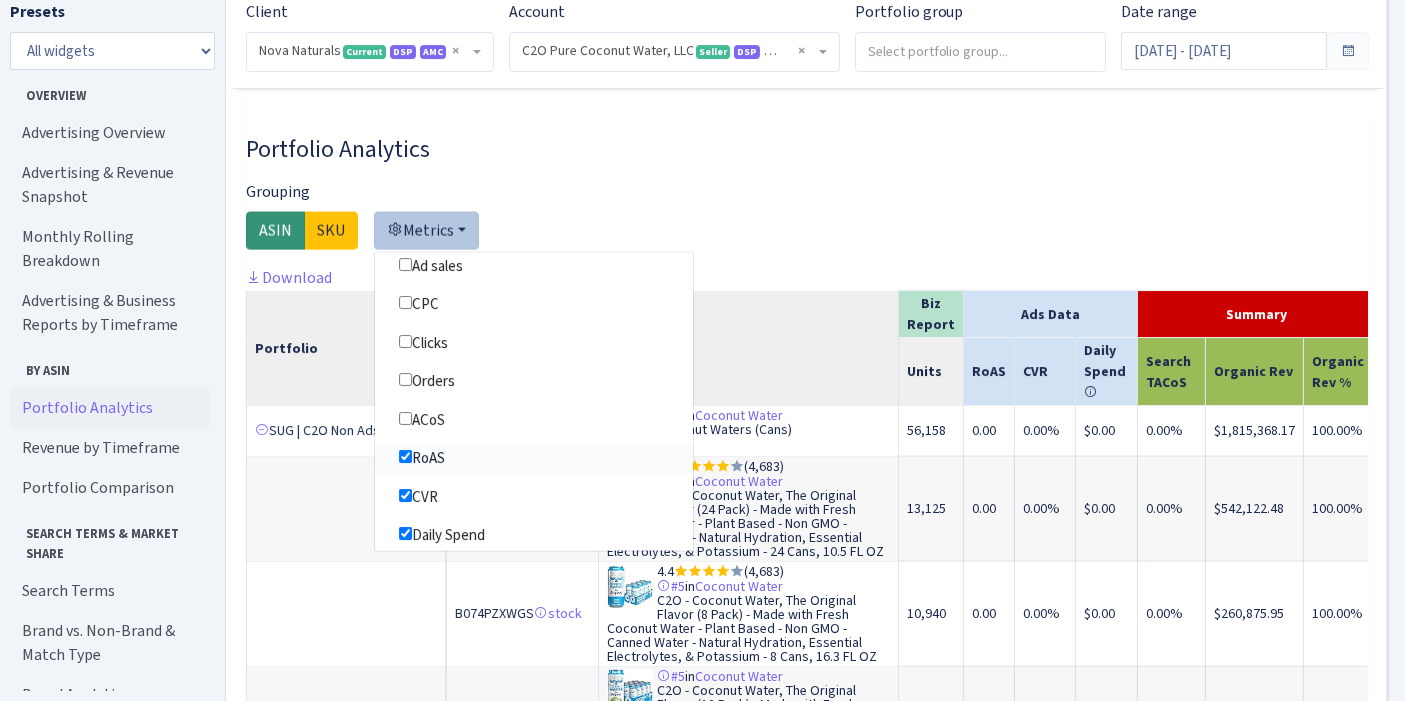 click on "RoAS" at bounding box center [534, 458] 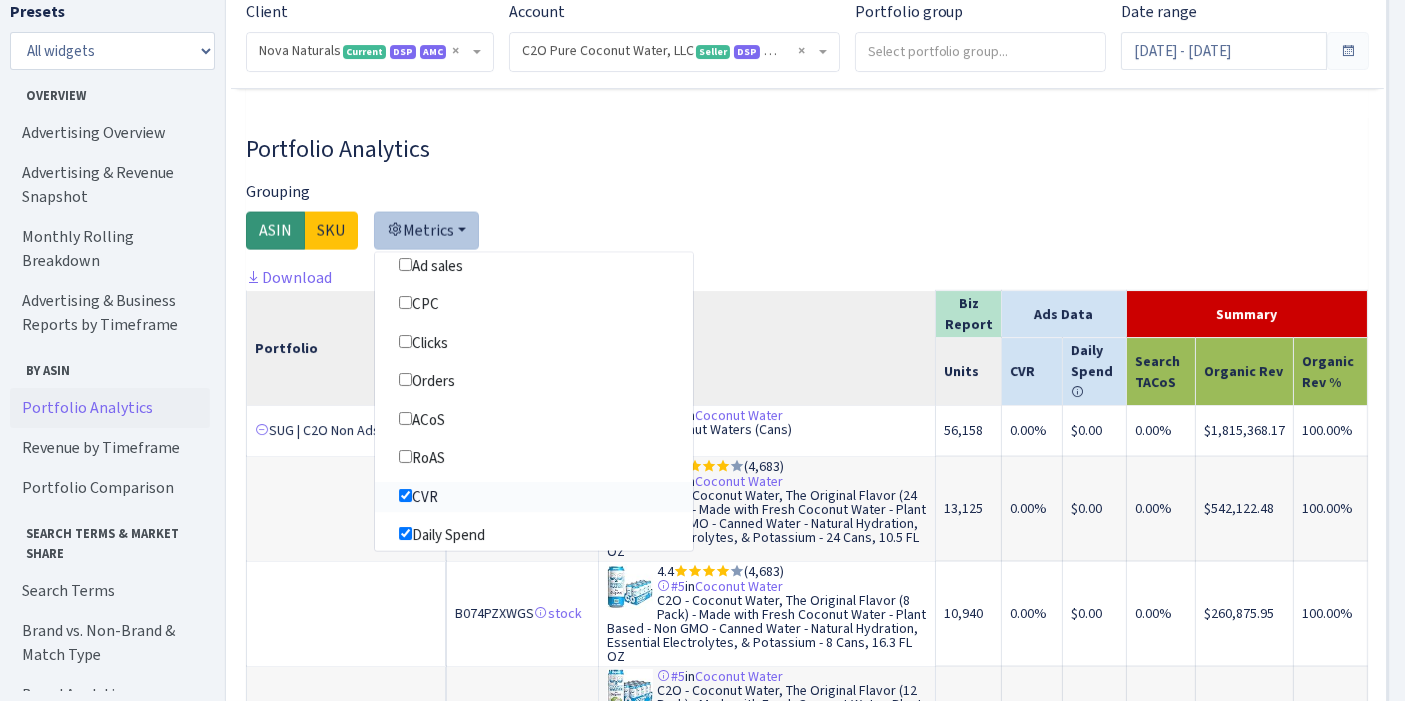 click on "CVR" at bounding box center [534, 497] 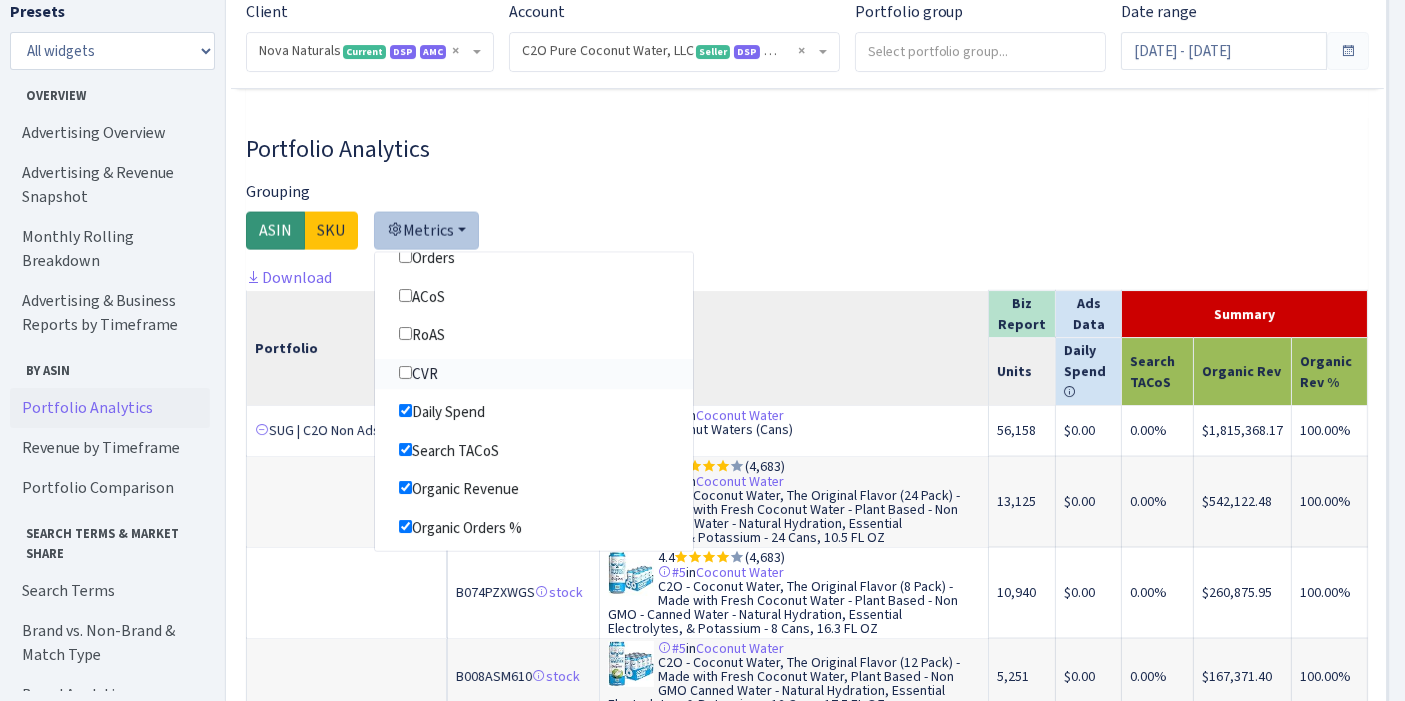 scroll, scrollTop: 486, scrollLeft: 0, axis: vertical 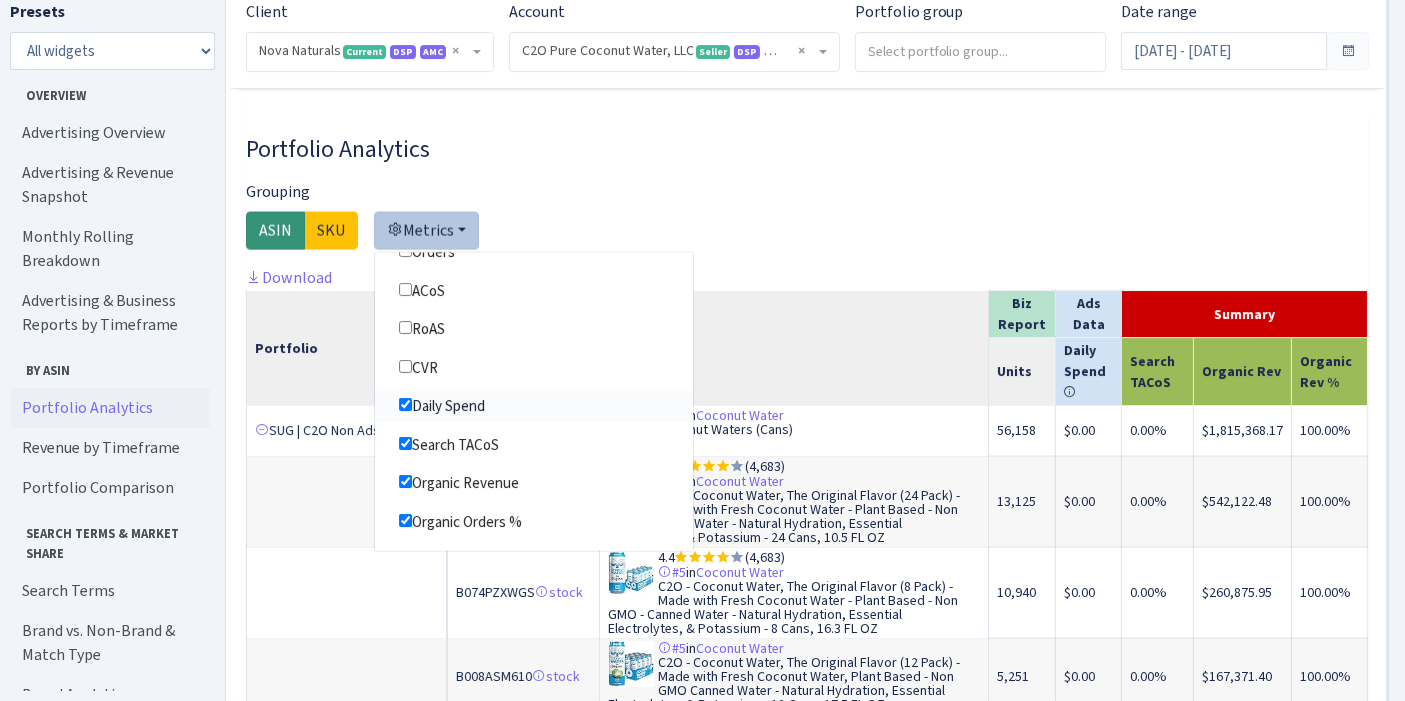 click on "Daily Spend" at bounding box center [534, 406] 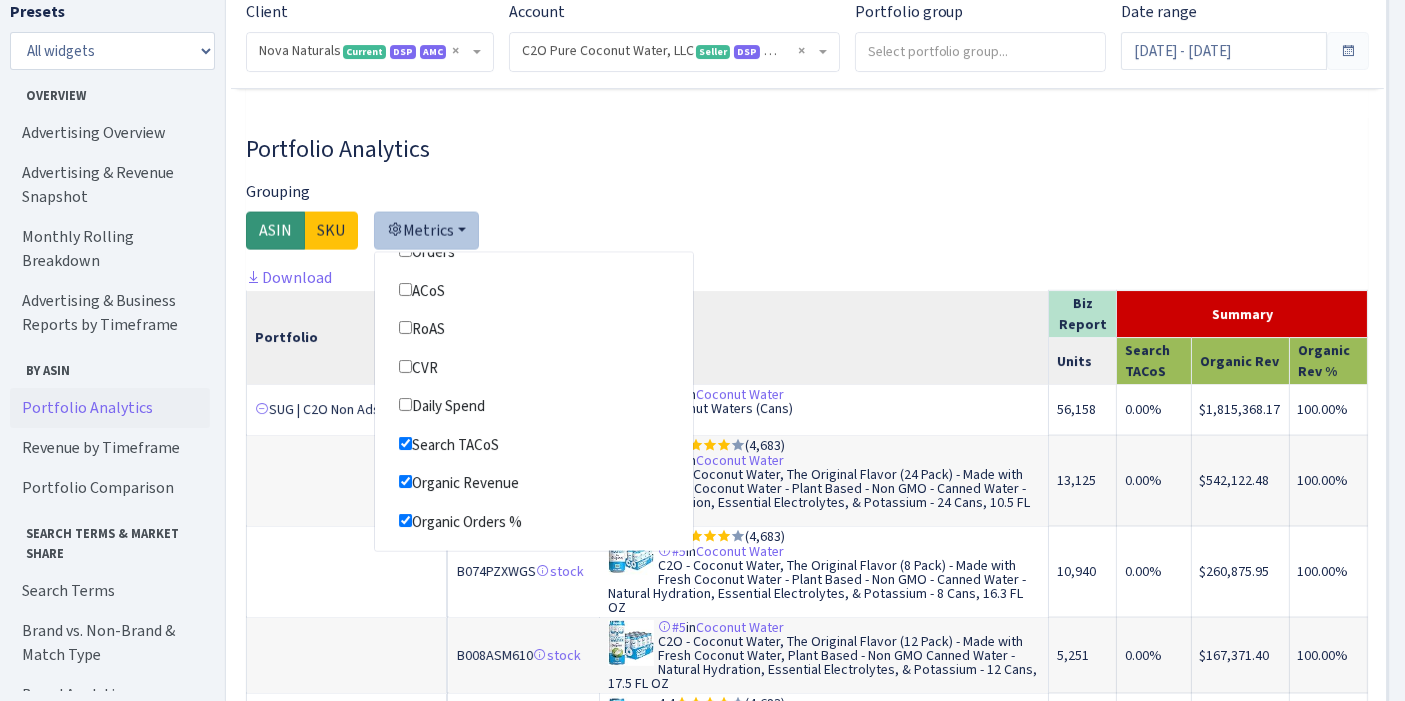 click on "Available TDoS
Featured Offer (Buy Box) %
Total Sessions
Units
Unit Session %
Revenue
Spend
Branded Spend
Non Branded Spend
Ad sales
CPC
Clicks
Orders
ACoS
RoAS
CVR
Daily Spend  Search TACoS  DSP Spend" at bounding box center (534, 402) 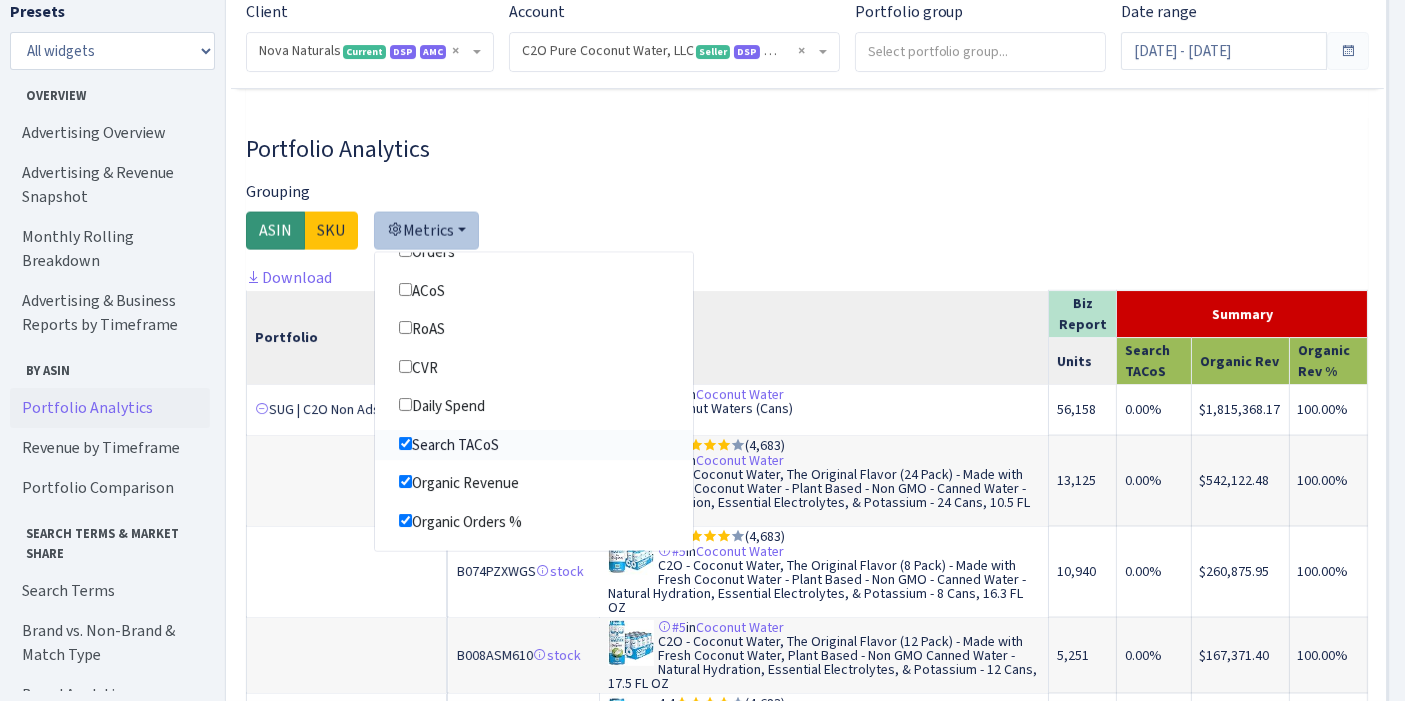 click on "Search TACoS" at bounding box center (534, 445) 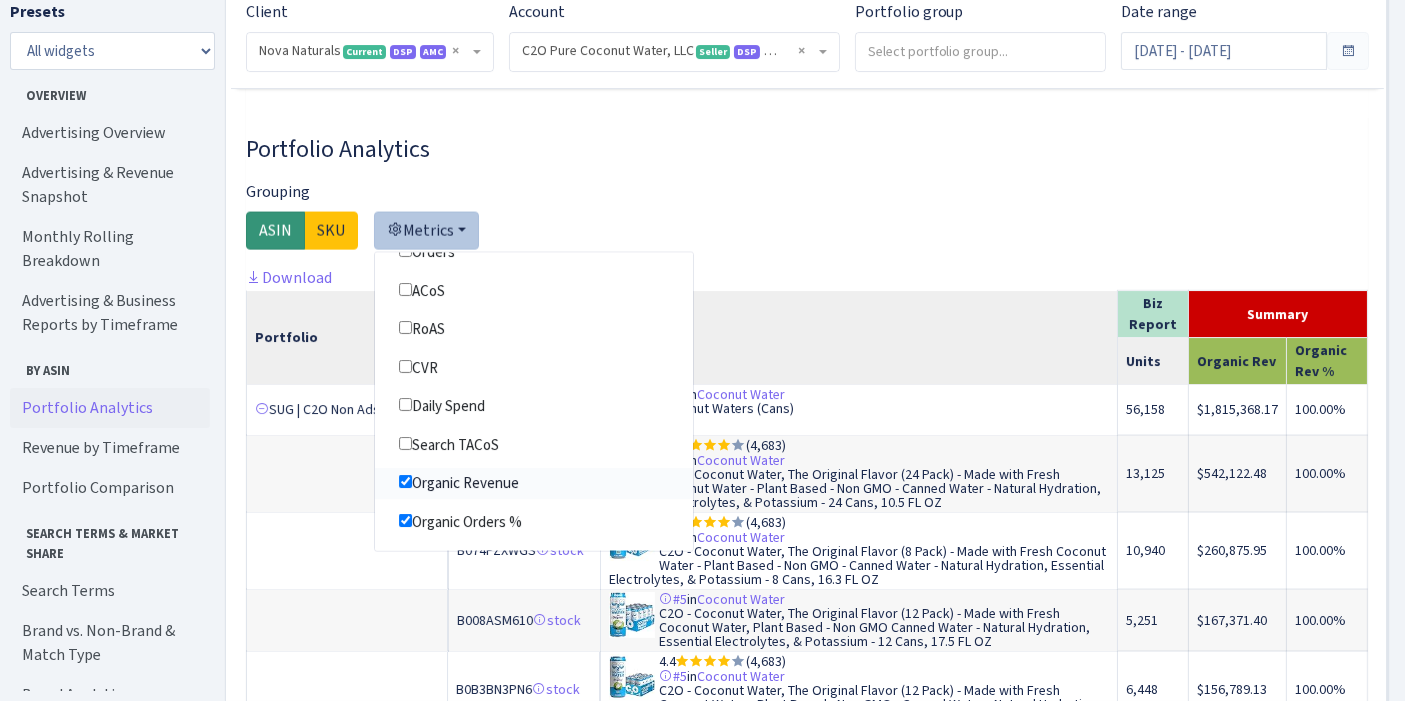 click on "Organic Revenue" at bounding box center [534, 483] 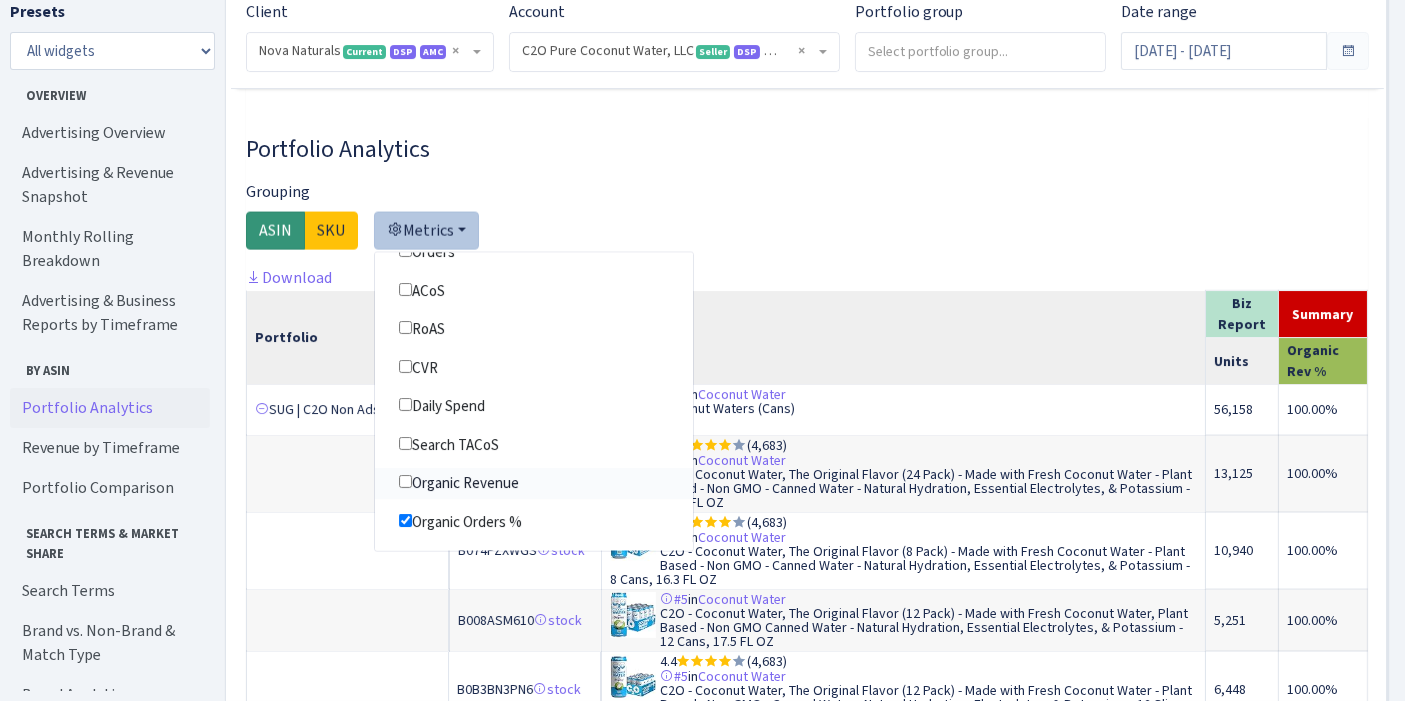scroll, scrollTop: 602, scrollLeft: 0, axis: vertical 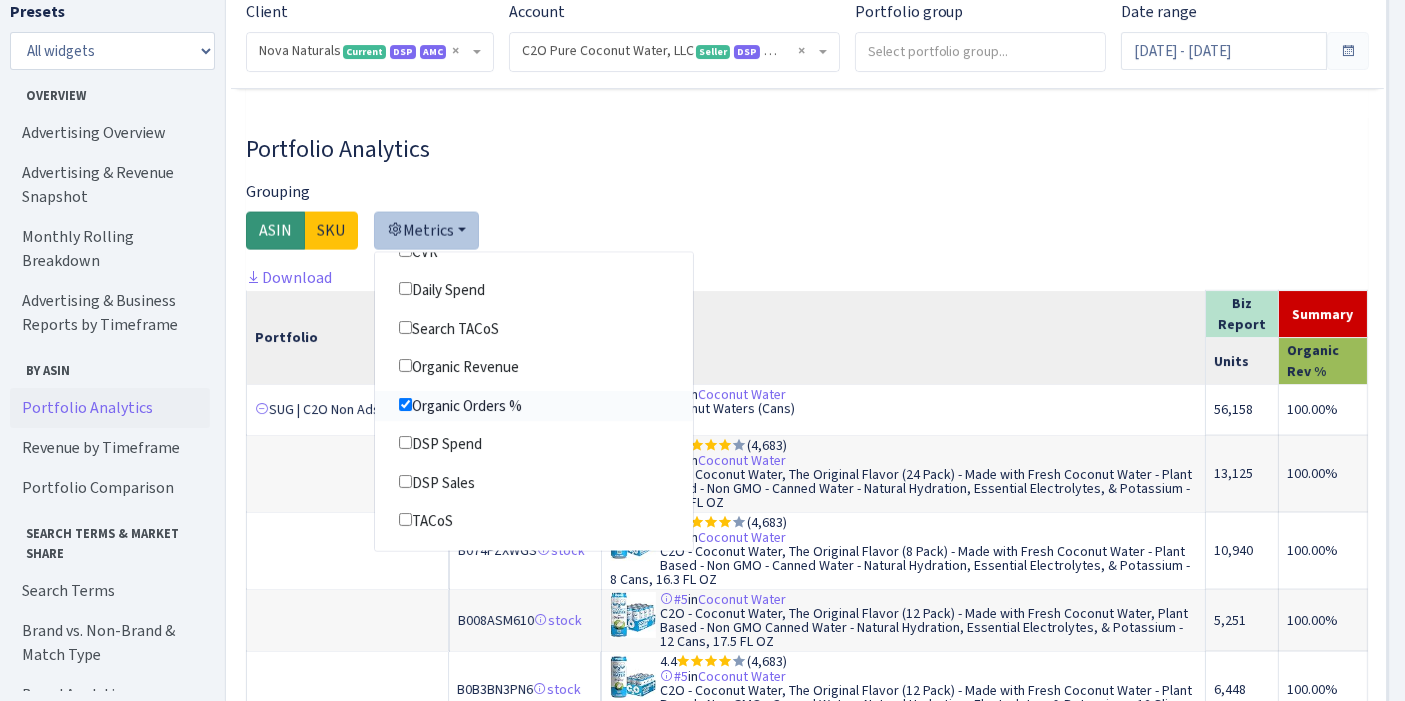 click on "Organic Orders %" at bounding box center (534, 406) 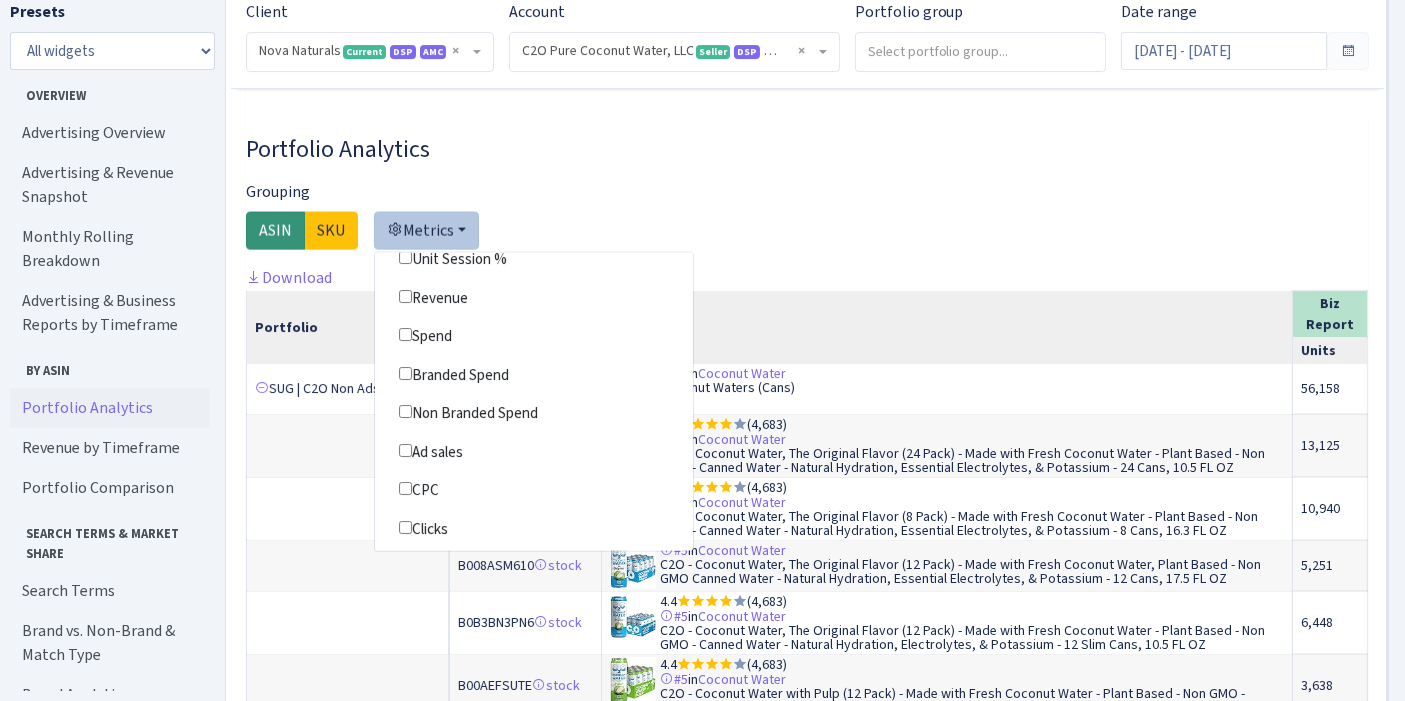 scroll, scrollTop: 0, scrollLeft: 0, axis: both 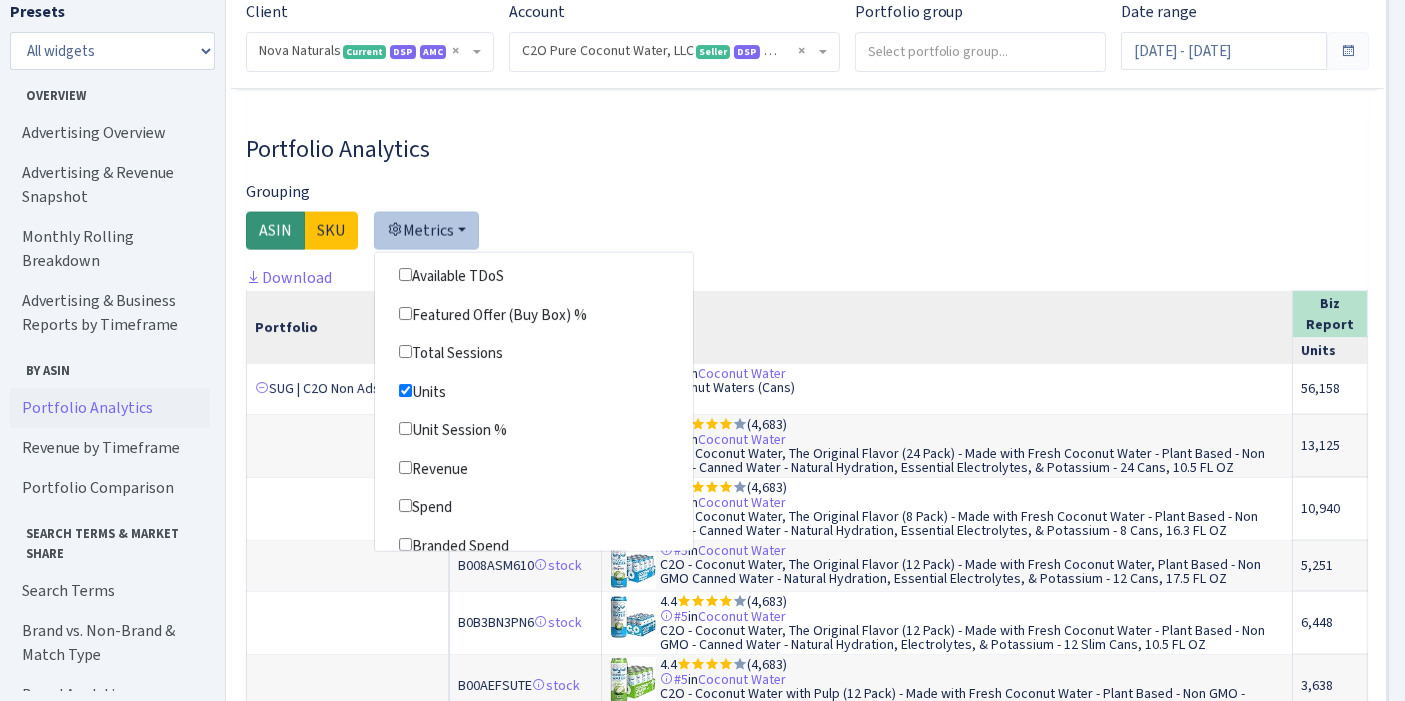 click at bounding box center [807, 223] 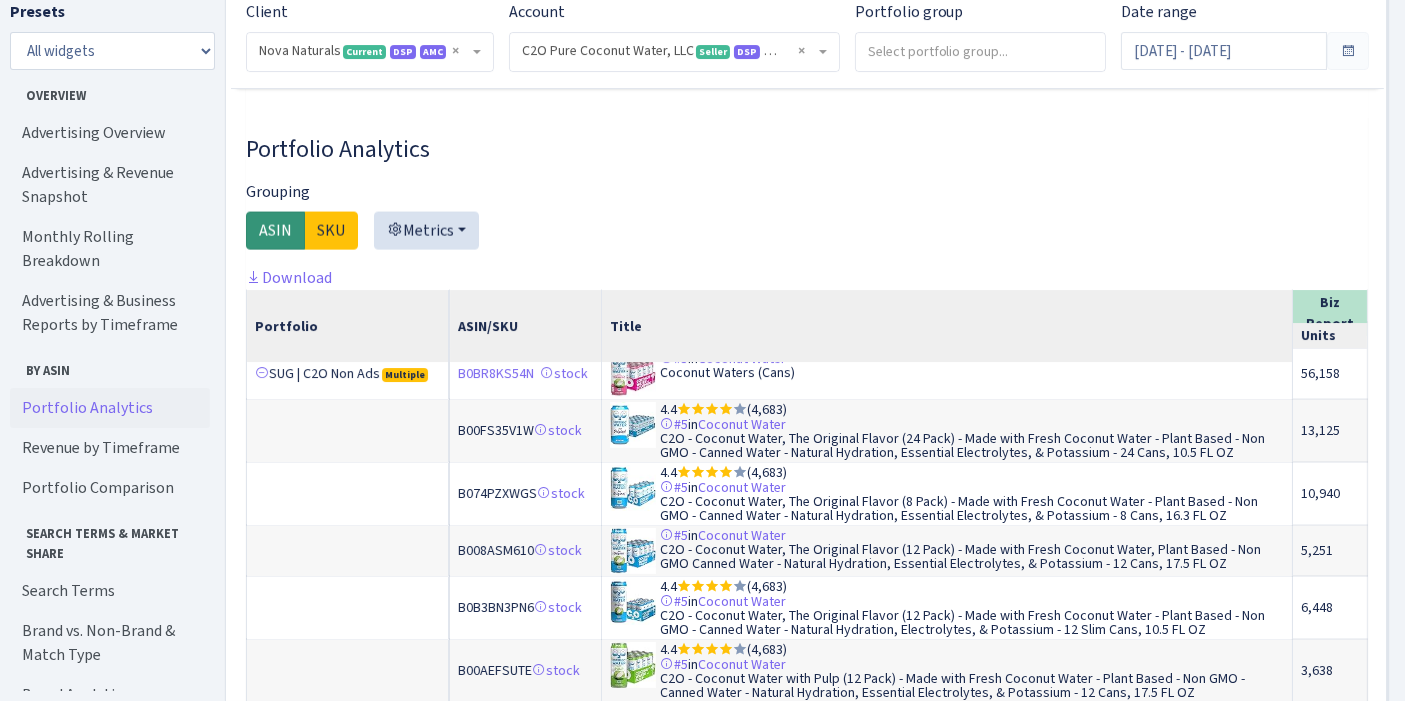 scroll, scrollTop: 25, scrollLeft: 0, axis: vertical 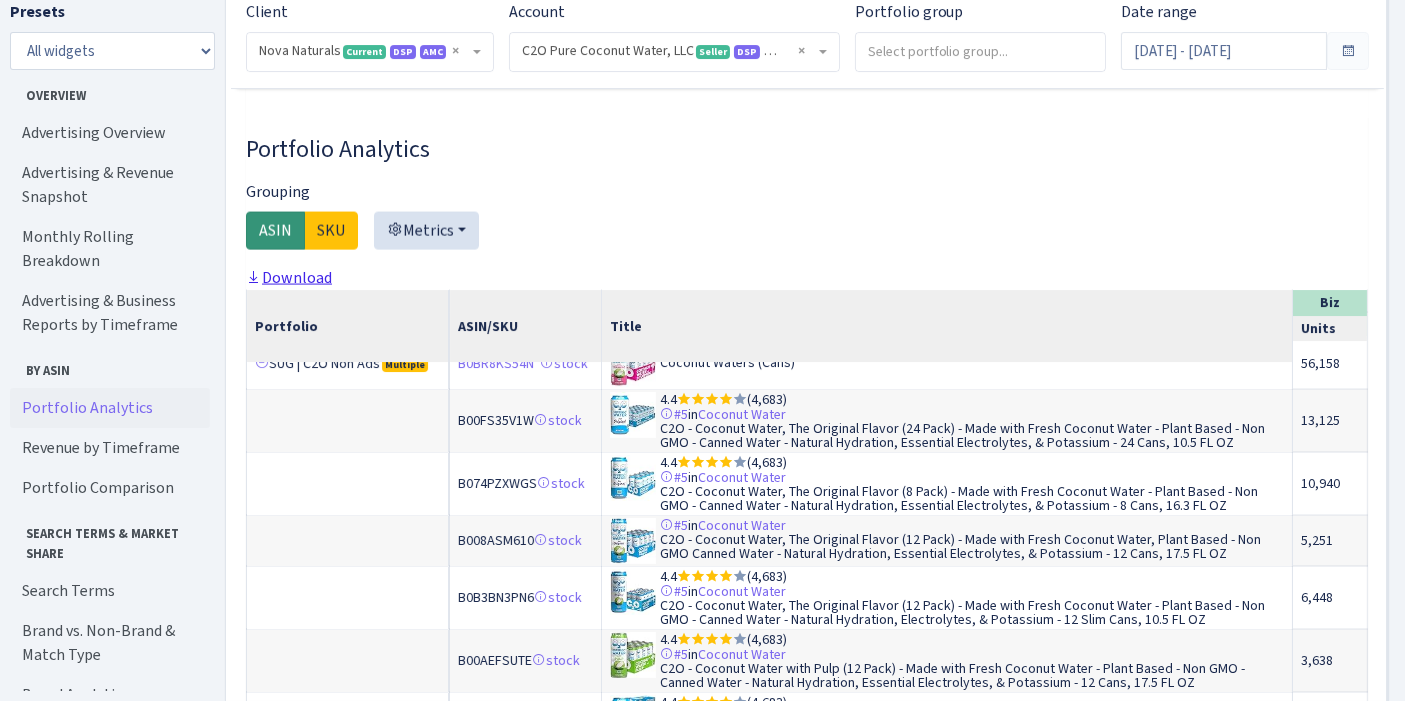 click on "Download" at bounding box center (289, 277) 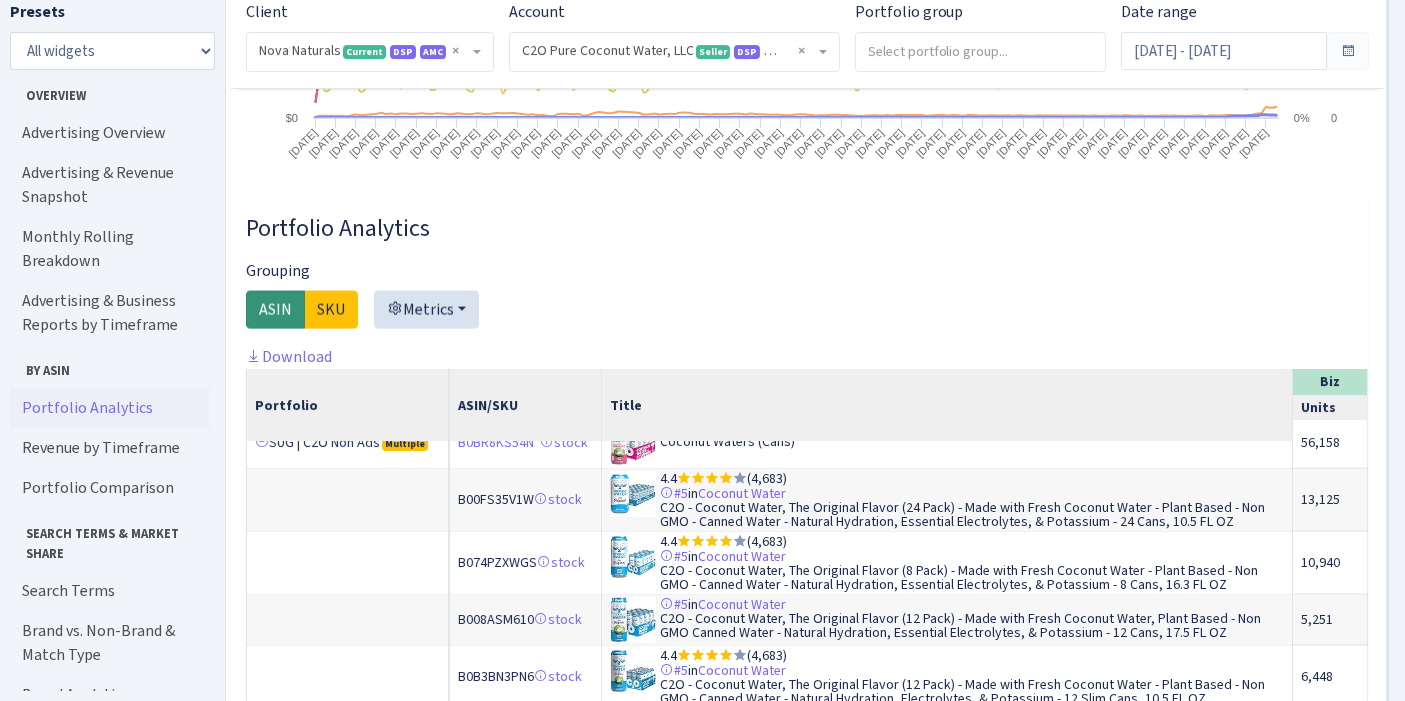 scroll, scrollTop: 3053, scrollLeft: 0, axis: vertical 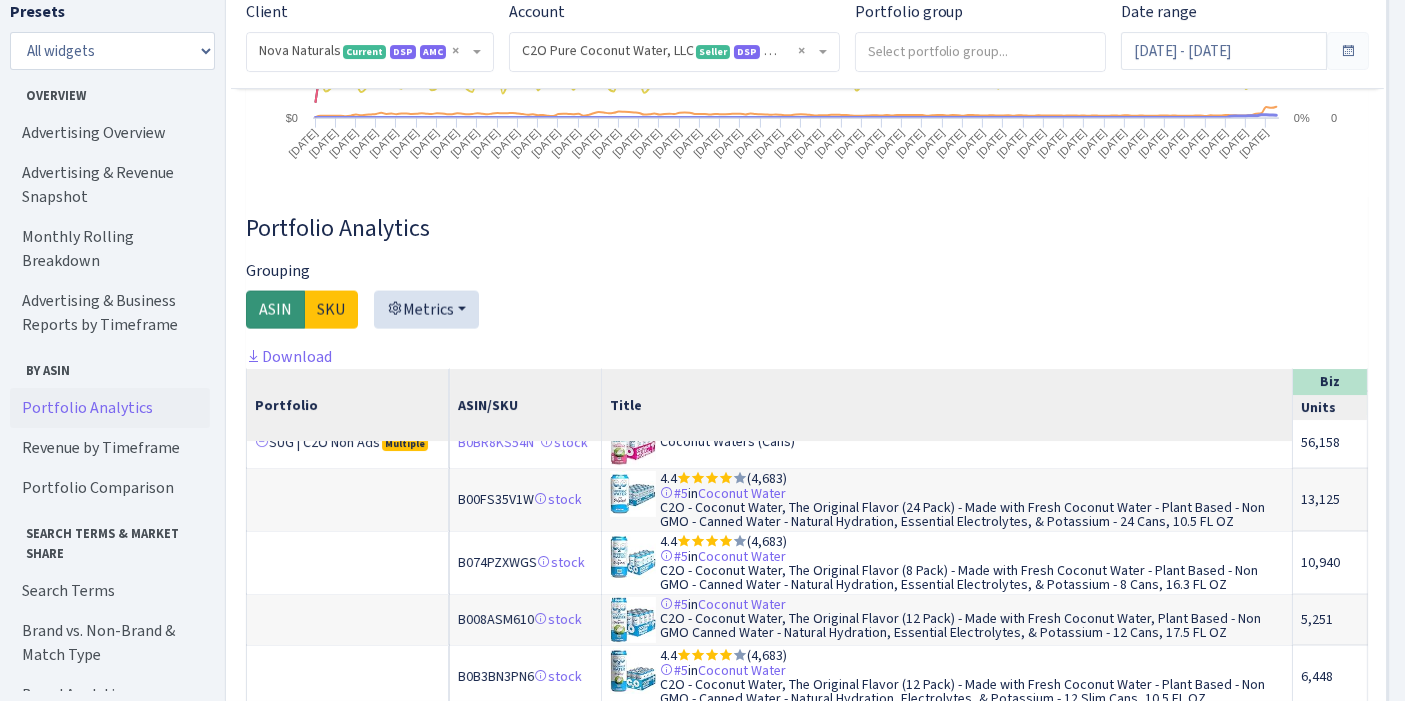 click at bounding box center [807, 302] 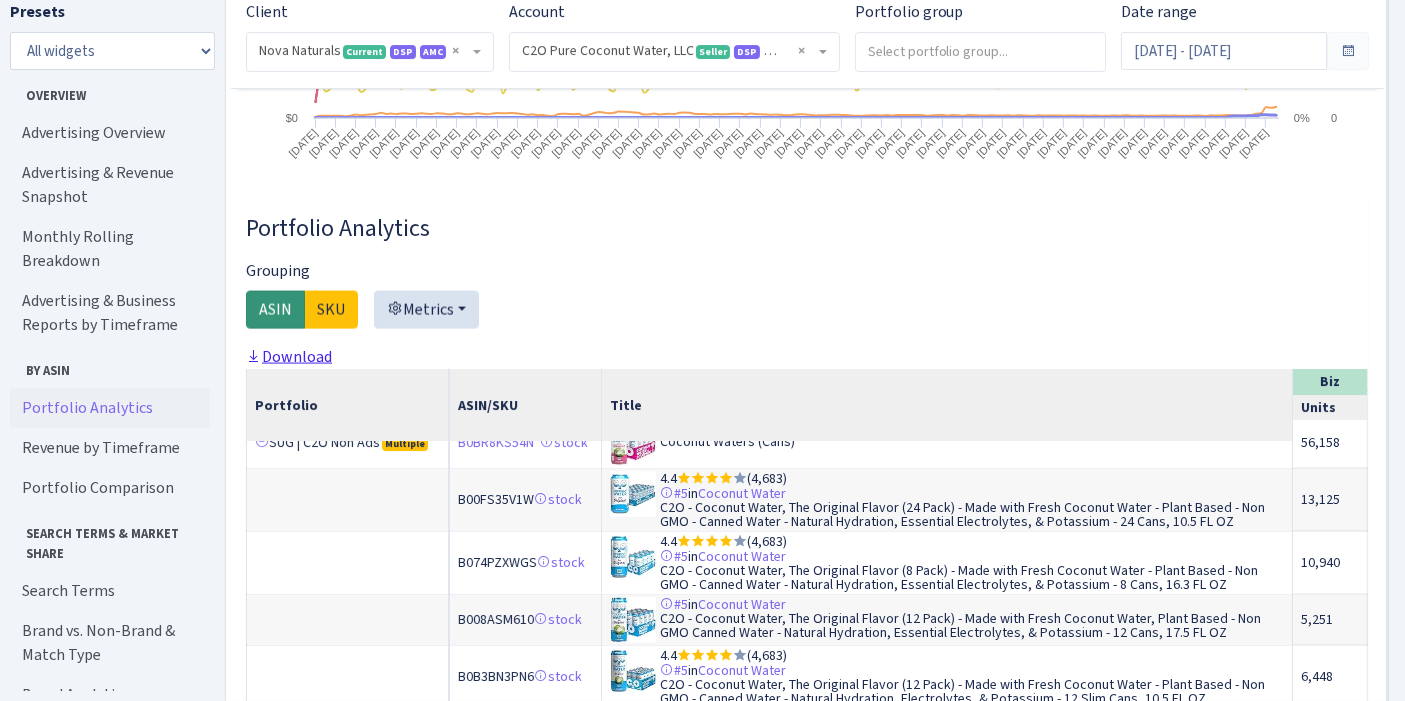 click on "Download" at bounding box center [289, 356] 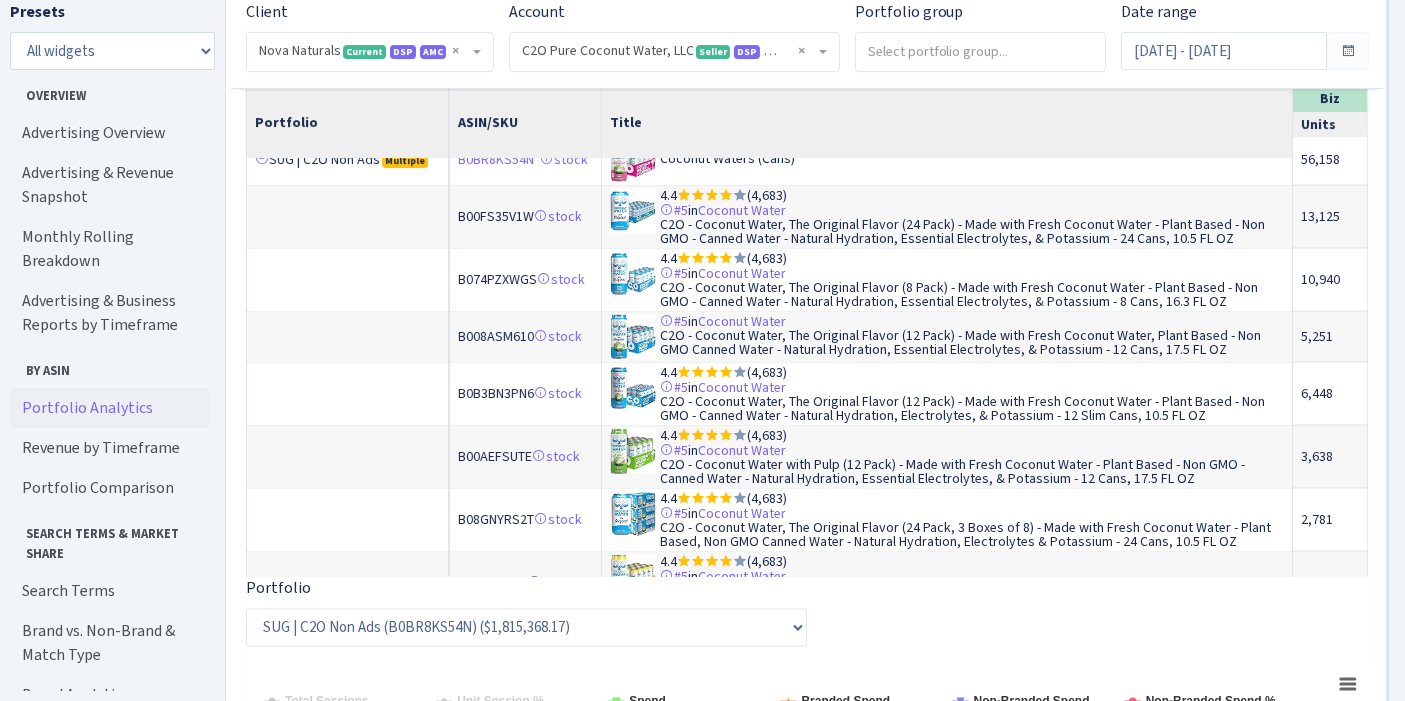 scroll, scrollTop: 3347, scrollLeft: 0, axis: vertical 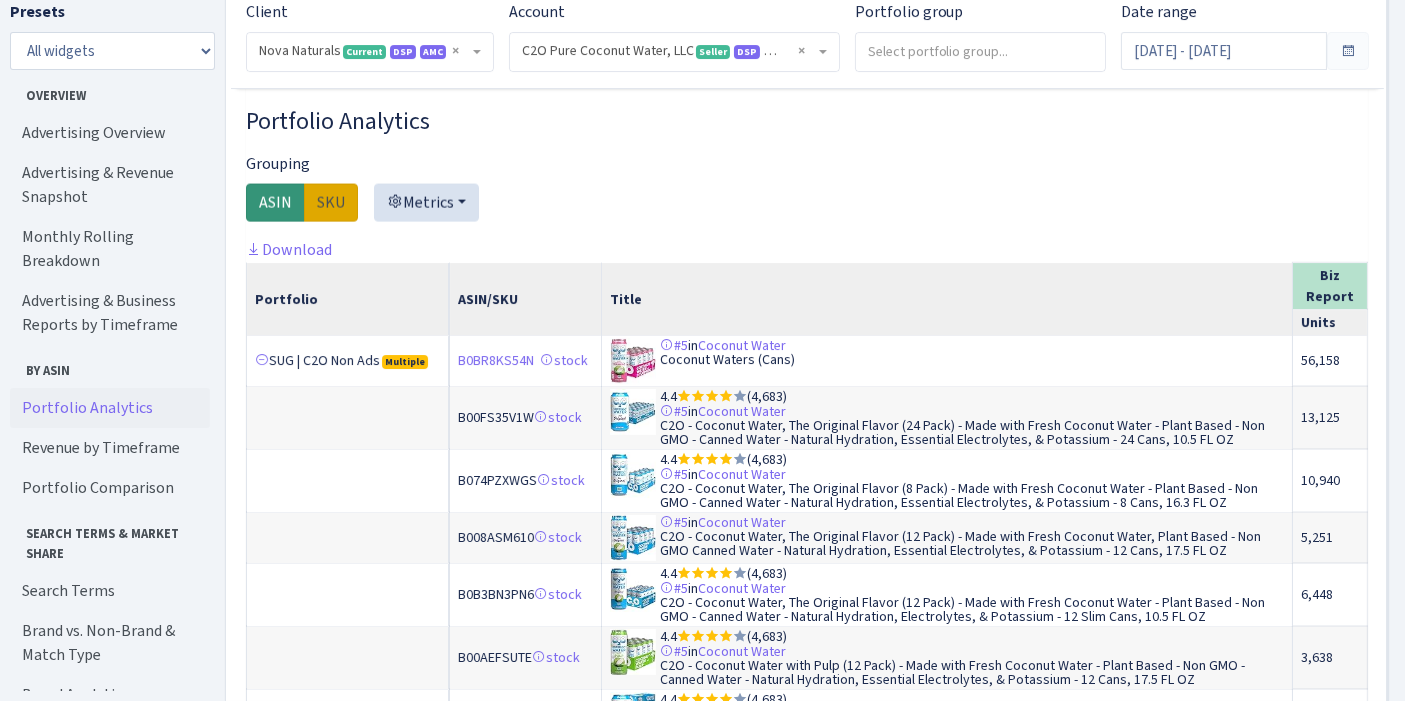 click on "SKU" at bounding box center [331, 203] 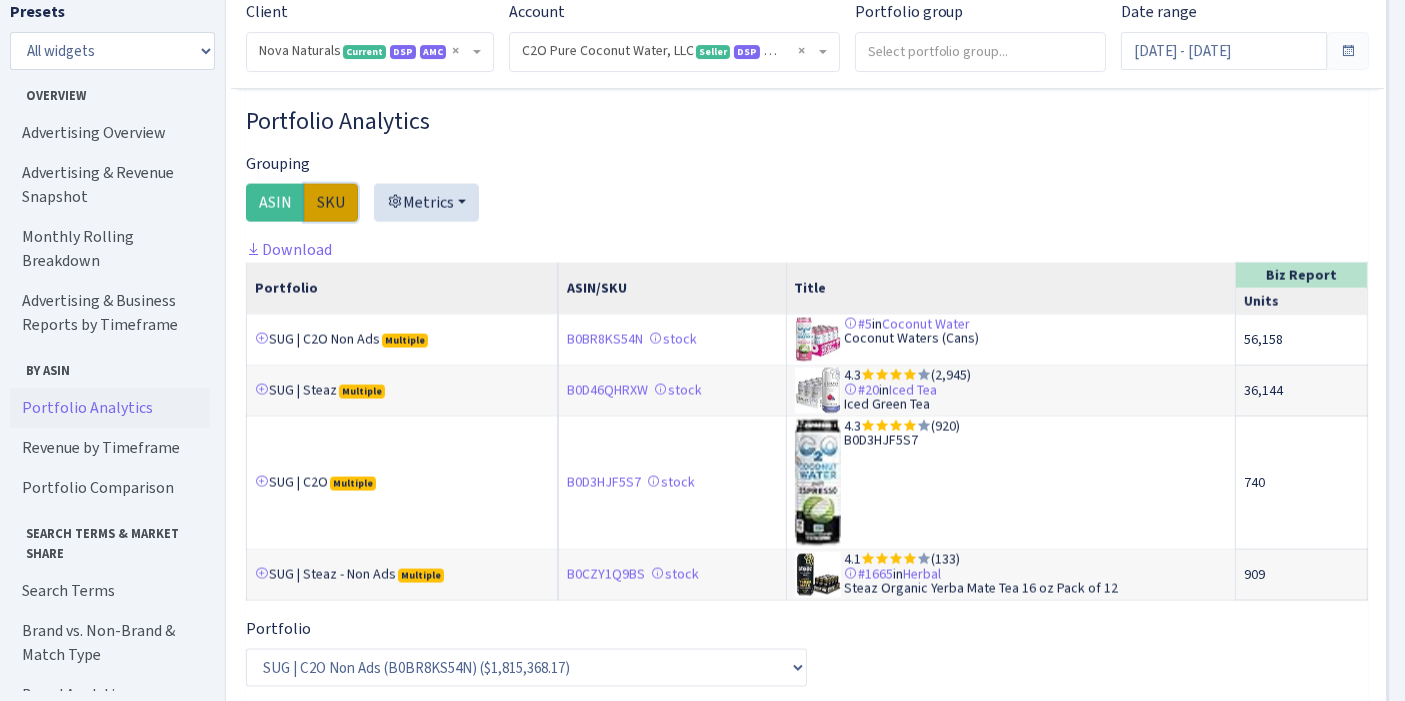 click on "SKU" at bounding box center [331, 203] 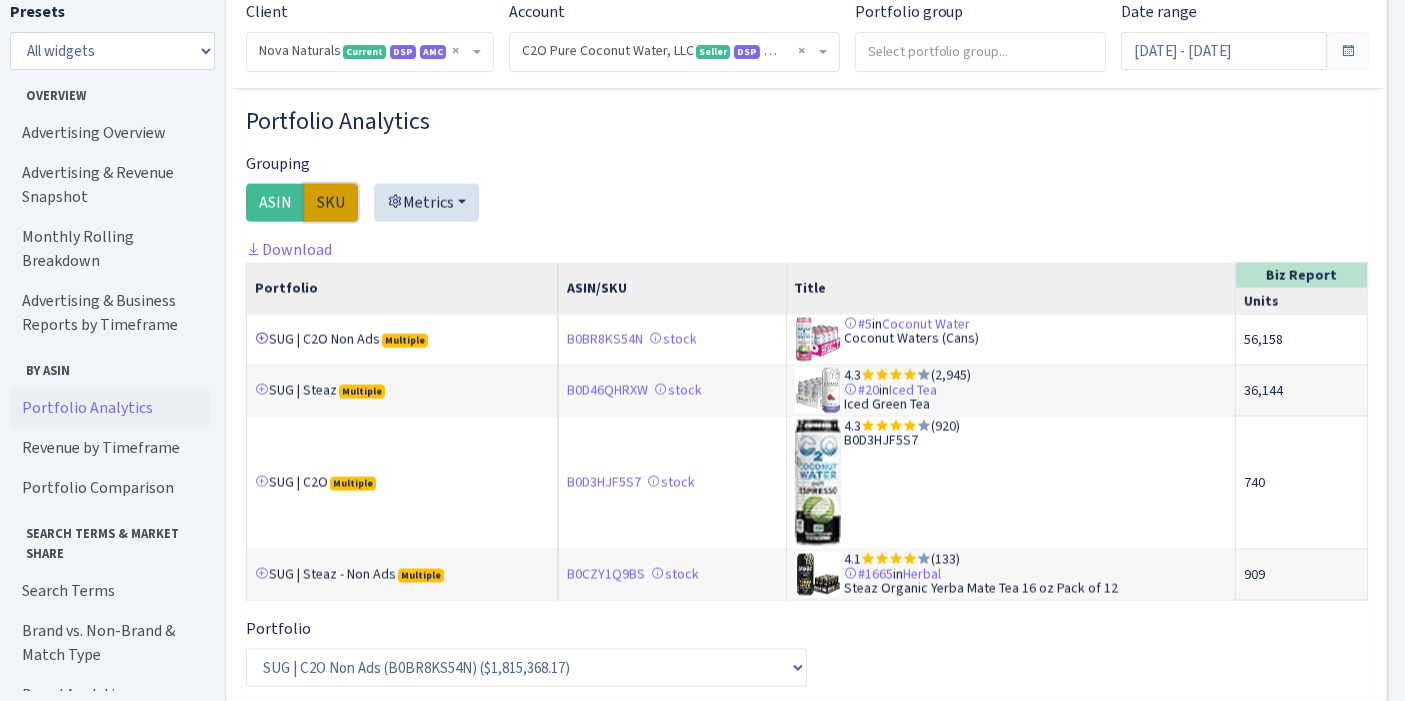 click at bounding box center [262, 339] 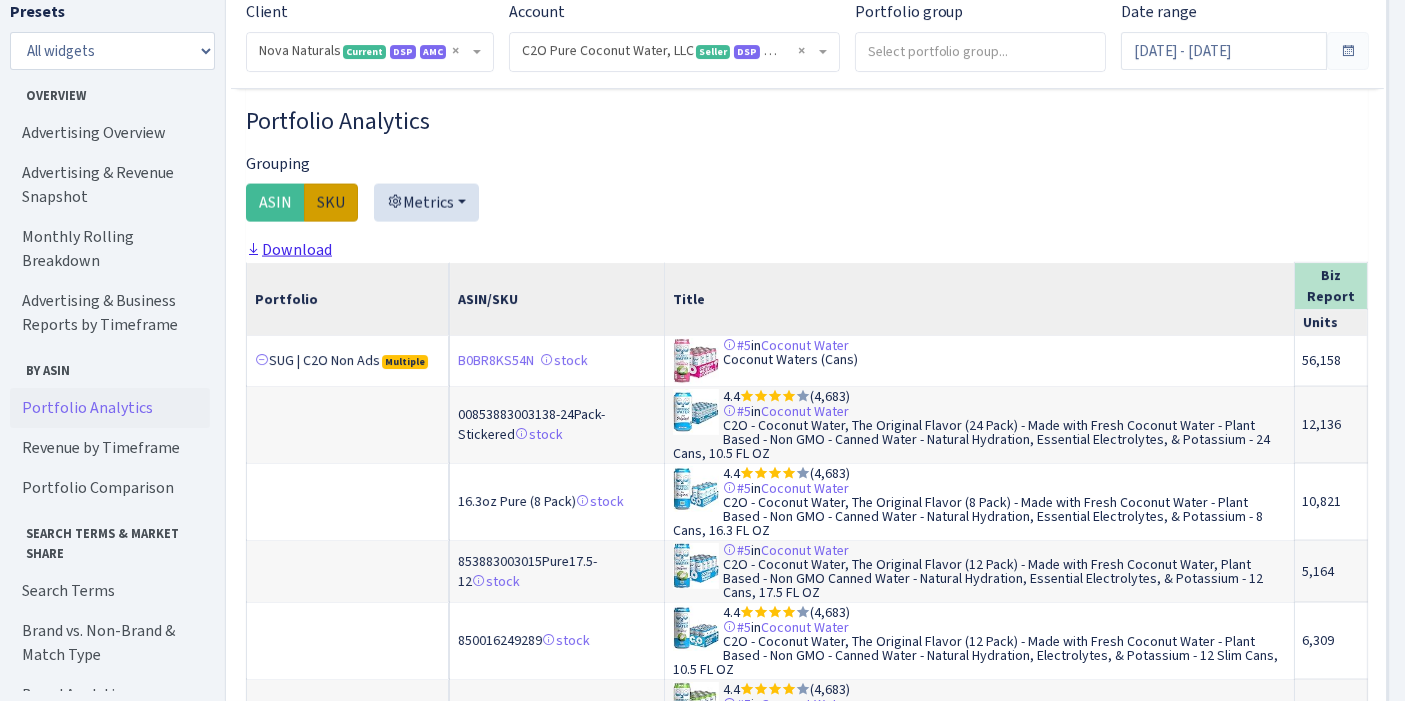 click on "Download" at bounding box center (289, 249) 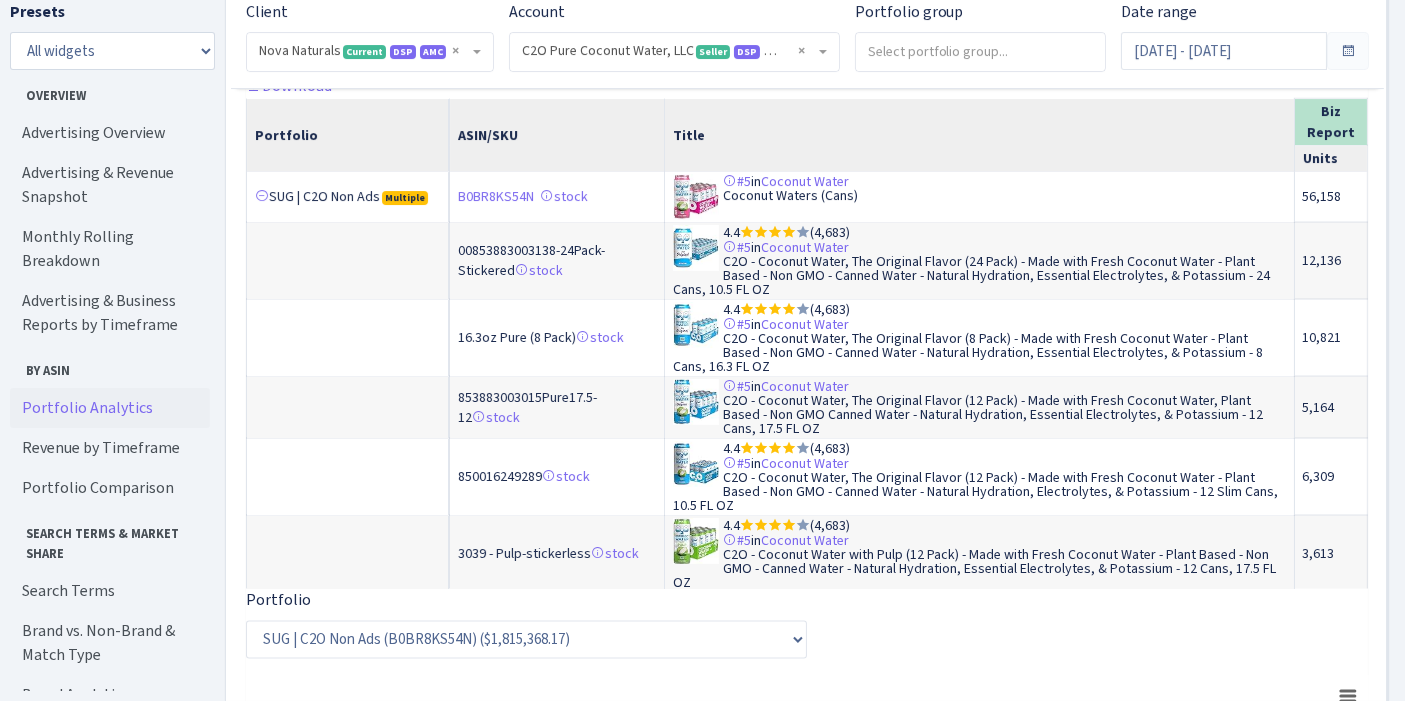 scroll, scrollTop: 3276, scrollLeft: 0, axis: vertical 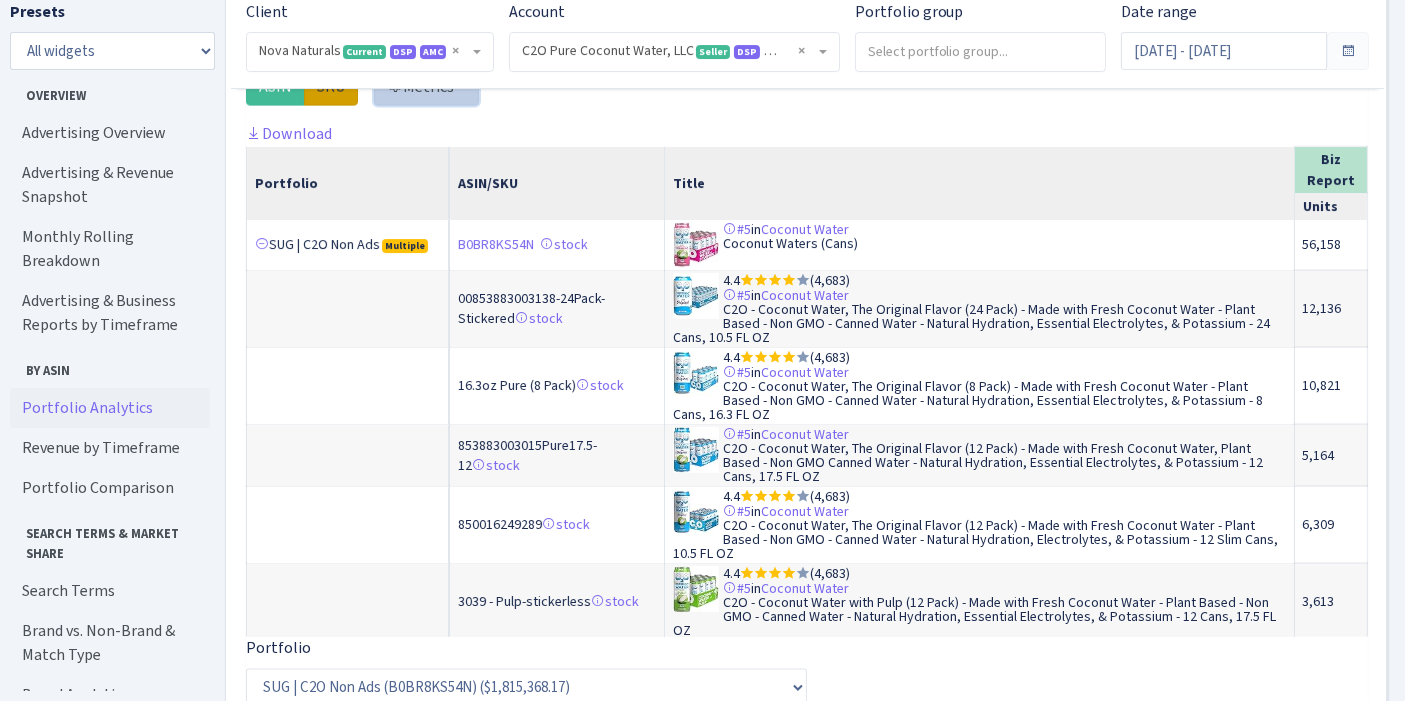 click on "Metrics" at bounding box center [426, 87] 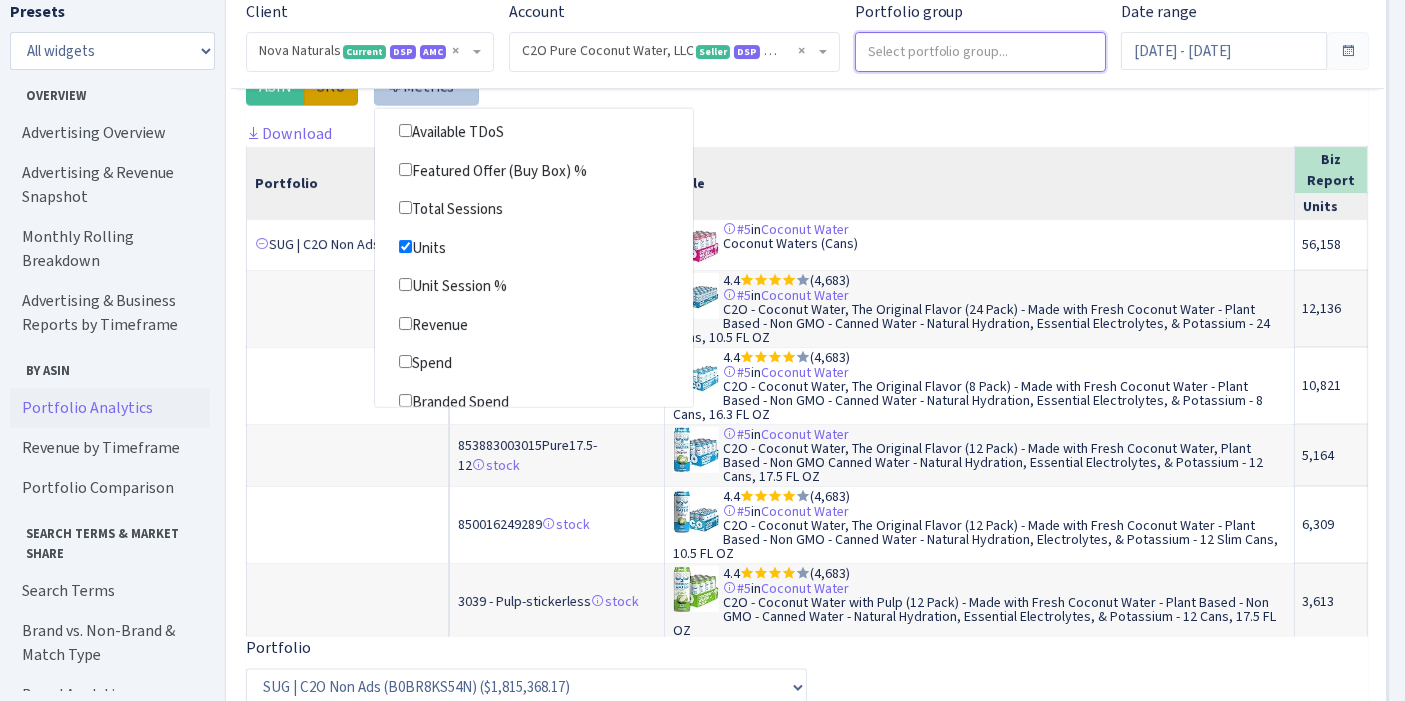click at bounding box center (981, 51) 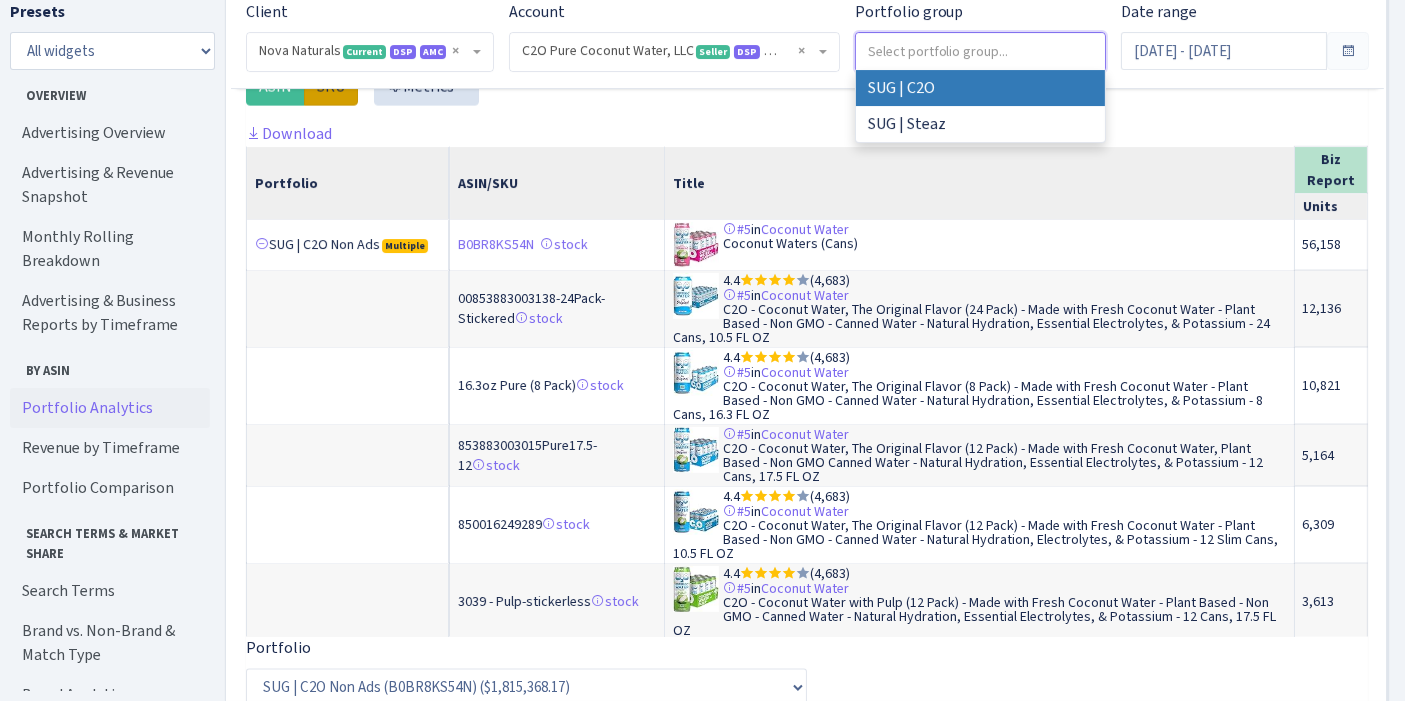 select on "SUG | C2O" 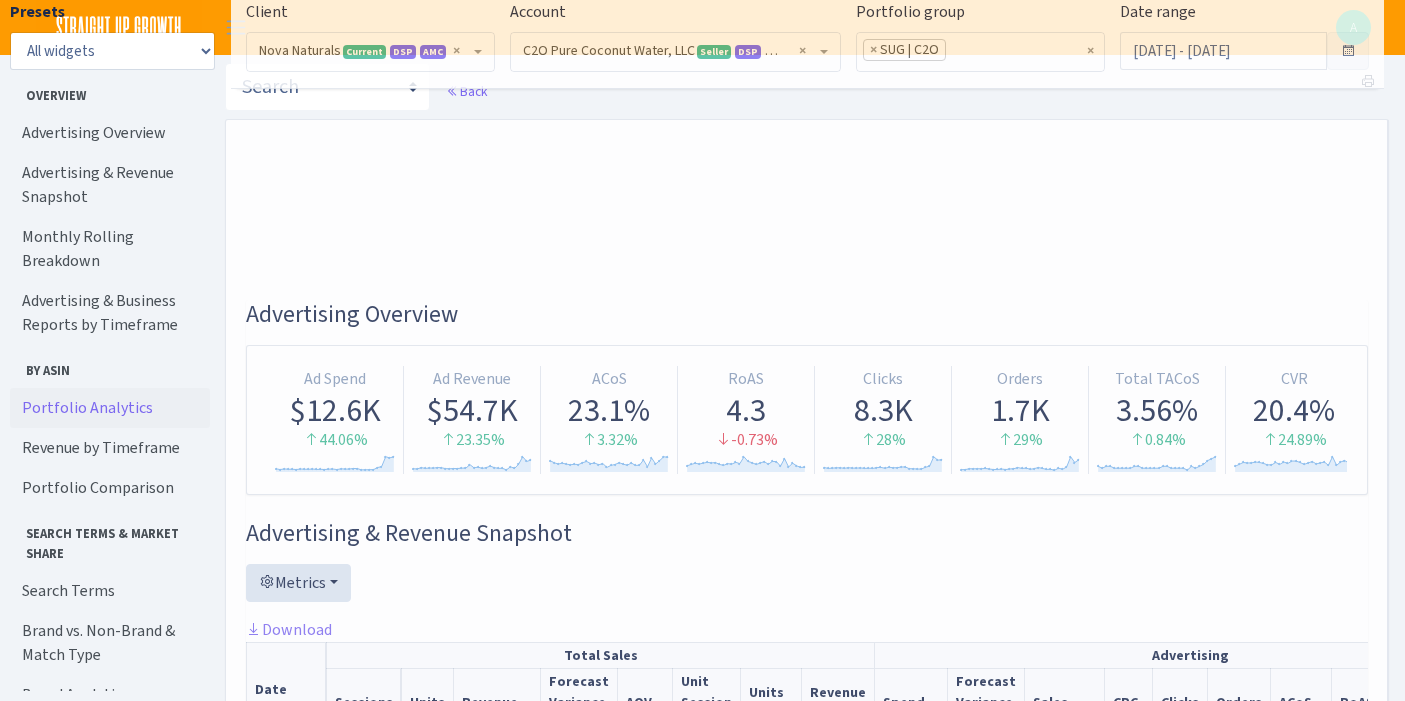 select on "3464201218381280" 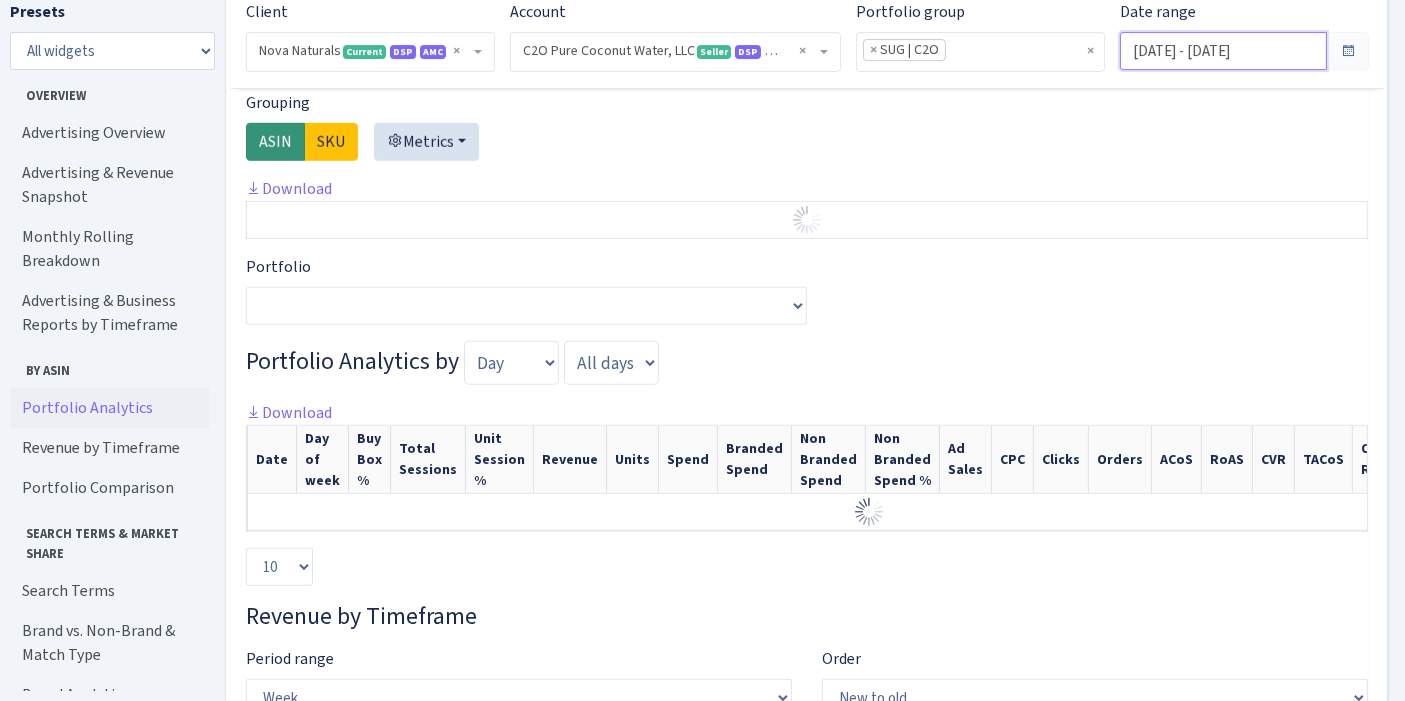 click on "Jun 11, 2025 - Jul 10, 2025" at bounding box center [1223, 51] 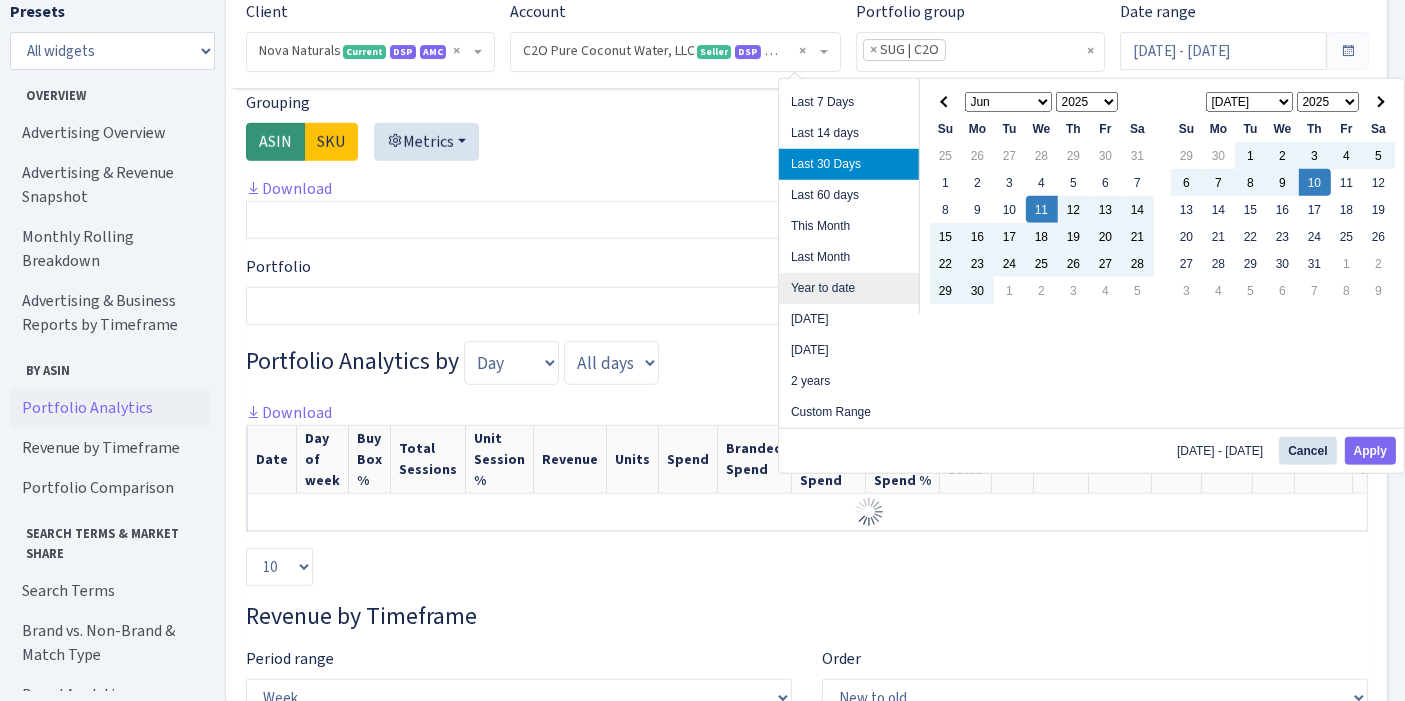 click on "Year to date" at bounding box center [849, 288] 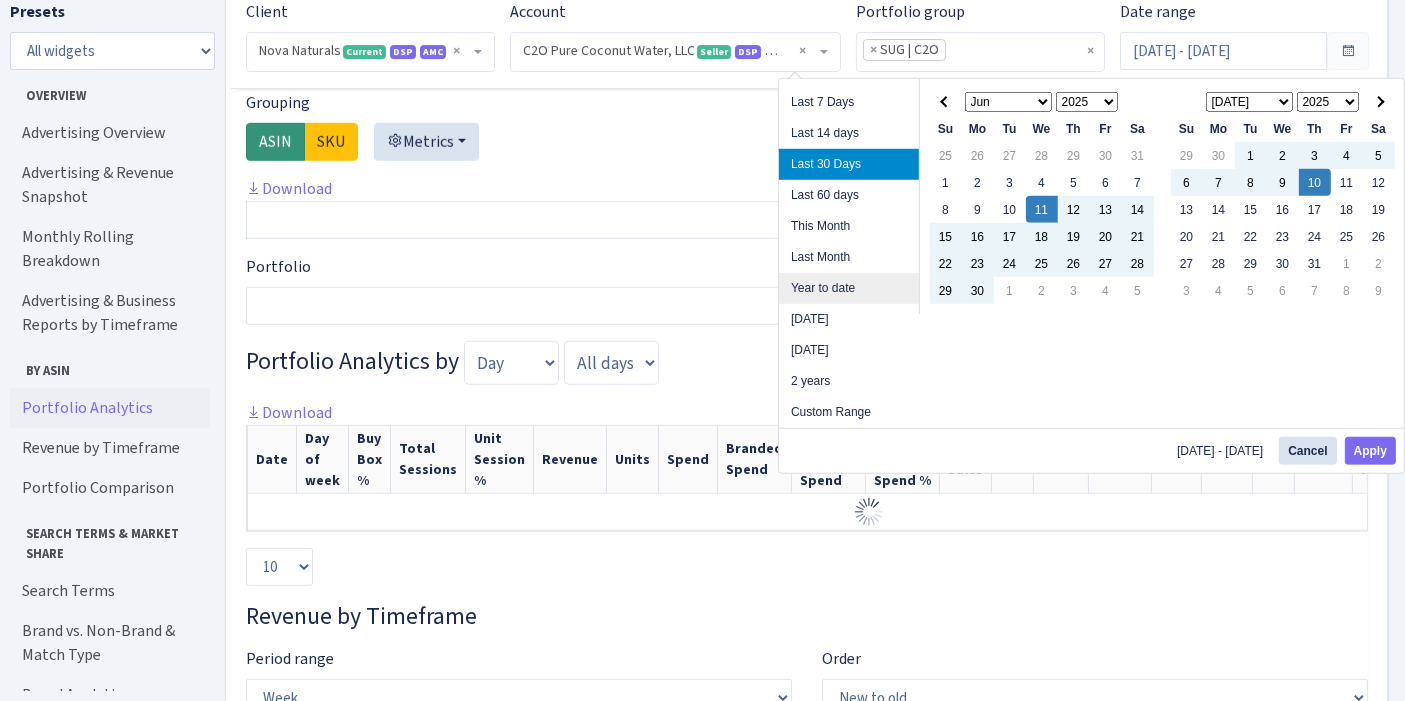 type on "[DATE] - [DATE]" 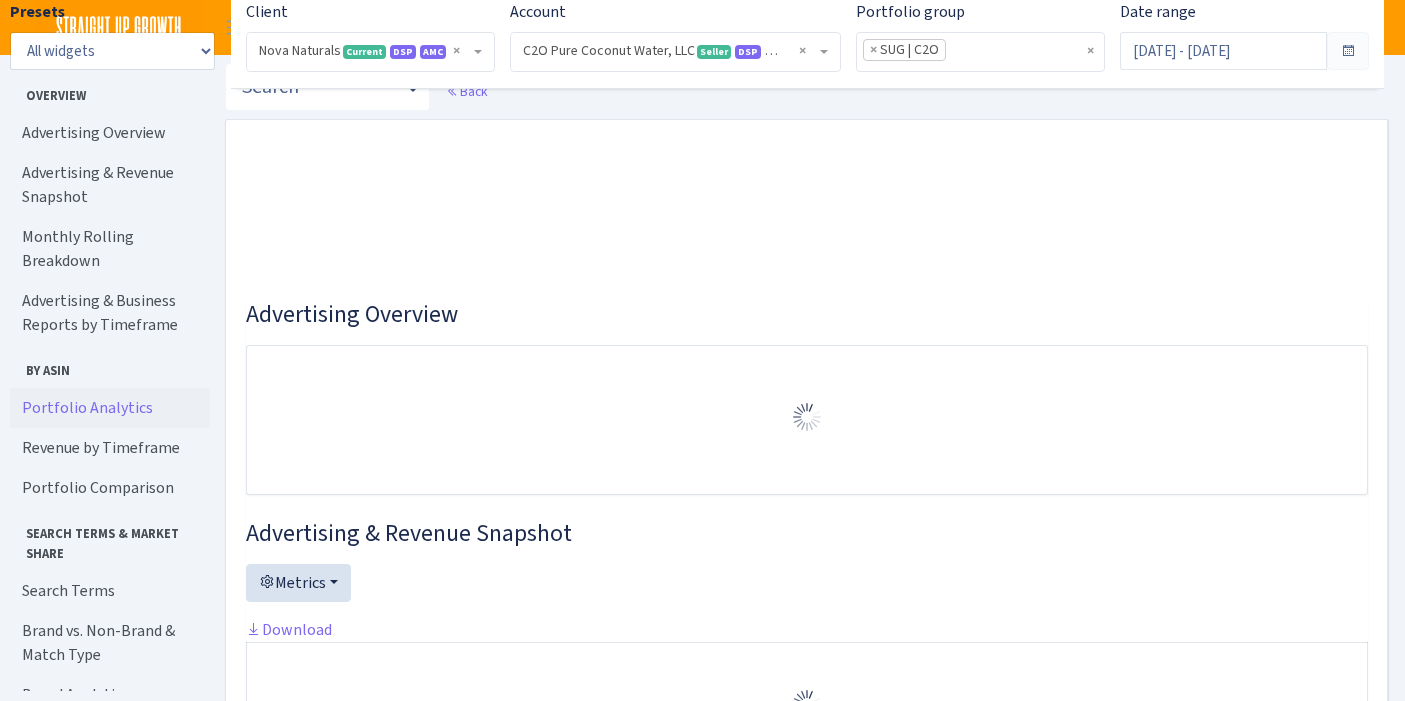select on "3464201218381280" 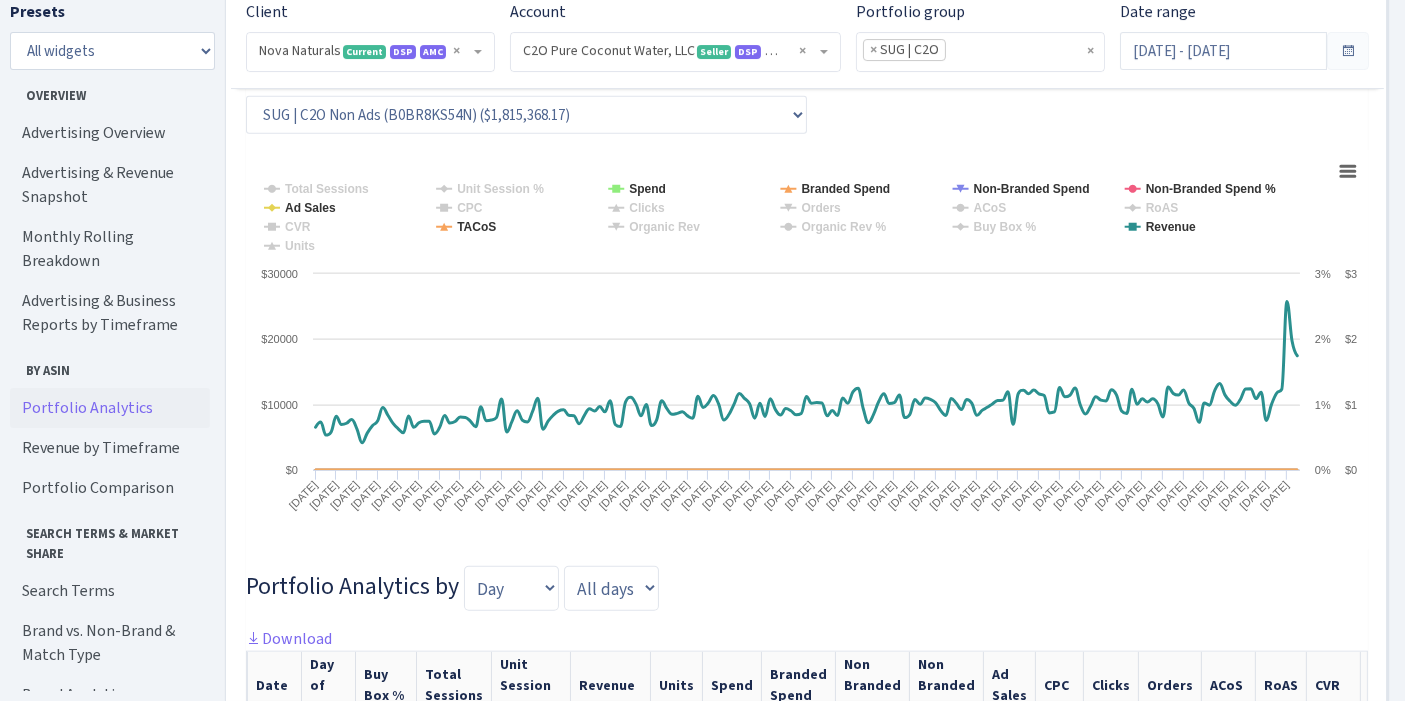 scroll, scrollTop: 2094, scrollLeft: 0, axis: vertical 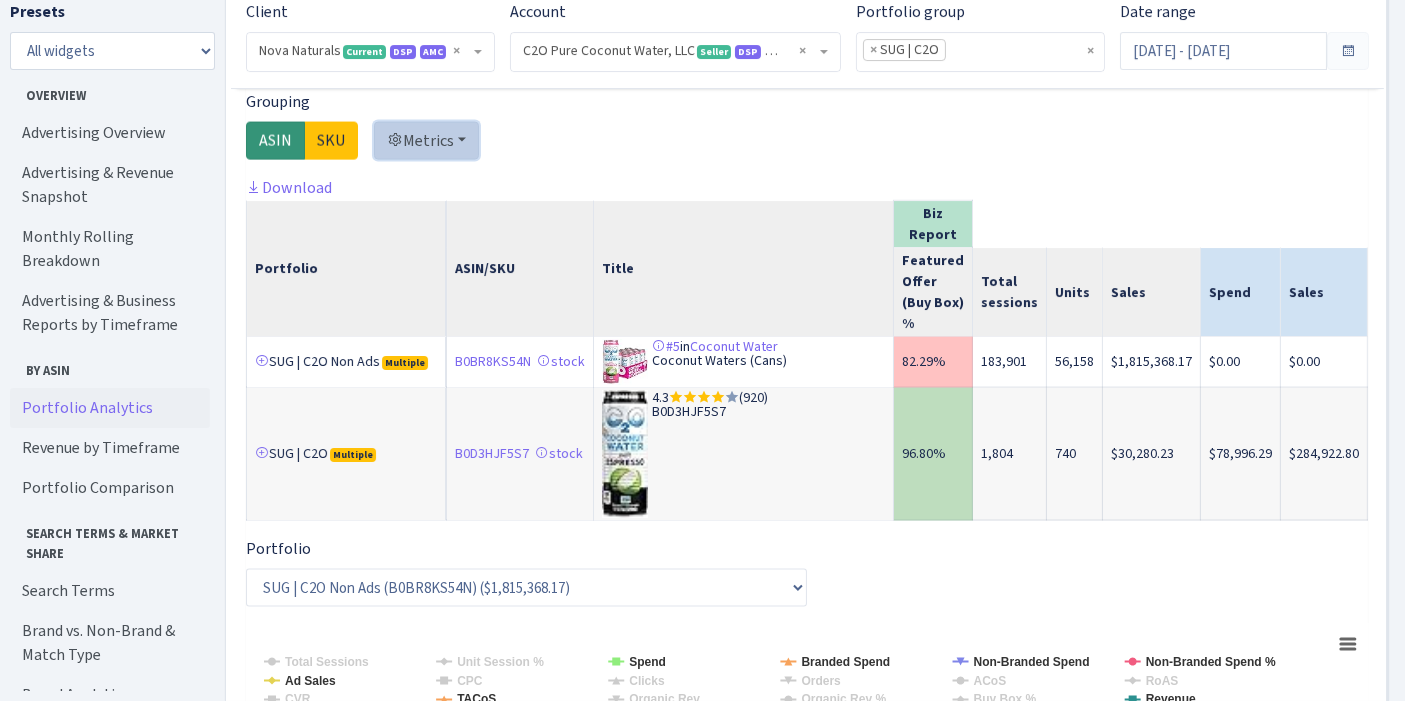 click on "Metrics" at bounding box center (426, 141) 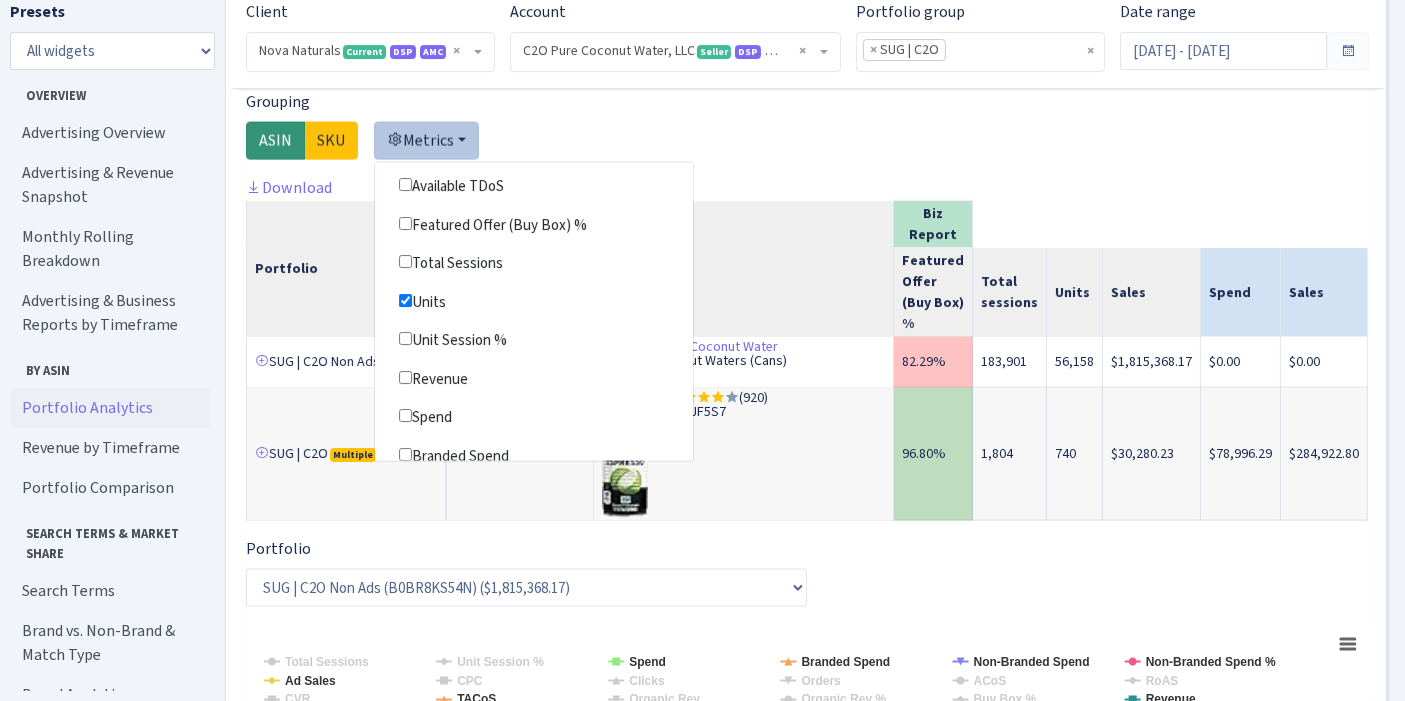 click on "Portfolio" at bounding box center (347, 269) 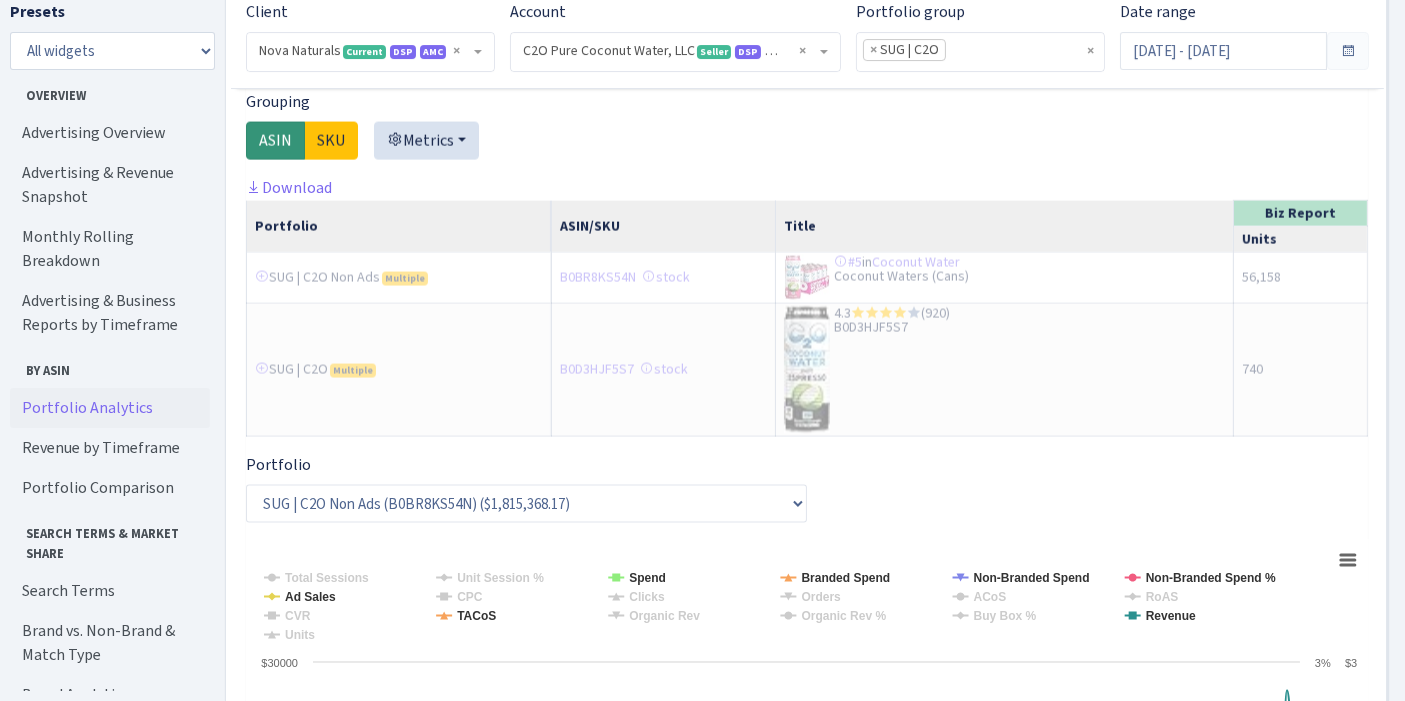 click on "Portfolio" at bounding box center [399, 227] 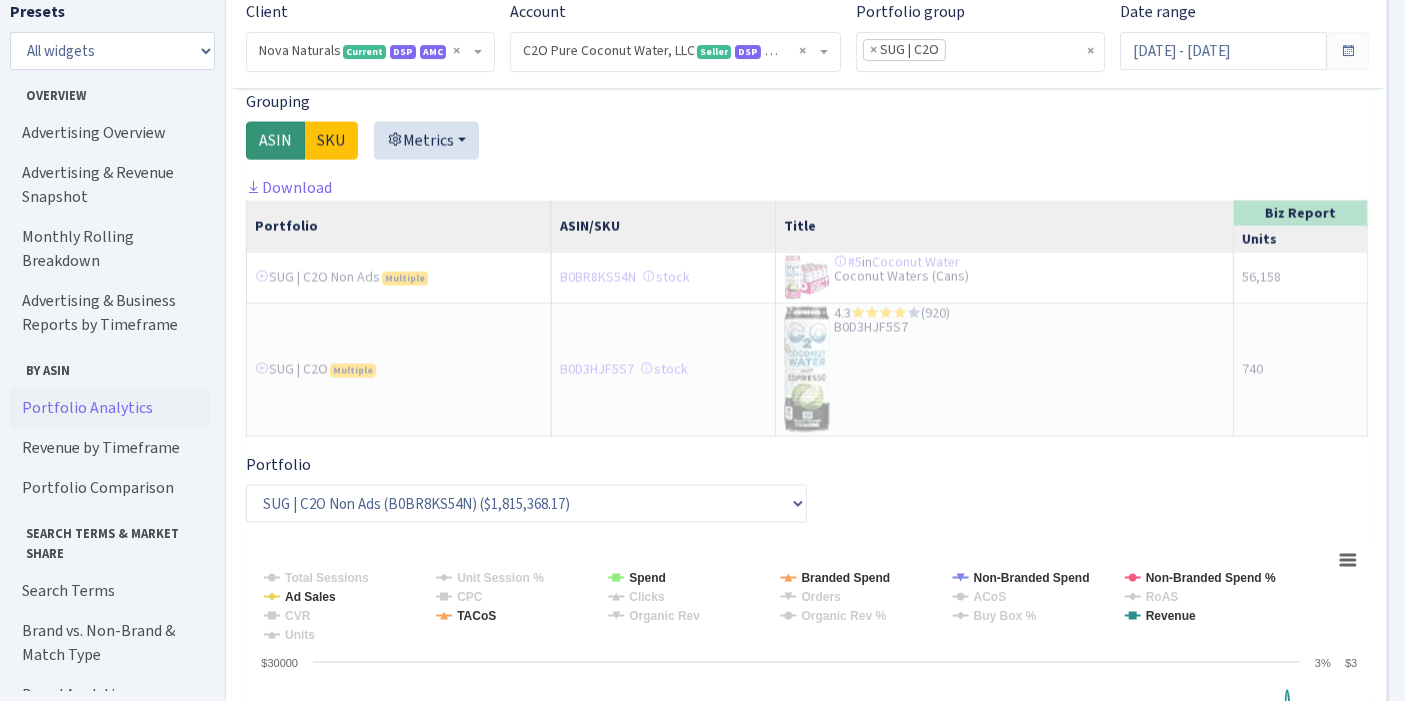 click on "B0BR8KS54N     stock" at bounding box center [664, 278] 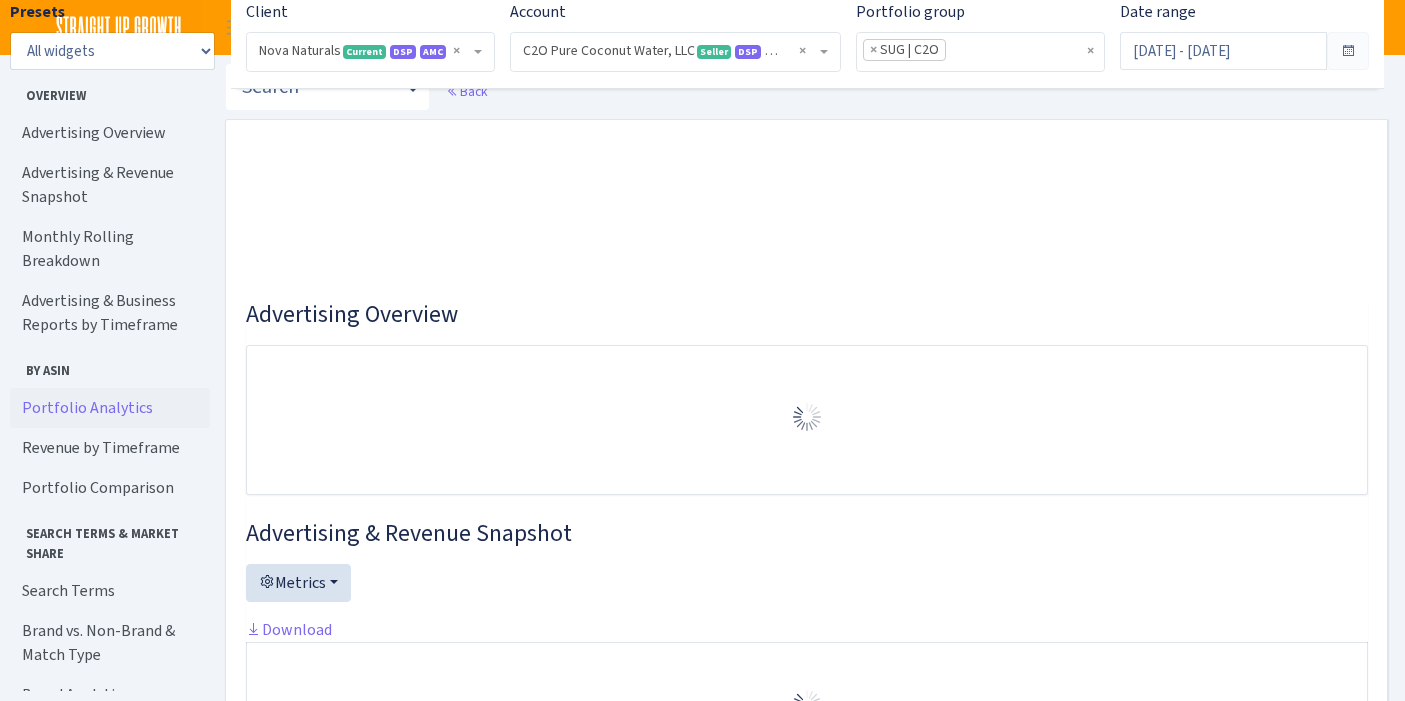 select on "3464201218381280" 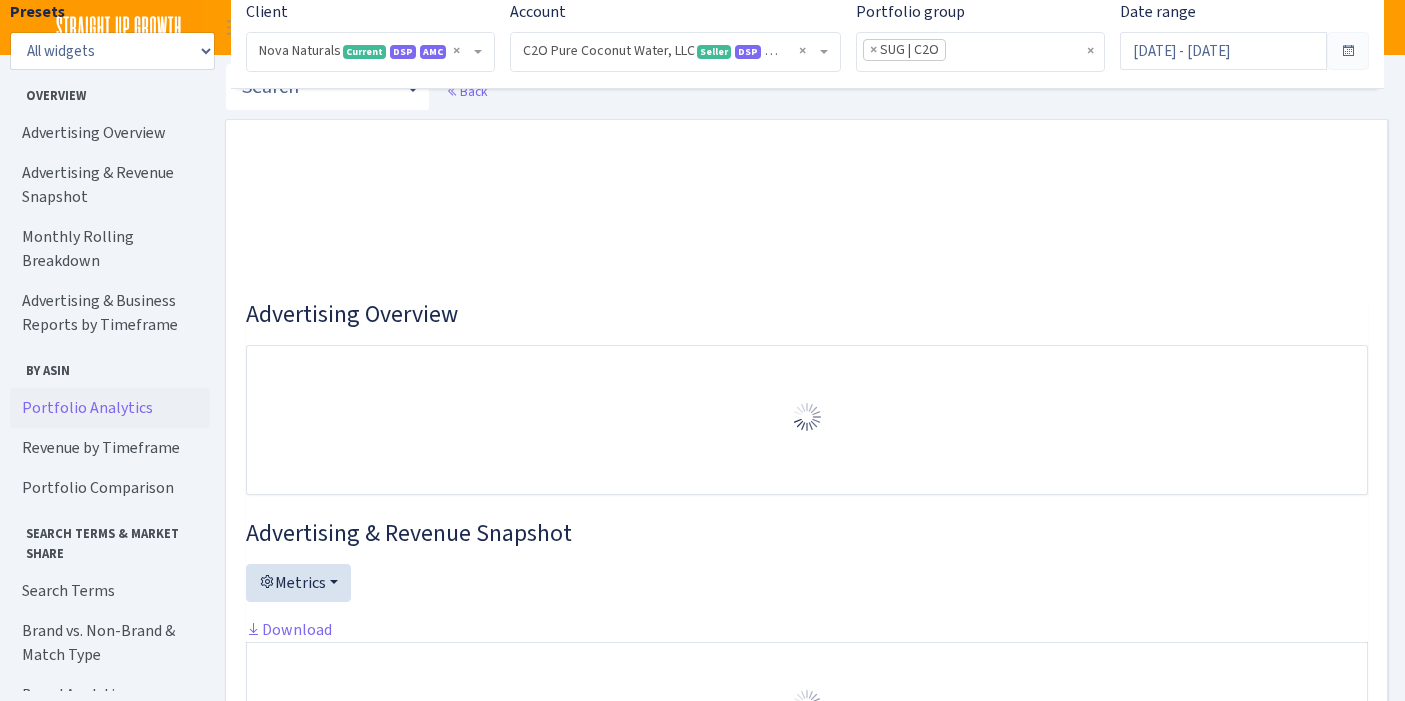 scroll, scrollTop: 3222, scrollLeft: 0, axis: vertical 